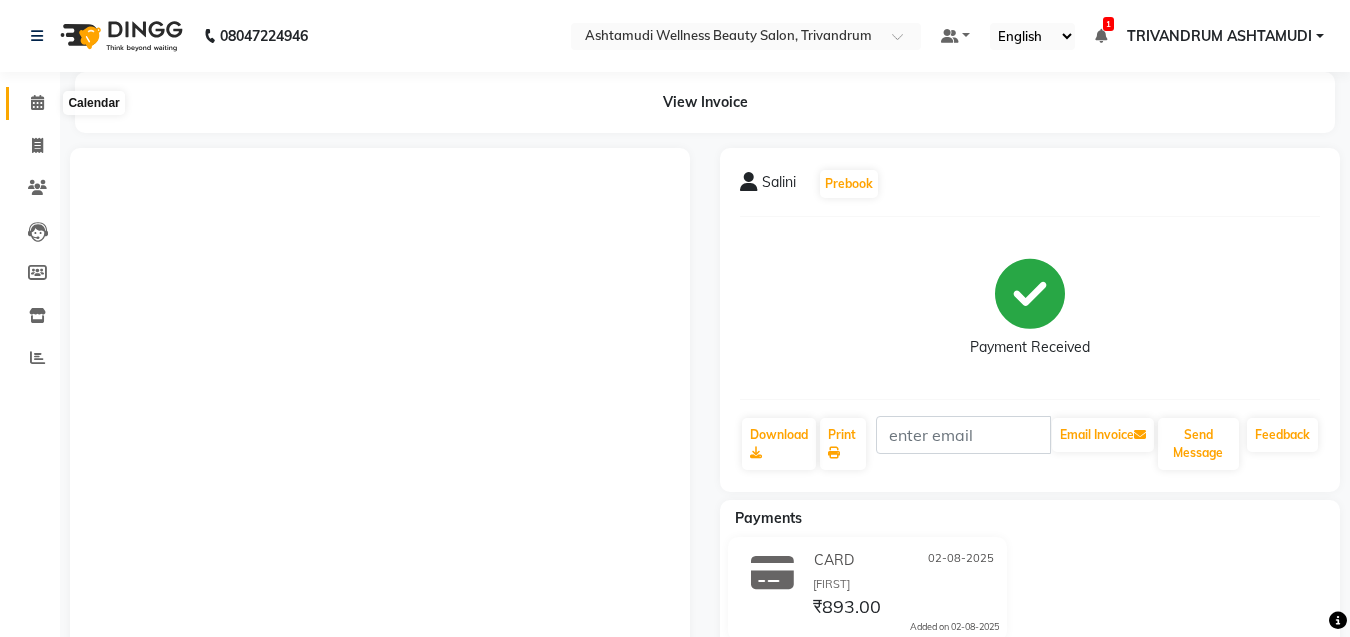 scroll, scrollTop: 0, scrollLeft: 0, axis: both 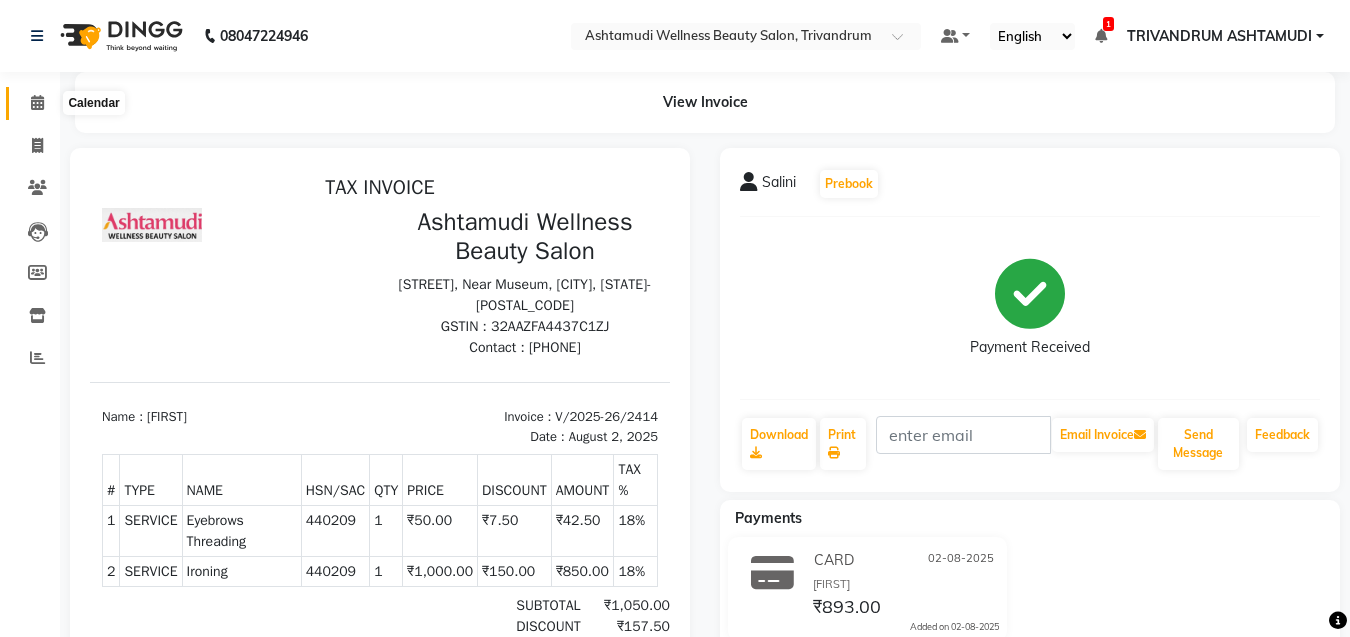 click 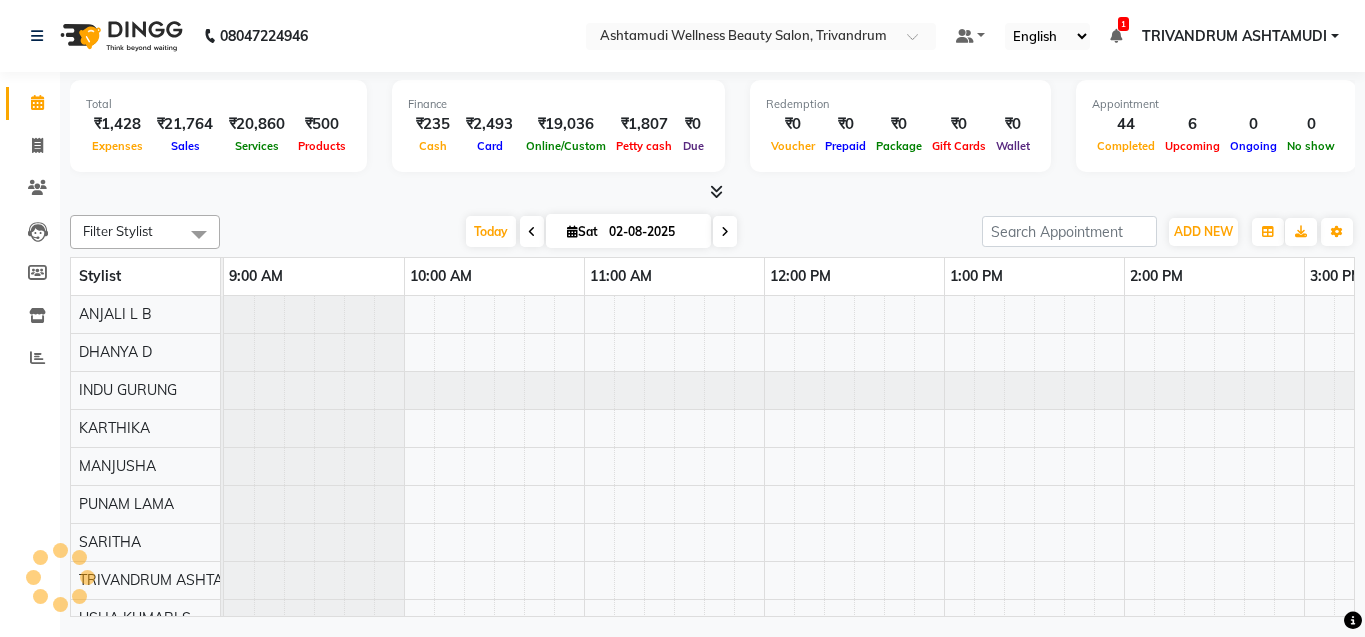 scroll, scrollTop: 0, scrollLeft: 1390, axis: horizontal 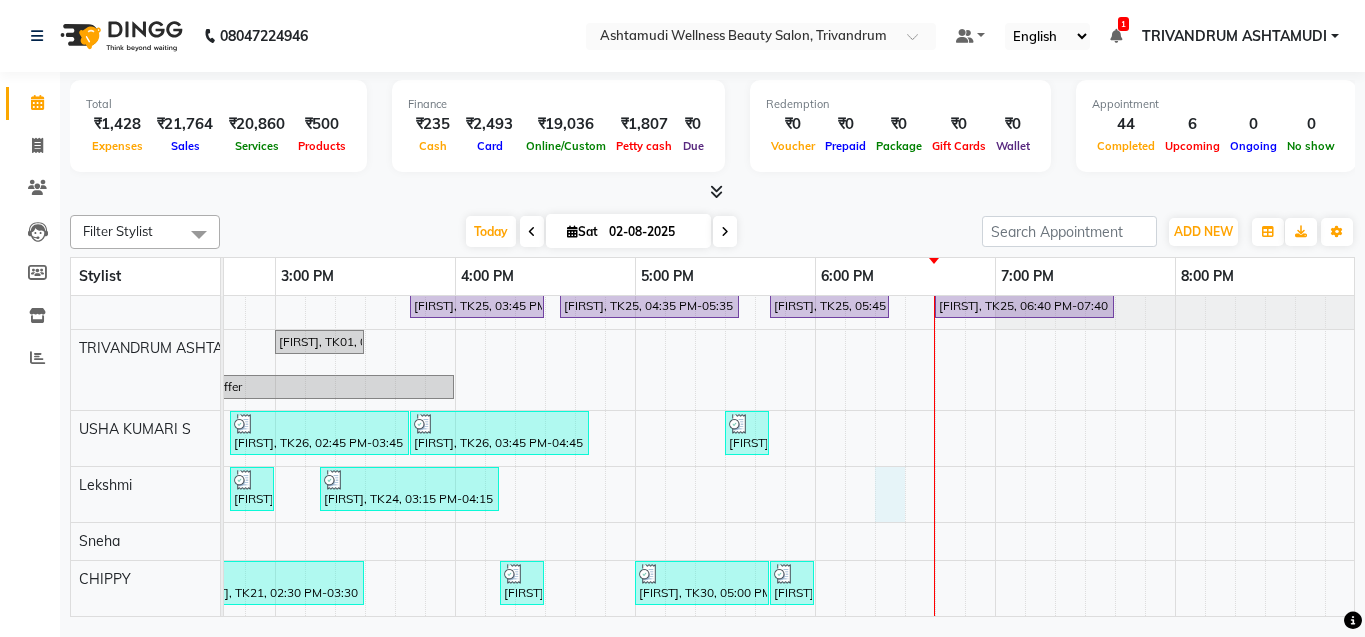 click on "[FIRST], TK29, 05:00 PM-06:00 PM, Hair Spa     [FIRST], TK29, 06:00 PM-07:00 PM, Layer Cut     [FIRST], TK16, 01:10 PM-02:10 PM, Anti-Dandruff Treatment With Spa     [FIRST], TK06, 10:45 AM-11:45 AM, Anti-Dandruff Treatment With Spa     [FIRST], TK08, 12:15 PM-12:30 PM, Eyebrows Threading     [FIRST], TK15, 01:15 PM-01:30 PM, Eyebrows Threading     [FIRST], TK18, 03:00 PM-03:15 PM, Eyebrows Threading     [FIRST], TK07, 12:00 PM-01:00 PM, Aroma Pedicure     [FIRST], TK07, 01:00 PM-01:15 PM, Eyebrows Threading     [FIRST], TK15, 01:30 PM-01:45 PM, Eyebrows Threading     [FIRST], TK17, 02:15 PM-02:30 PM, Eyebrows Threading     [FIRST], TK17, 02:30 PM-02:45 PM, Upper Lip Threading" at bounding box center (455, 255) 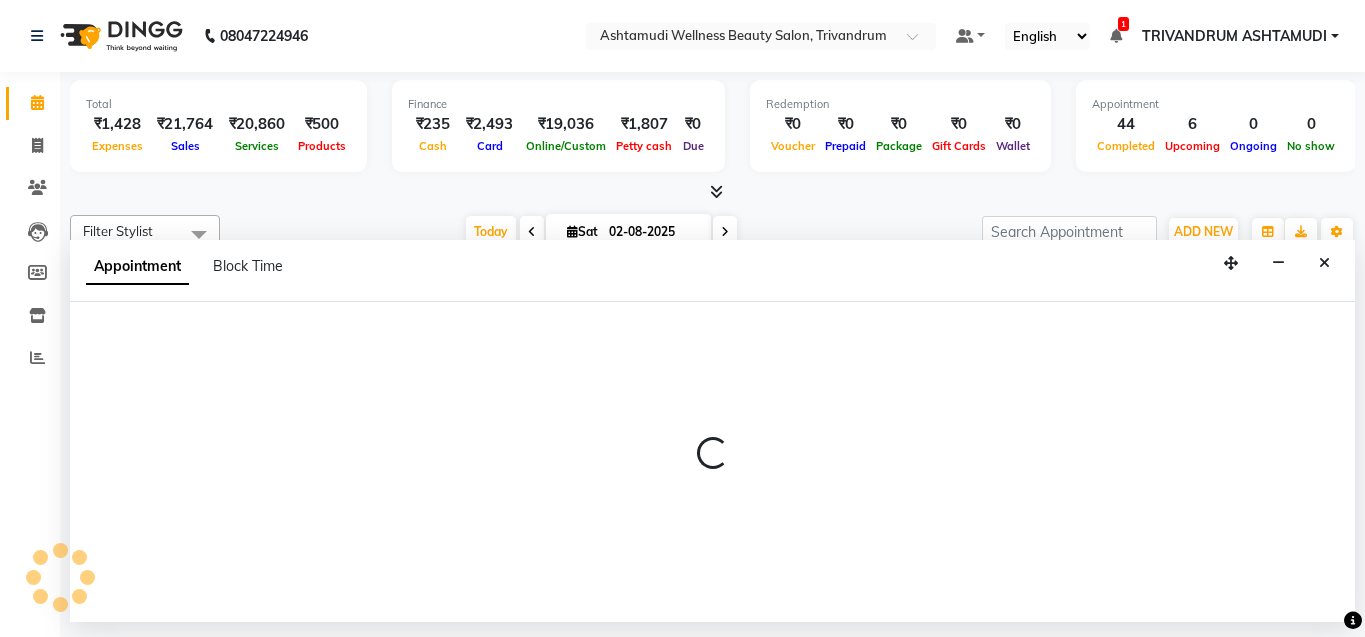 select on "72435" 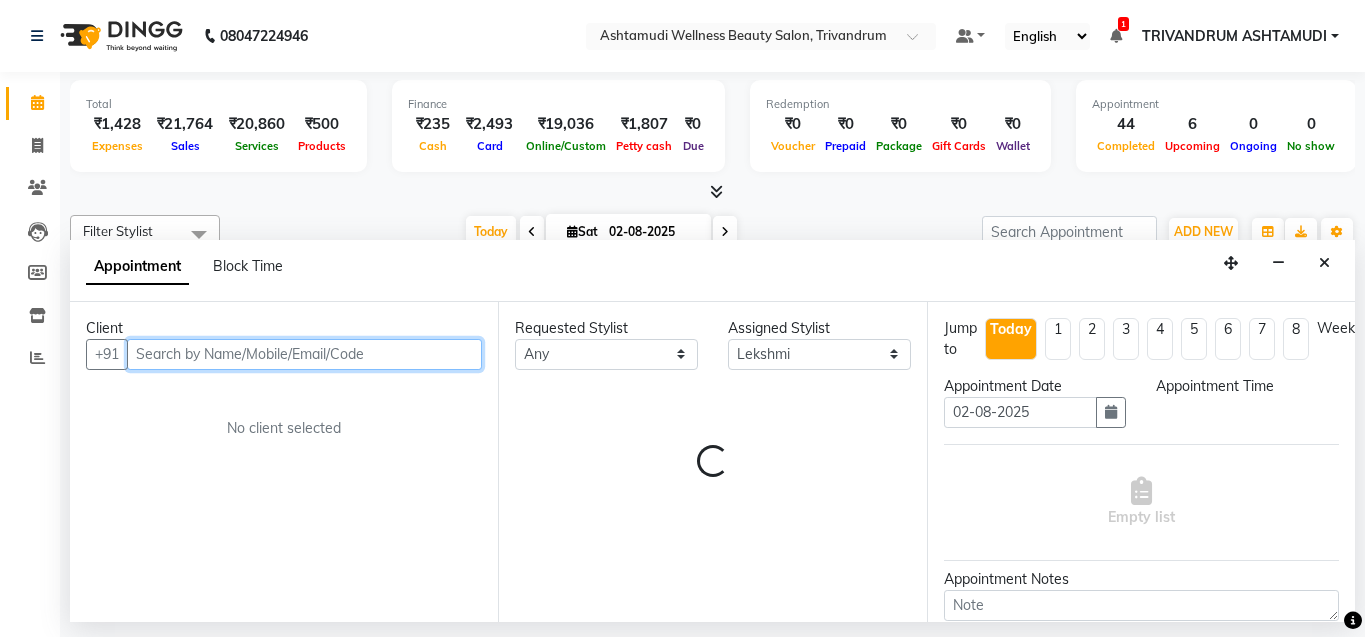 select on "1095" 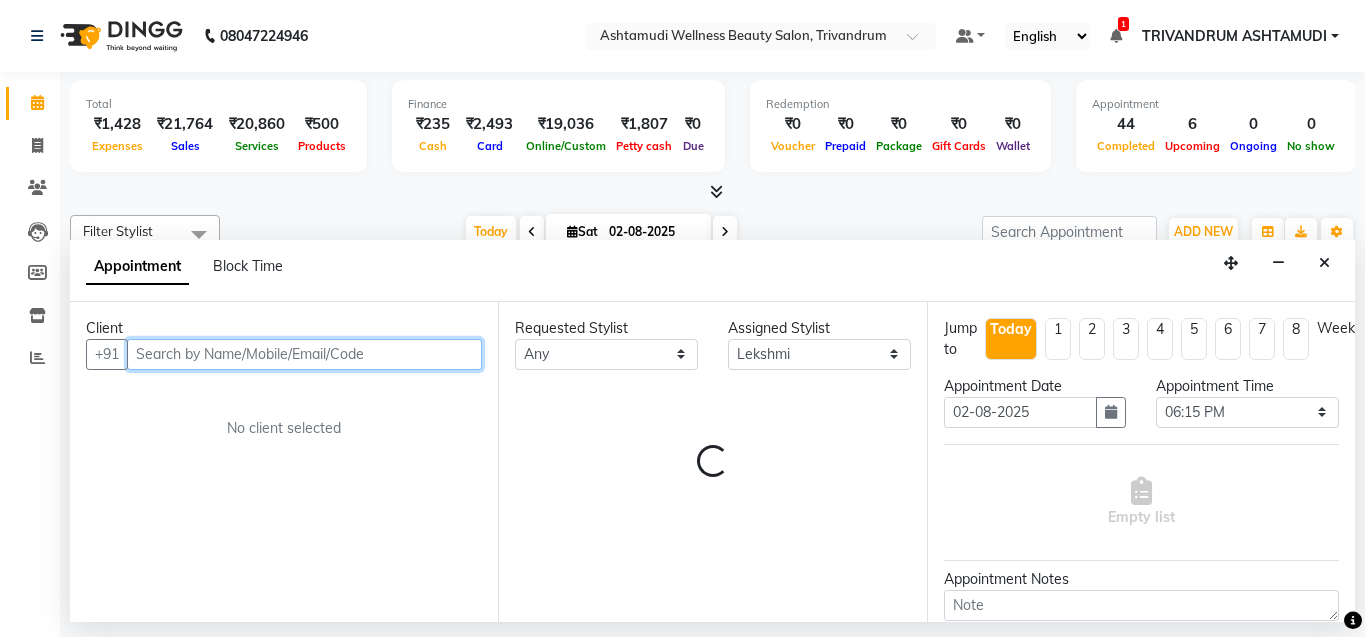 click at bounding box center [304, 354] 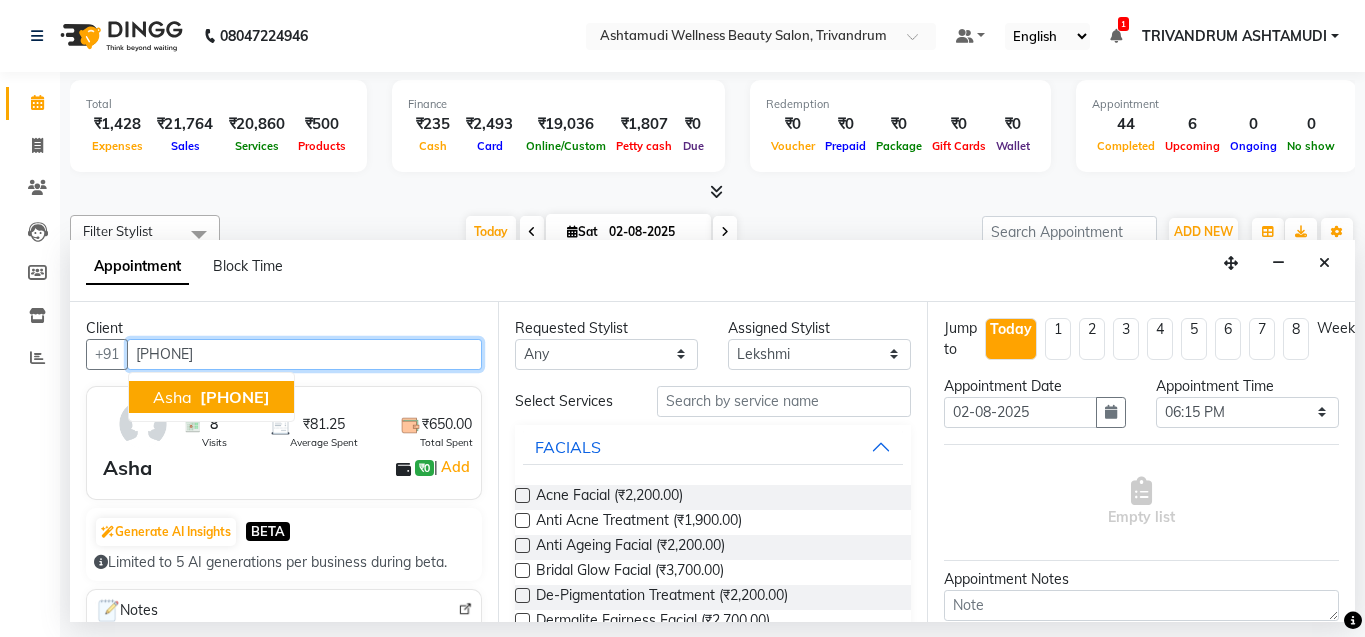 click on "[PHONE]" at bounding box center [235, 397] 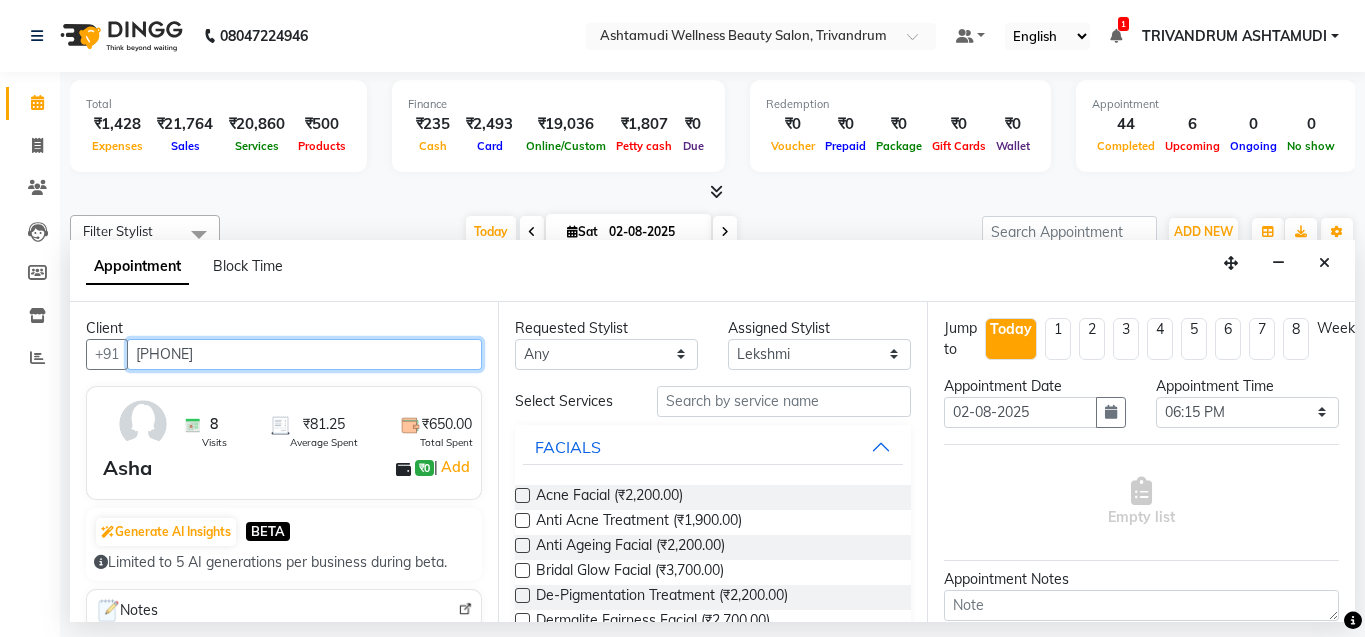 type on "[PHONE]" 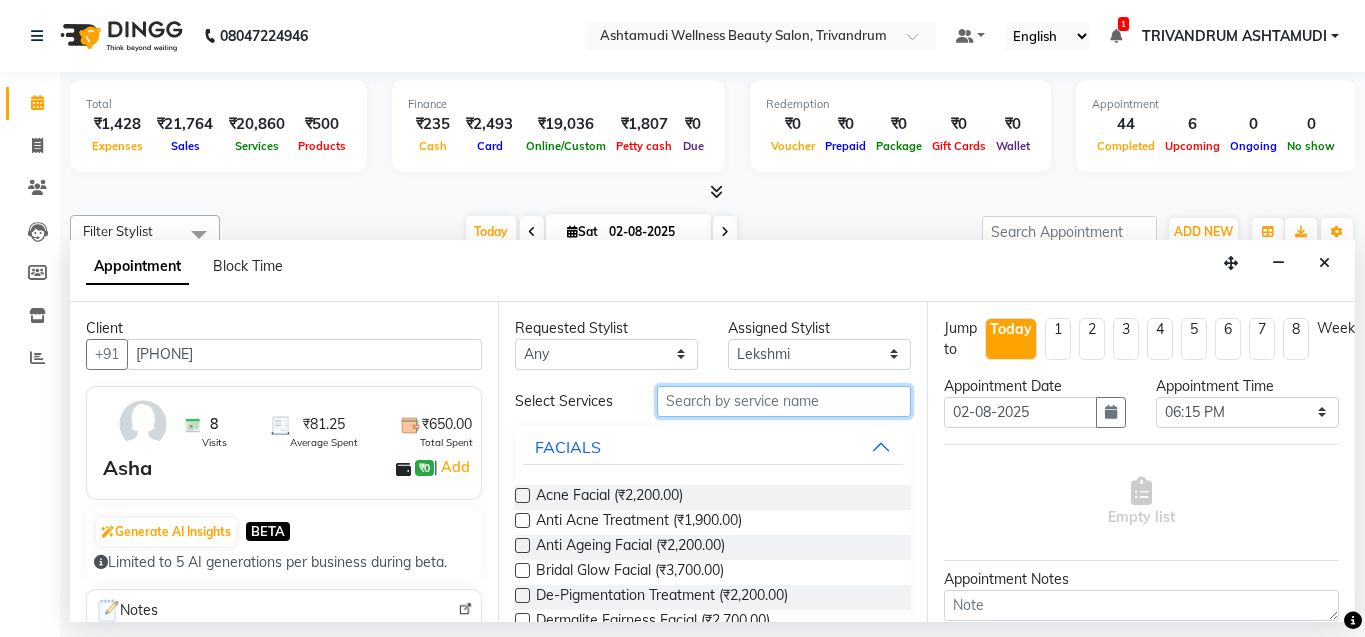 click at bounding box center [784, 401] 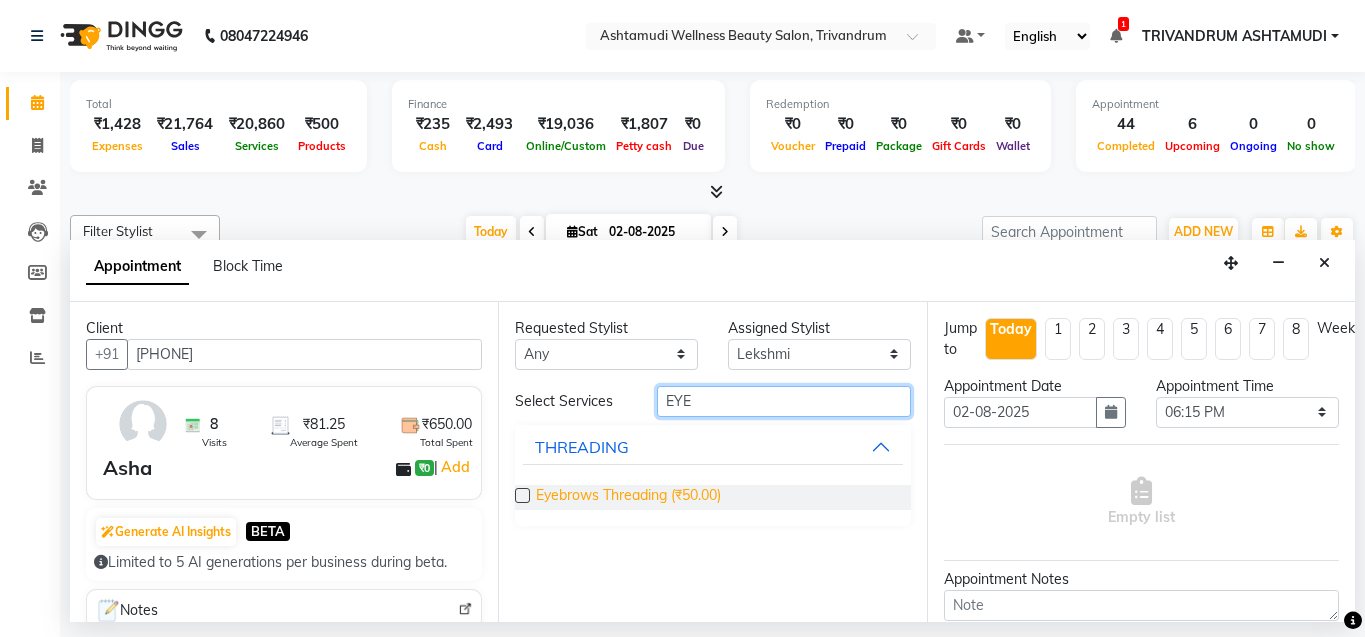 type on "EYE" 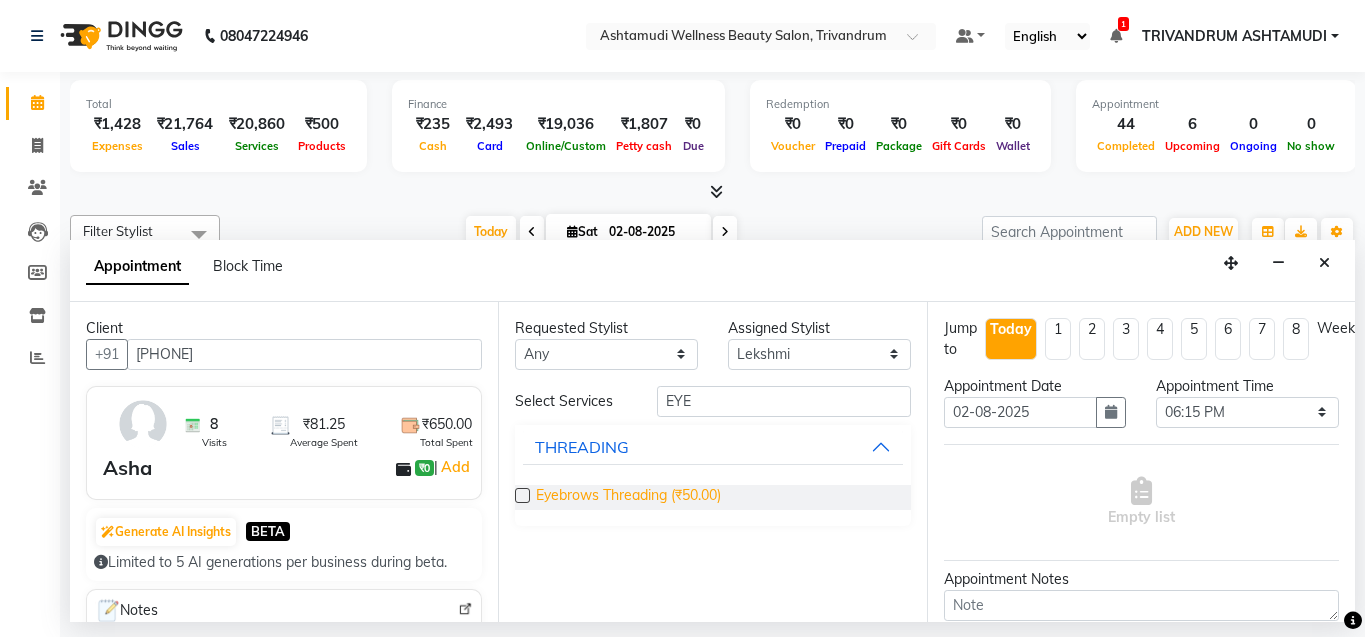 click on "Eyebrows Threading (₹50.00)" at bounding box center (628, 497) 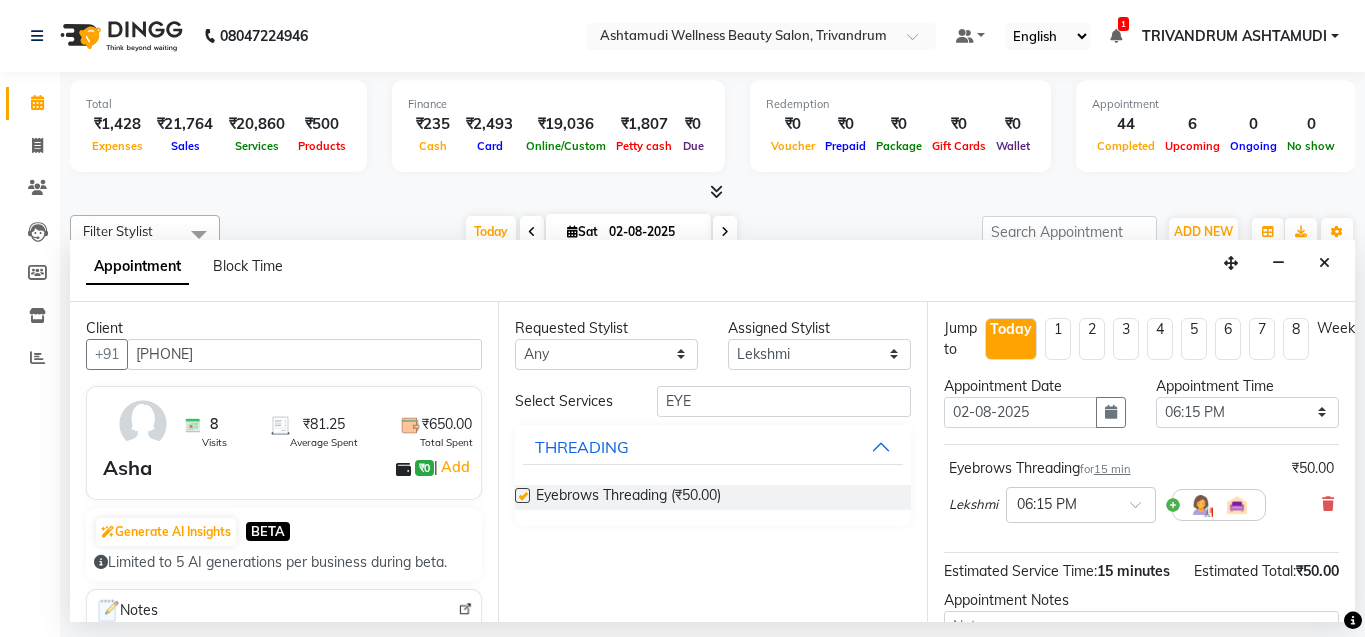 checkbox on "false" 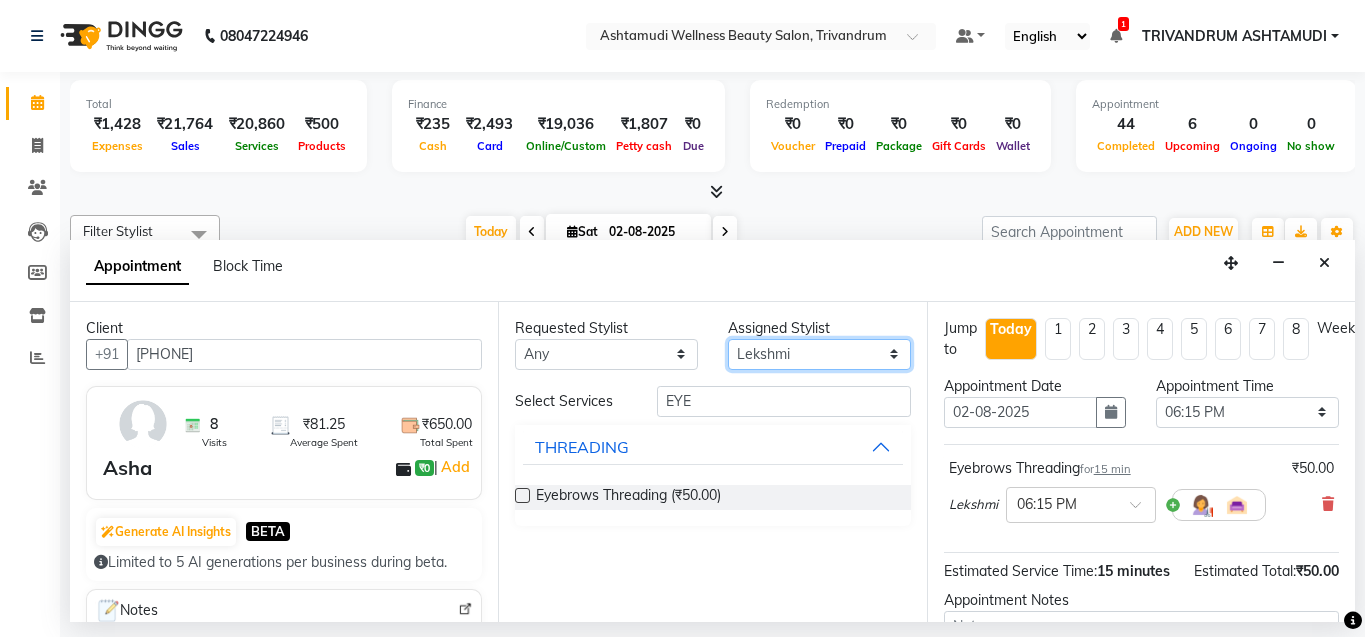 drag, startPoint x: 782, startPoint y: 350, endPoint x: 763, endPoint y: 372, distance: 29.068884 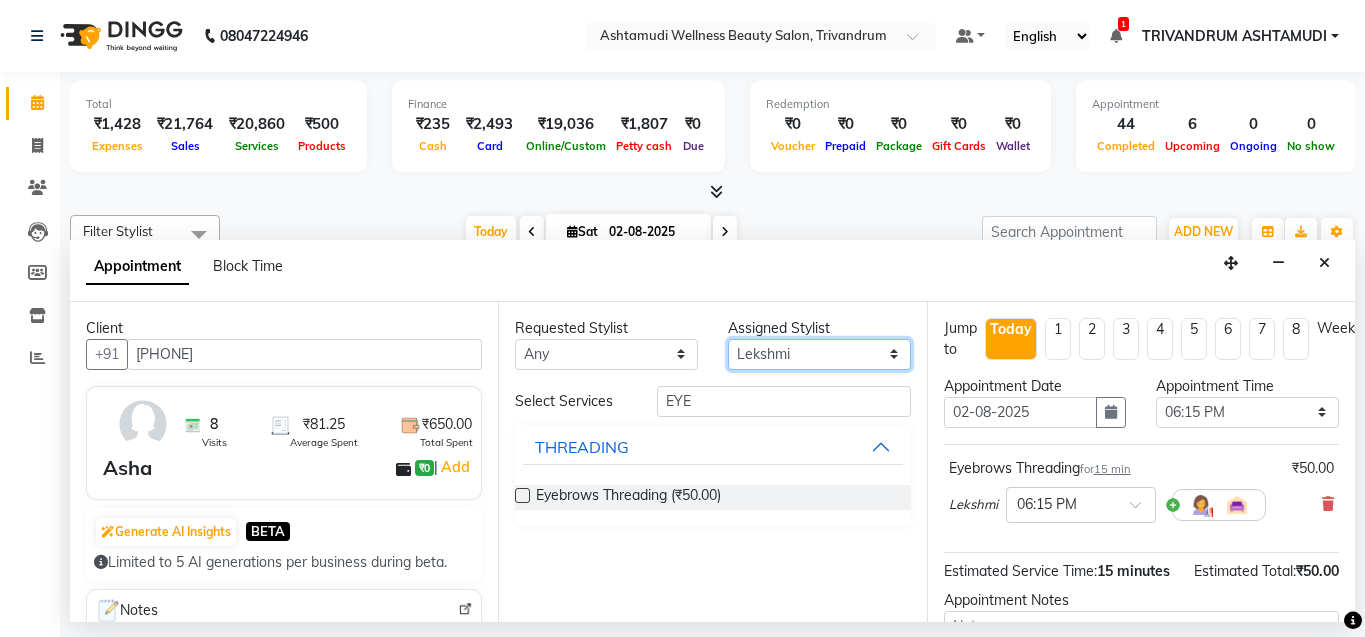 select on "52027" 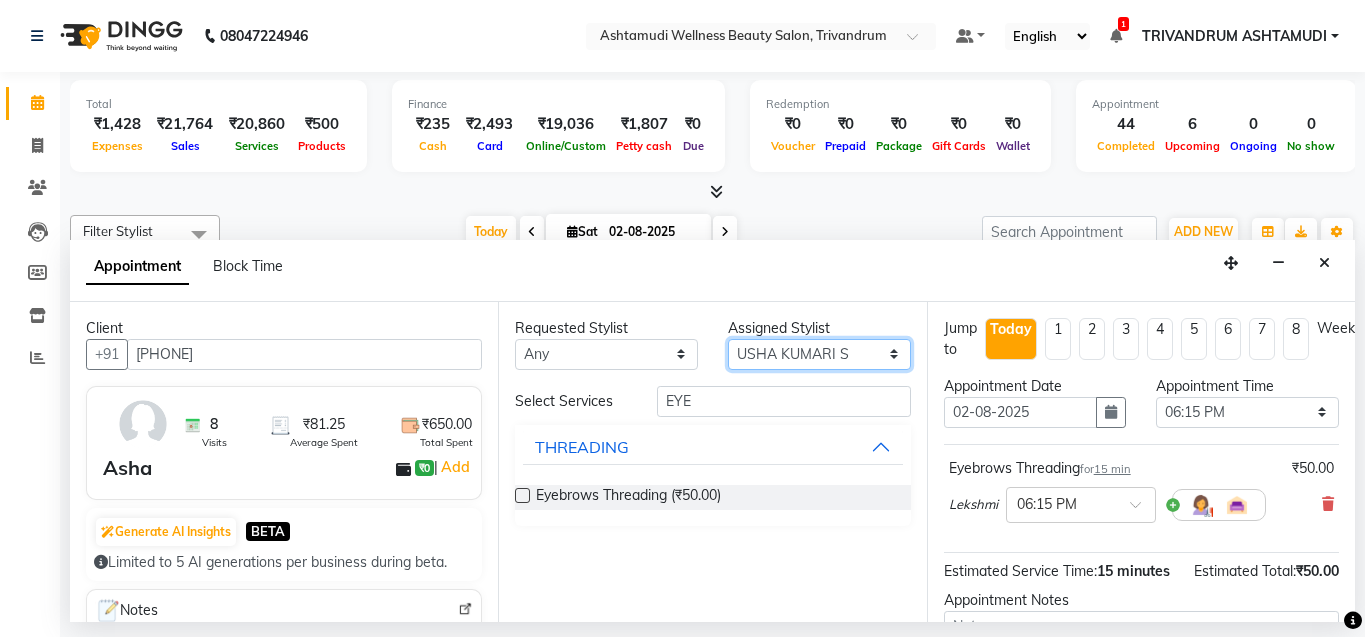 click on "Select [FIRST] [FIRST] [FIRST] [FIRST] [FIRST] [FIRST] [FIRST] [FIRST] [FIRST] [FIRST] [FIRST] [FIRST] [FIRST] [FIRST] [FIRST]" at bounding box center (819, 354) 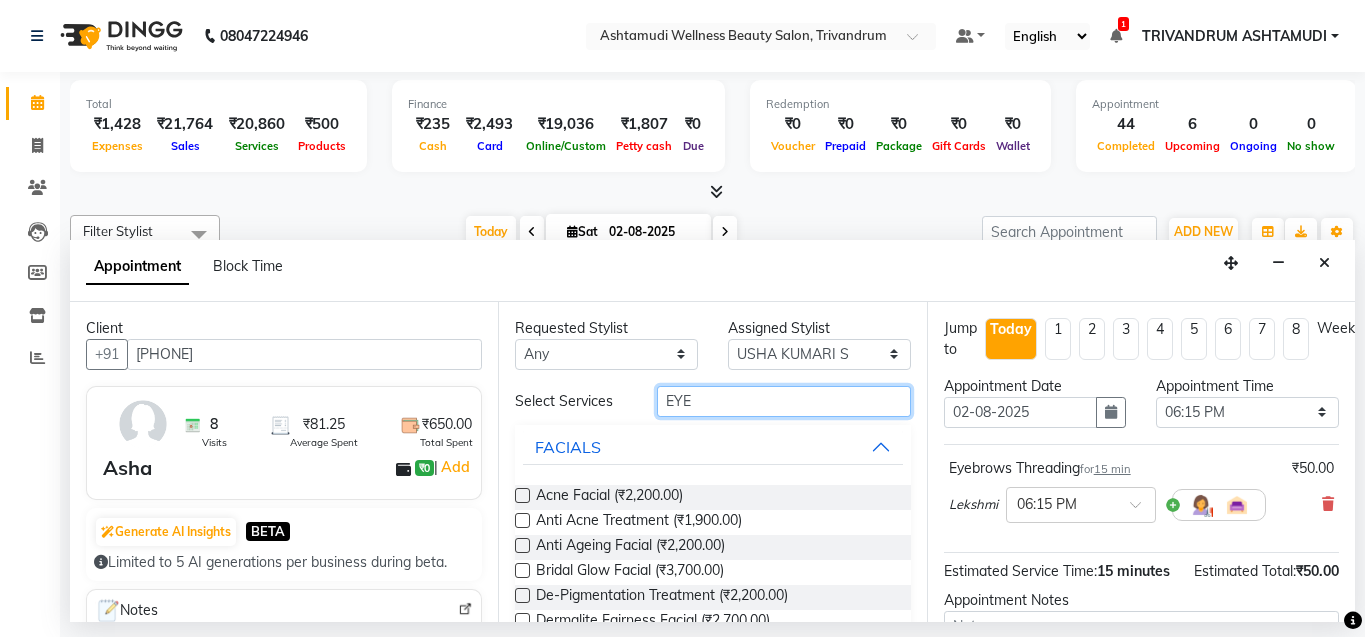 click on "EYE" at bounding box center (784, 401) 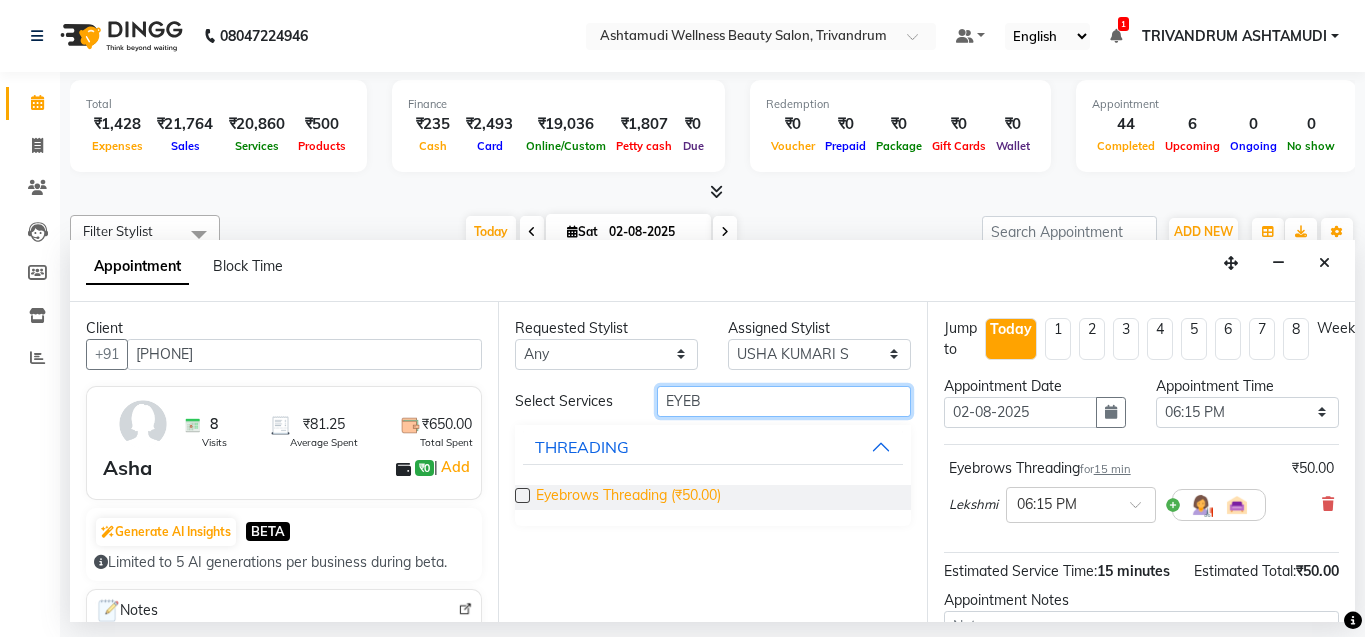 type on "EYEB" 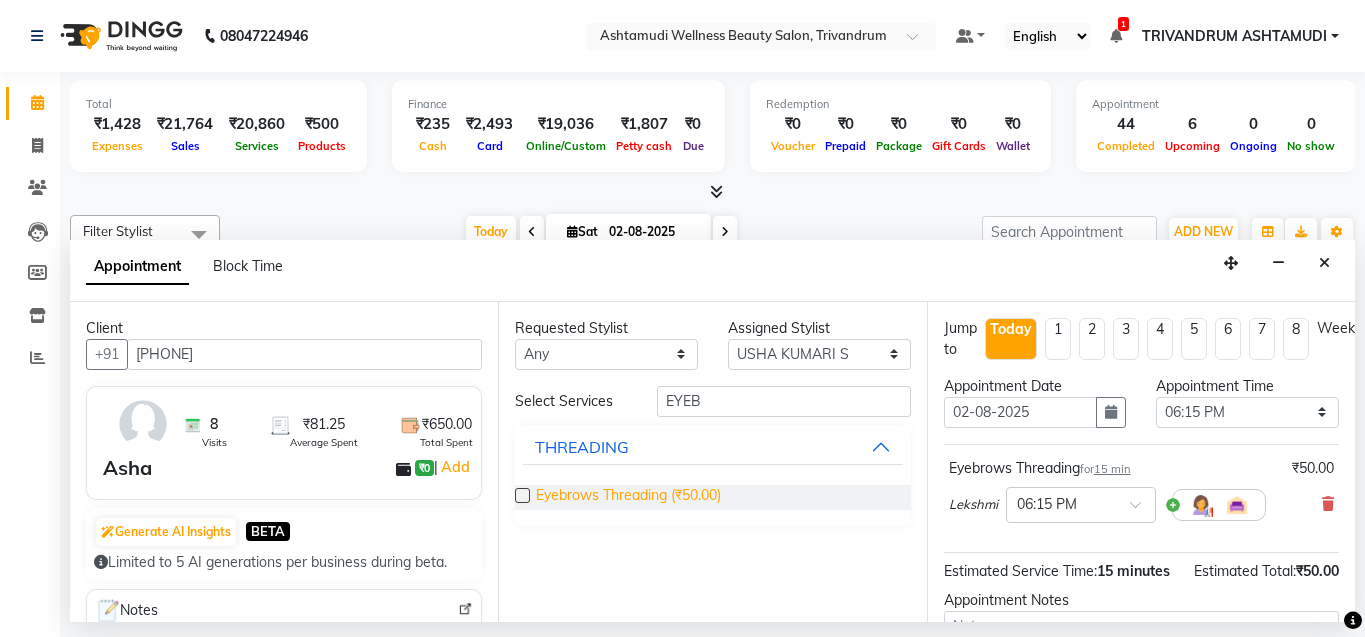 click on "Eyebrows Threading (₹50.00)" at bounding box center (628, 497) 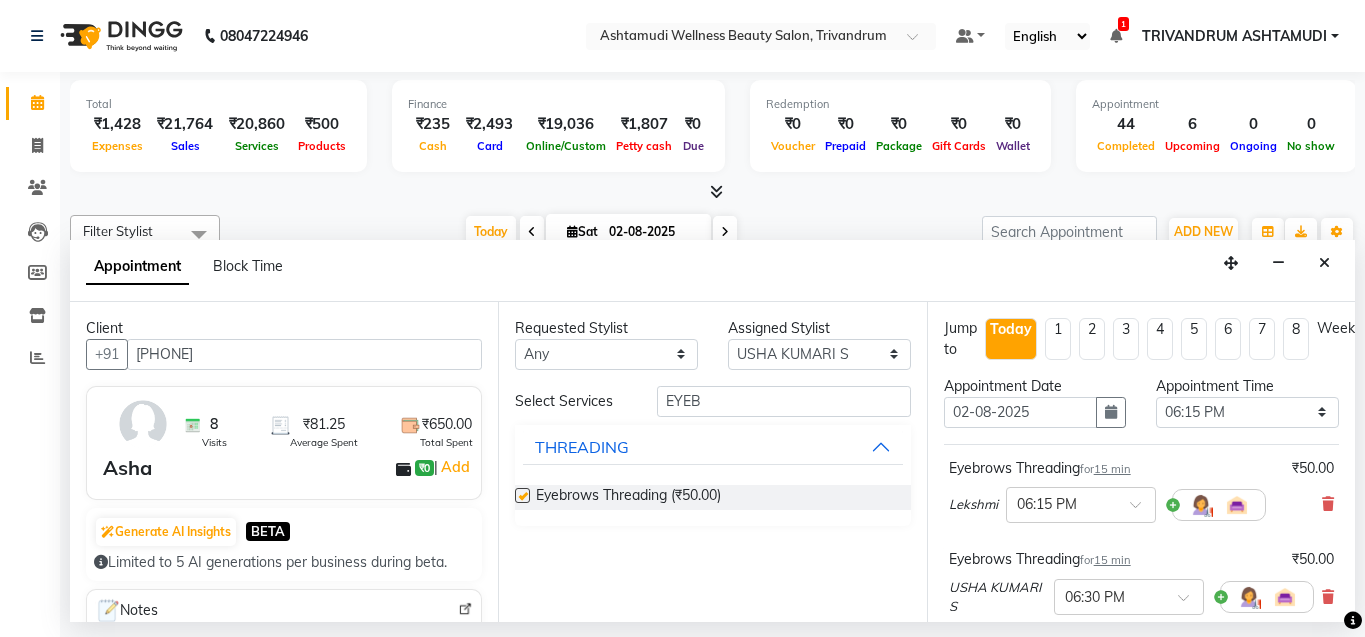 checkbox on "false" 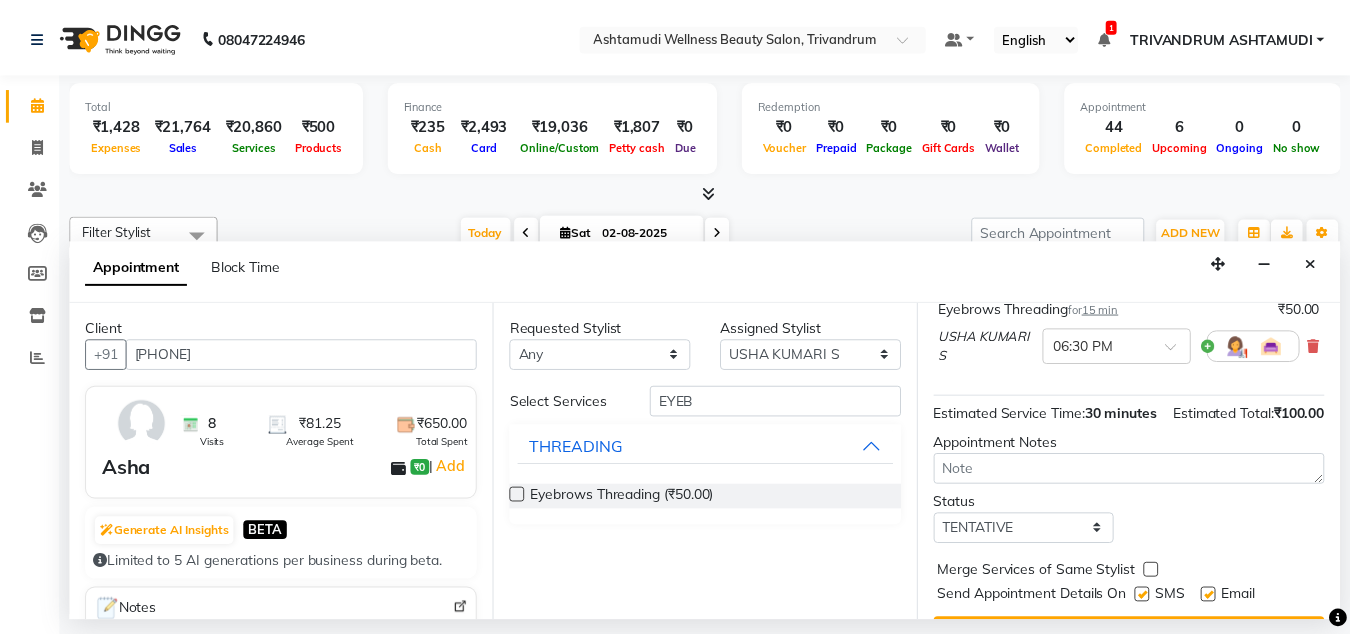 scroll, scrollTop: 336, scrollLeft: 0, axis: vertical 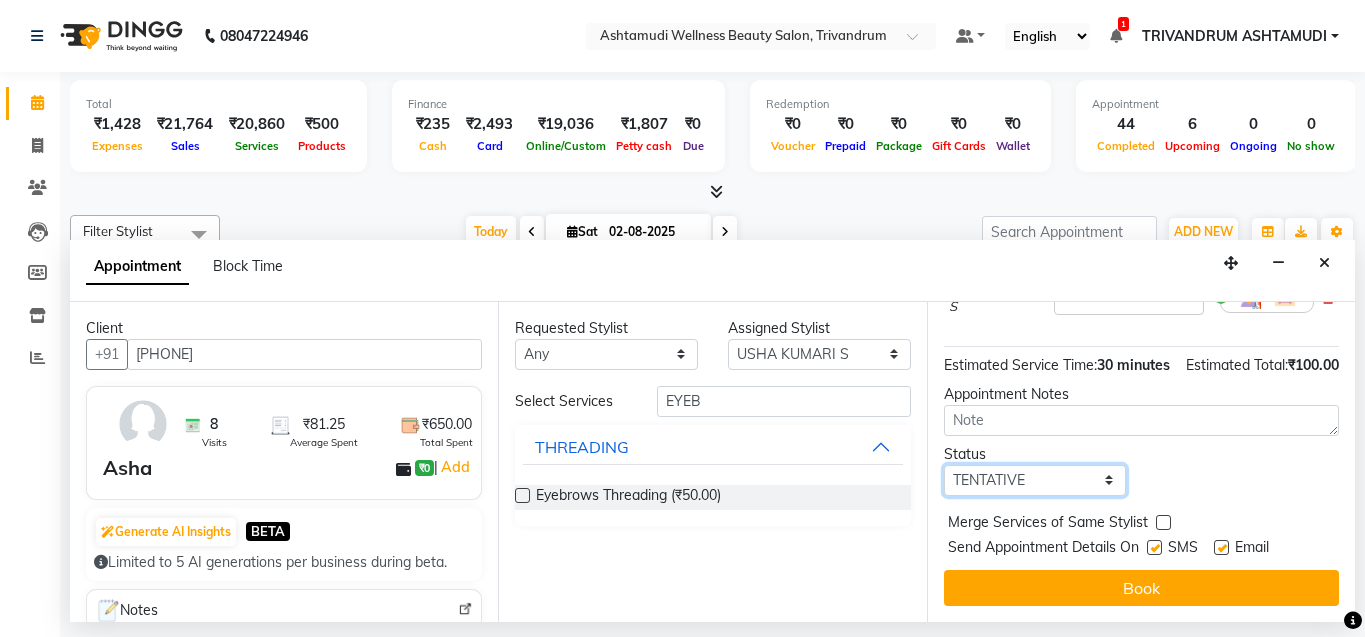 click on "Select TENTATIVE CONFIRM CHECK-IN UPCOMING" at bounding box center [1035, 480] 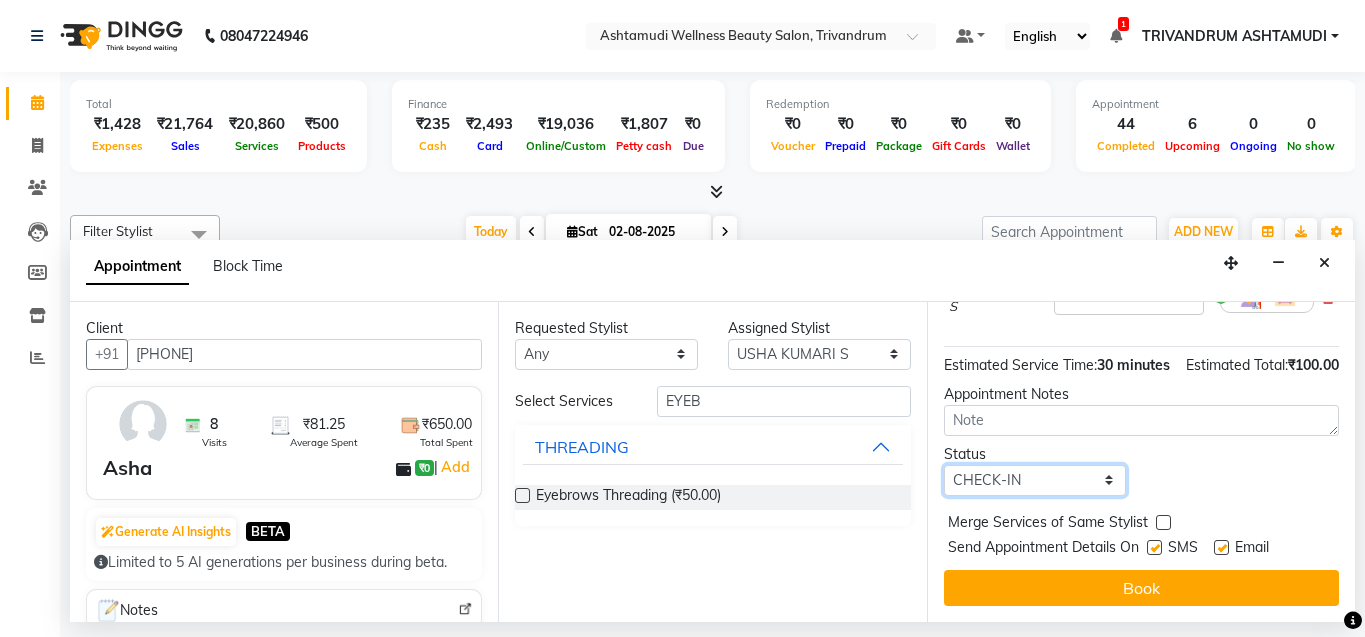 click on "Select TENTATIVE CONFIRM CHECK-IN UPCOMING" at bounding box center (1035, 480) 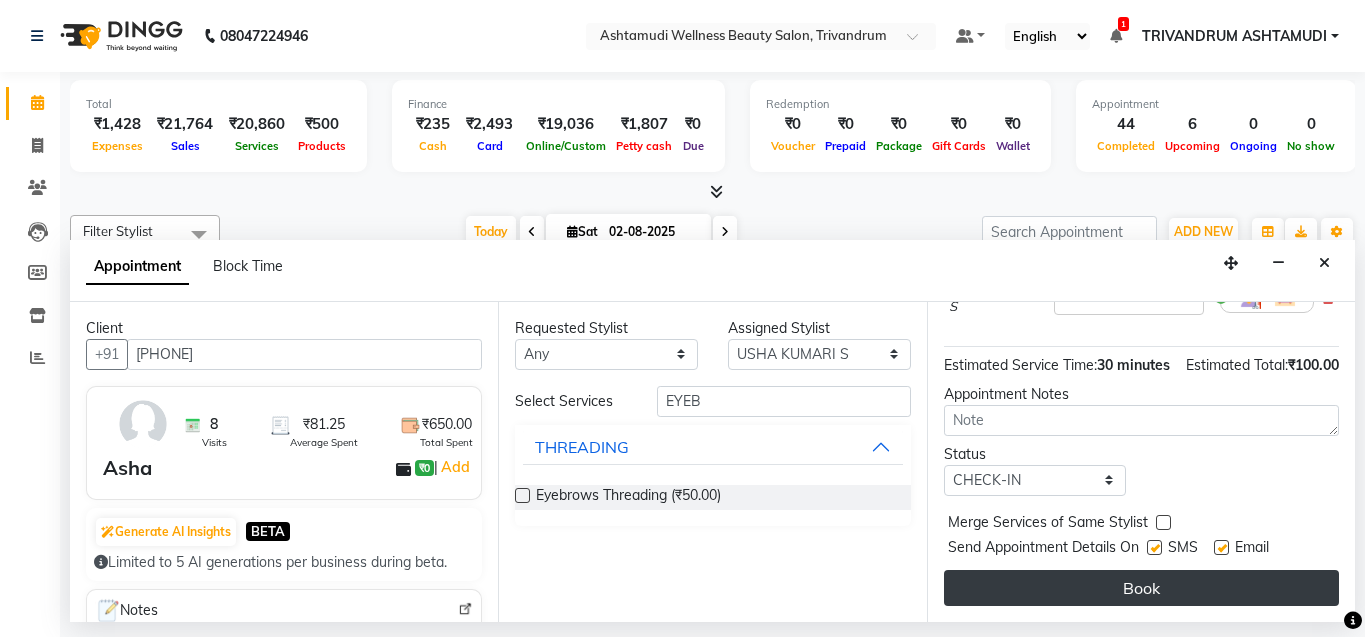 click on "Book" at bounding box center [1141, 588] 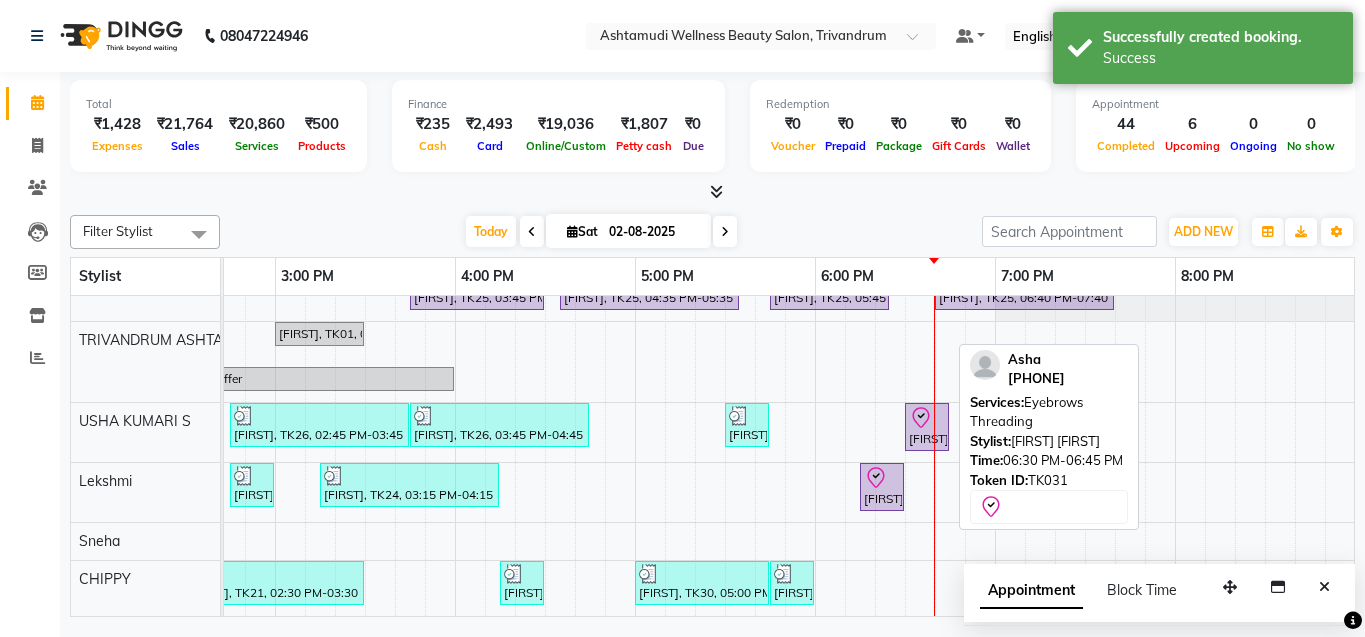 click 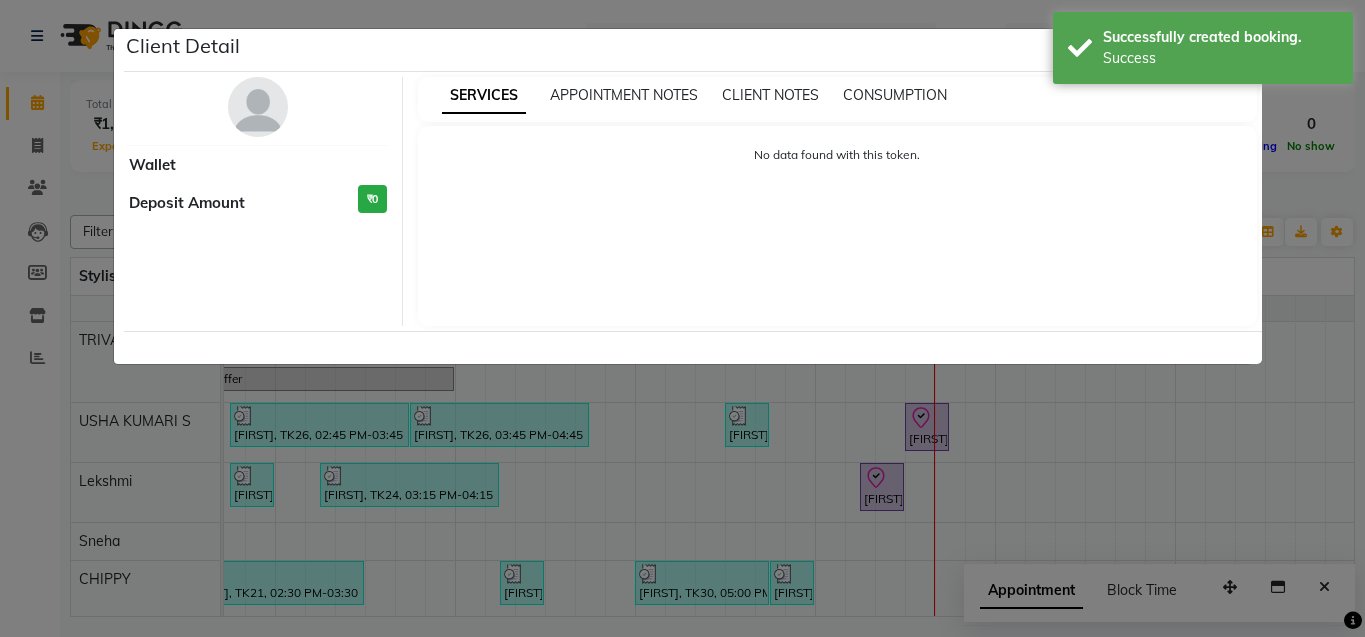 select on "8" 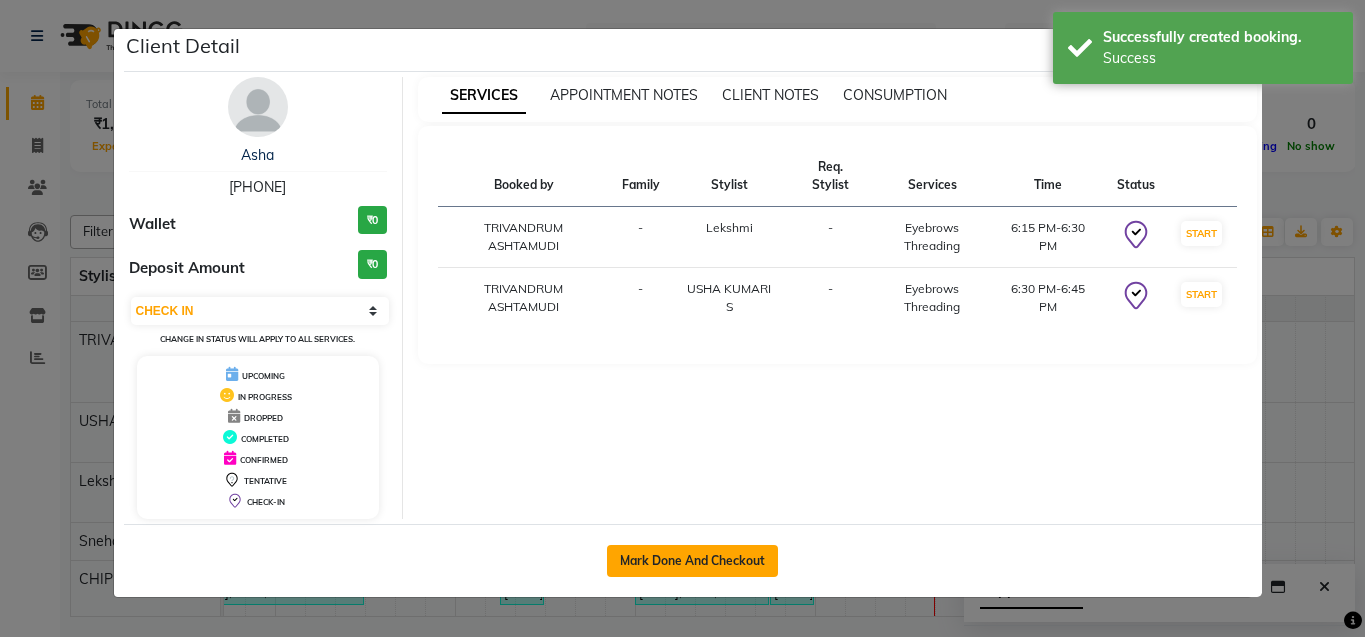 click on "Mark Done And Checkout" 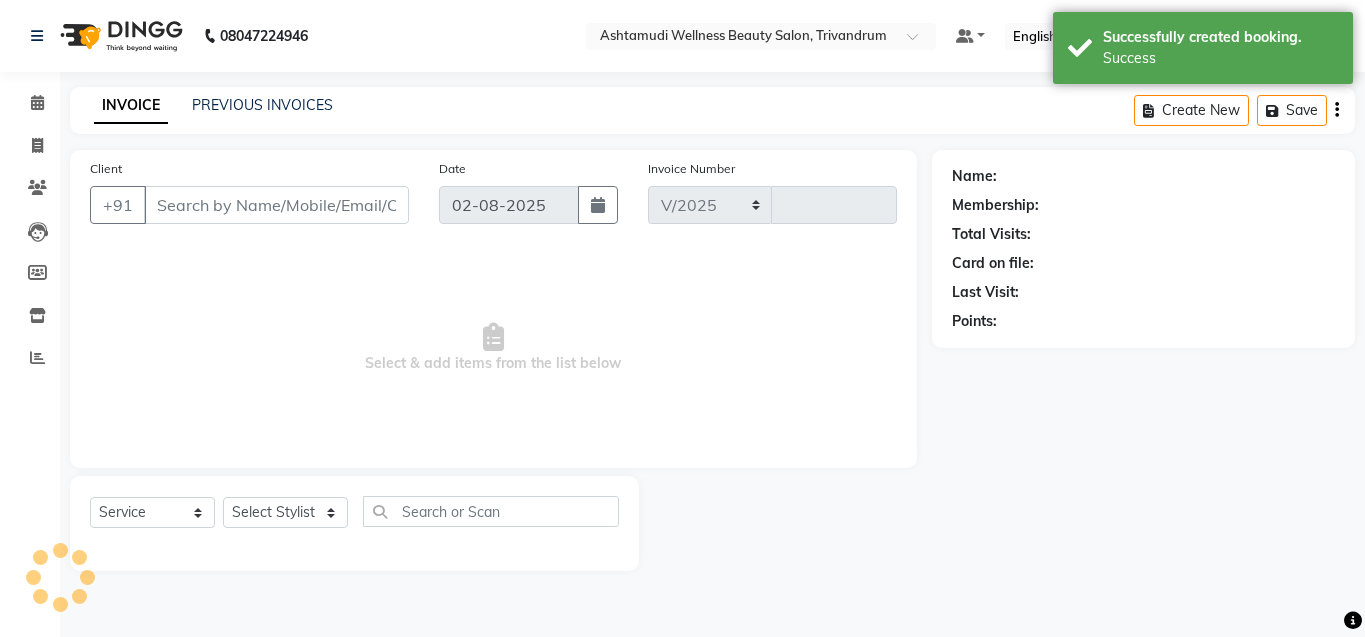 select on "4636" 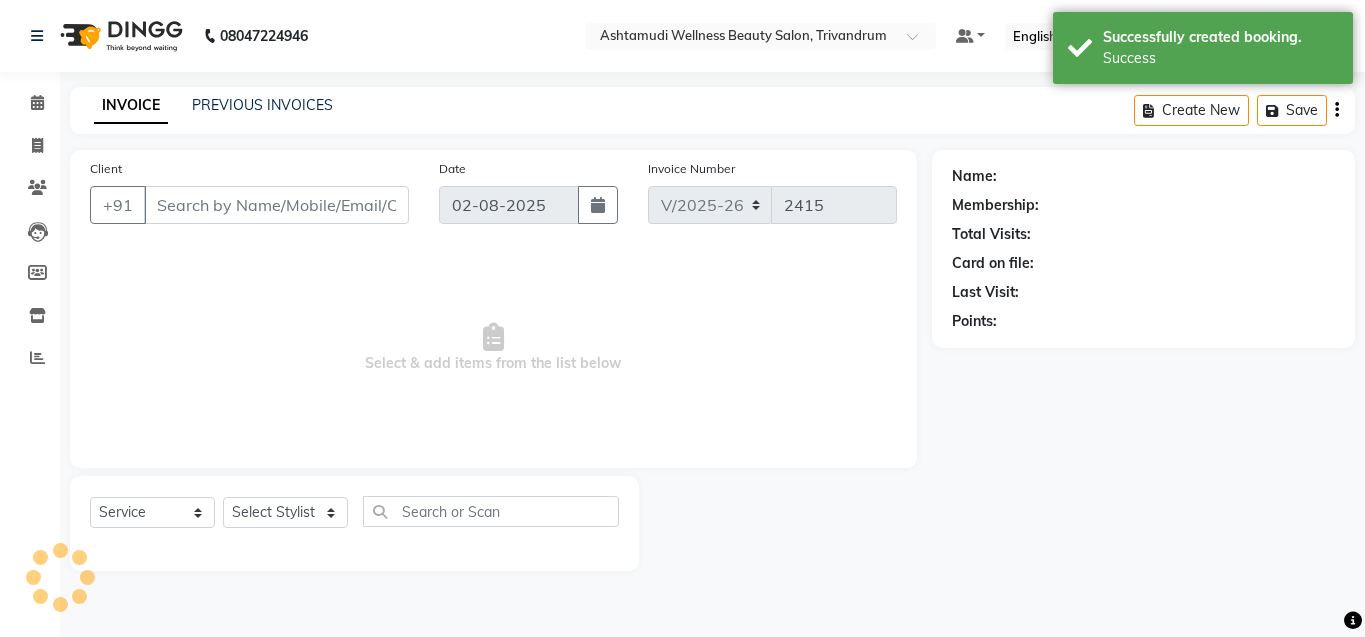 type on "[PHONE]" 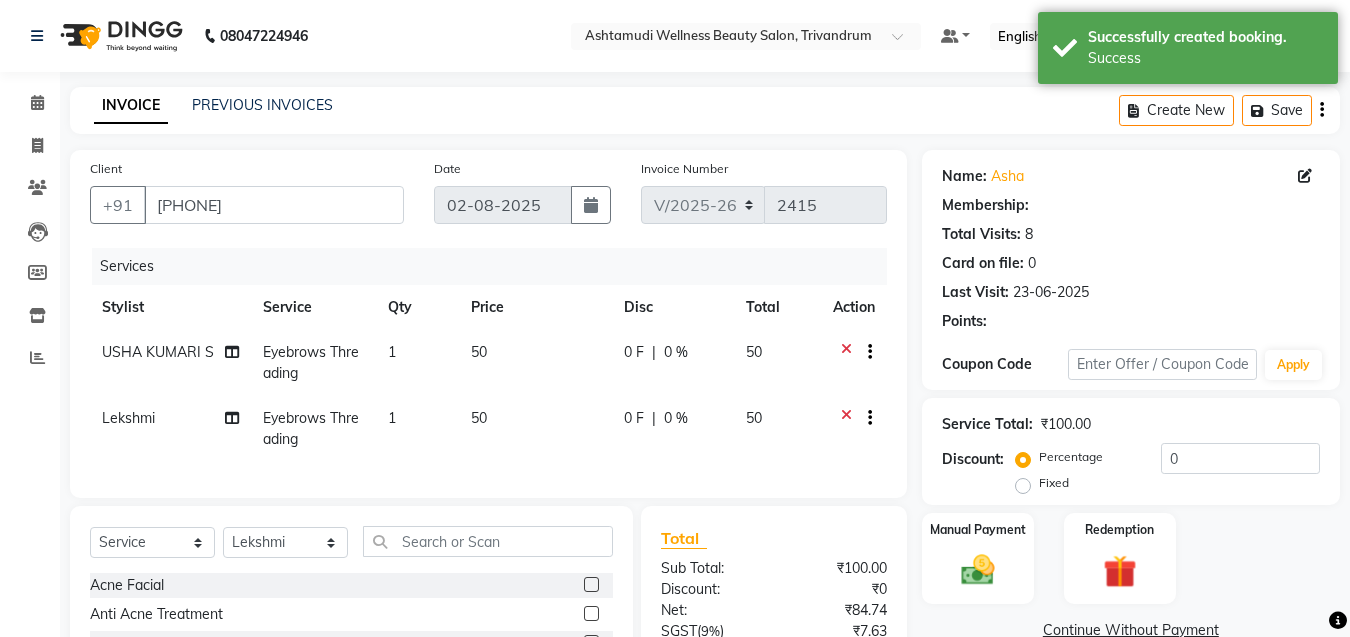 select on "1: Object" 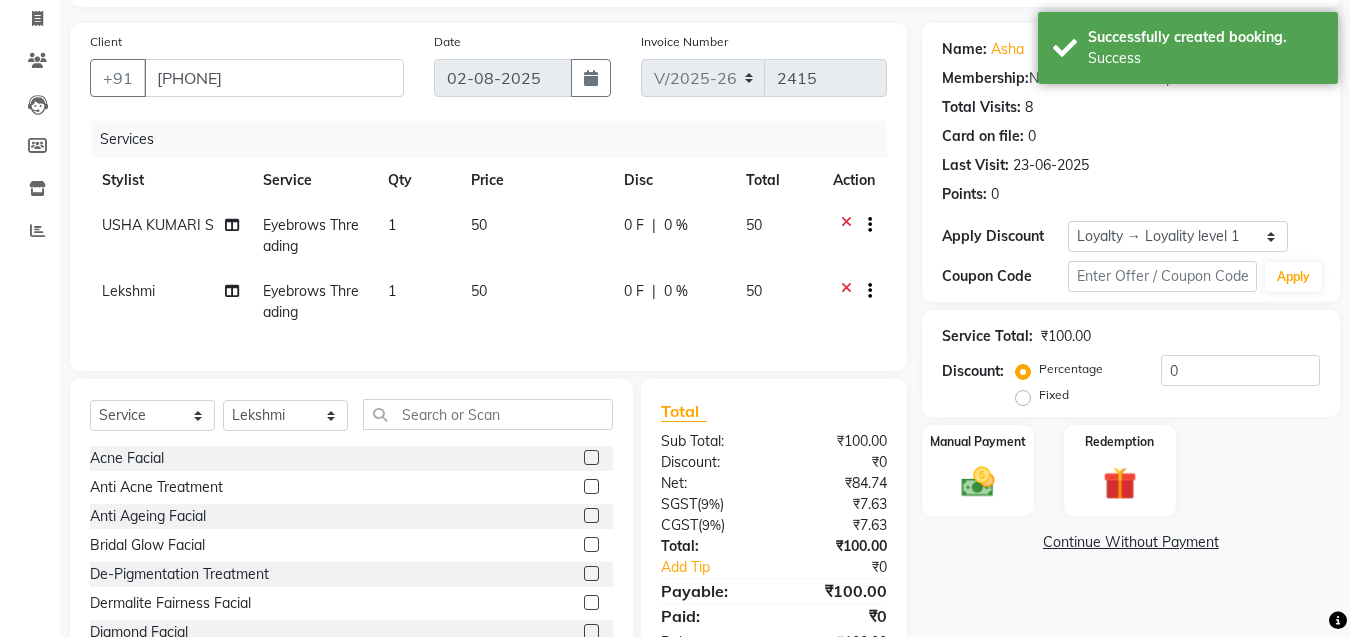 scroll, scrollTop: 209, scrollLeft: 0, axis: vertical 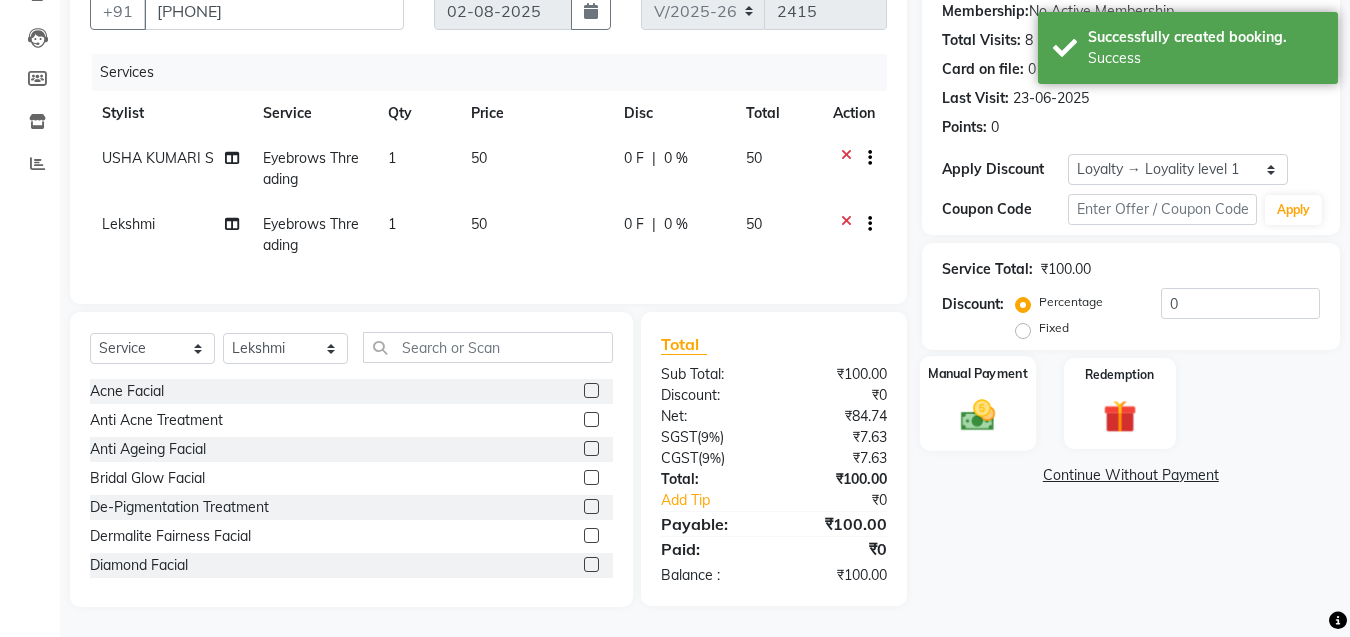 click on "Manual Payment" 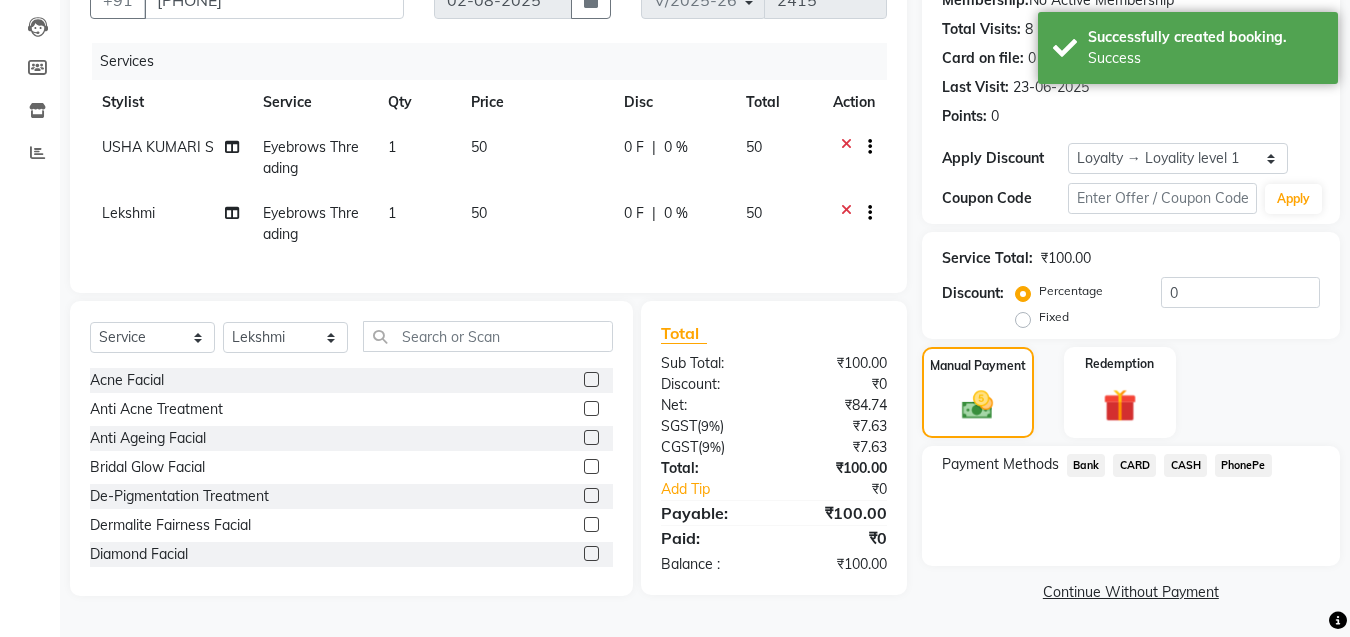 click on "PhonePe" 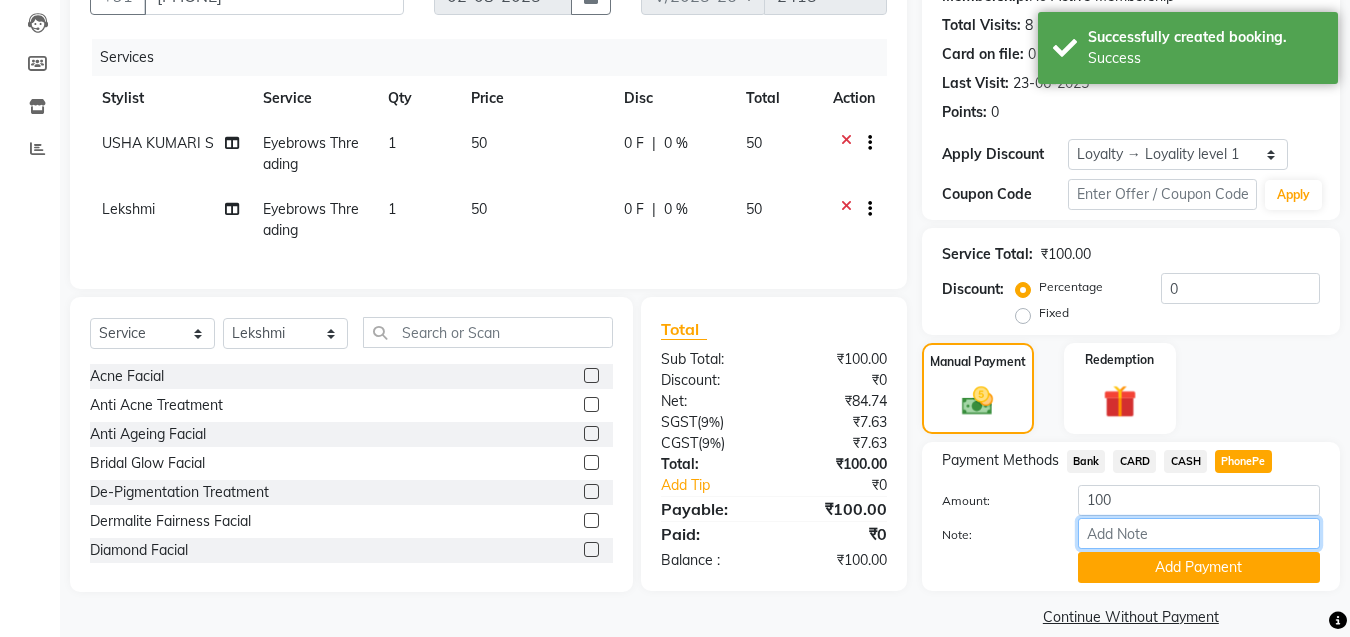 click on "Note:" at bounding box center [1199, 533] 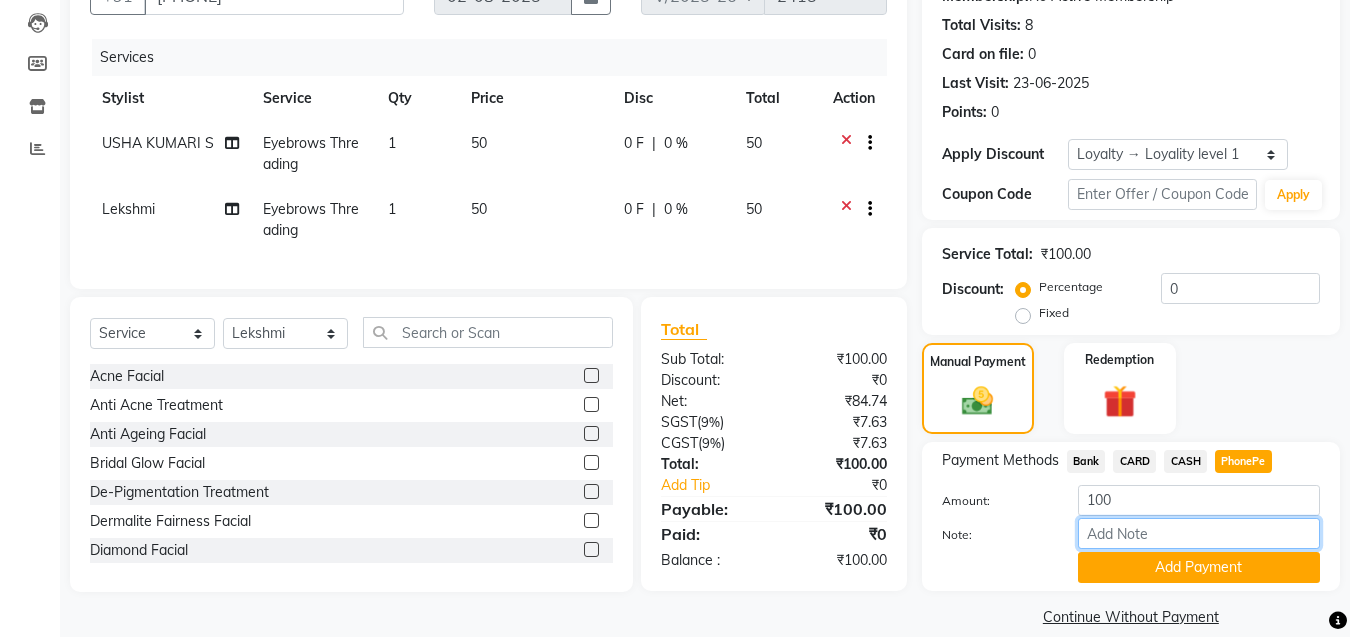 type on "[FIRST]" 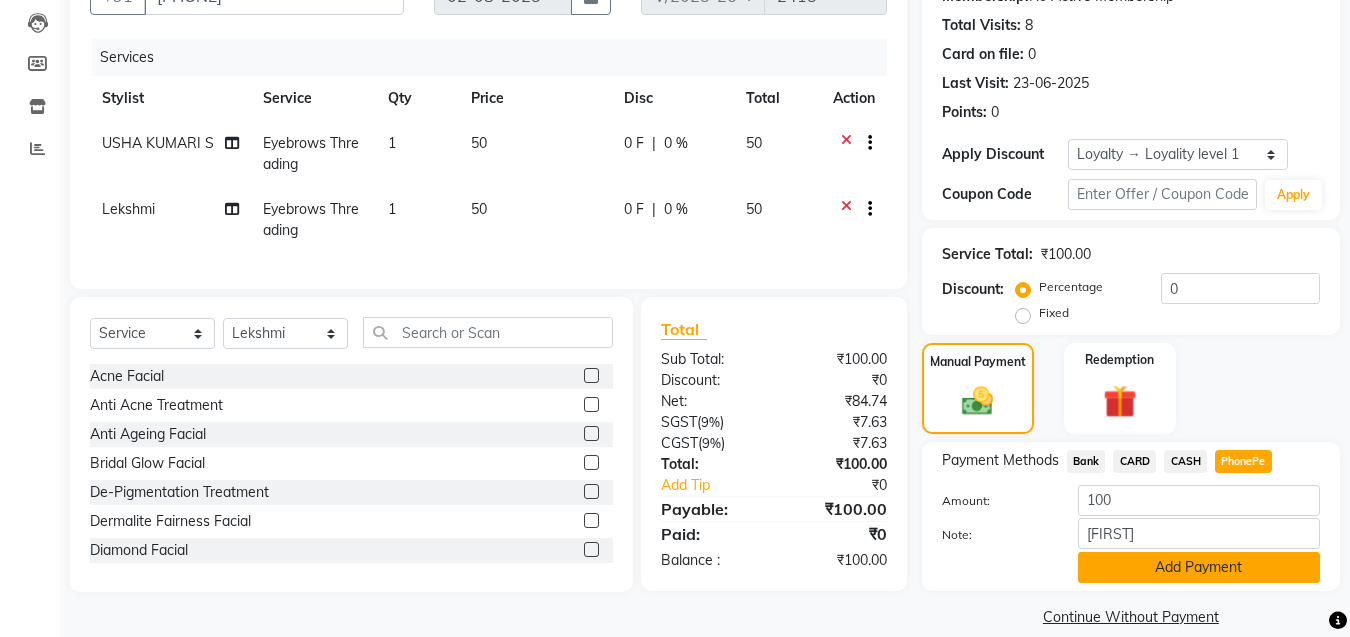 click on "Add Payment" 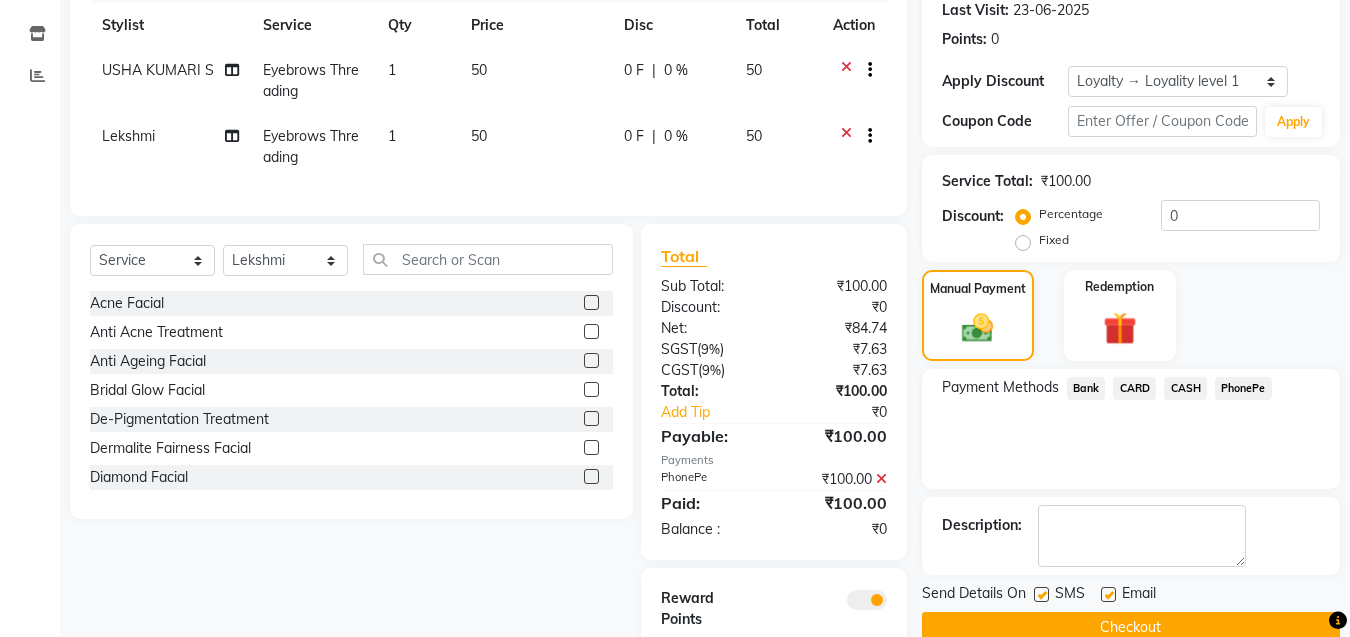 scroll, scrollTop: 349, scrollLeft: 0, axis: vertical 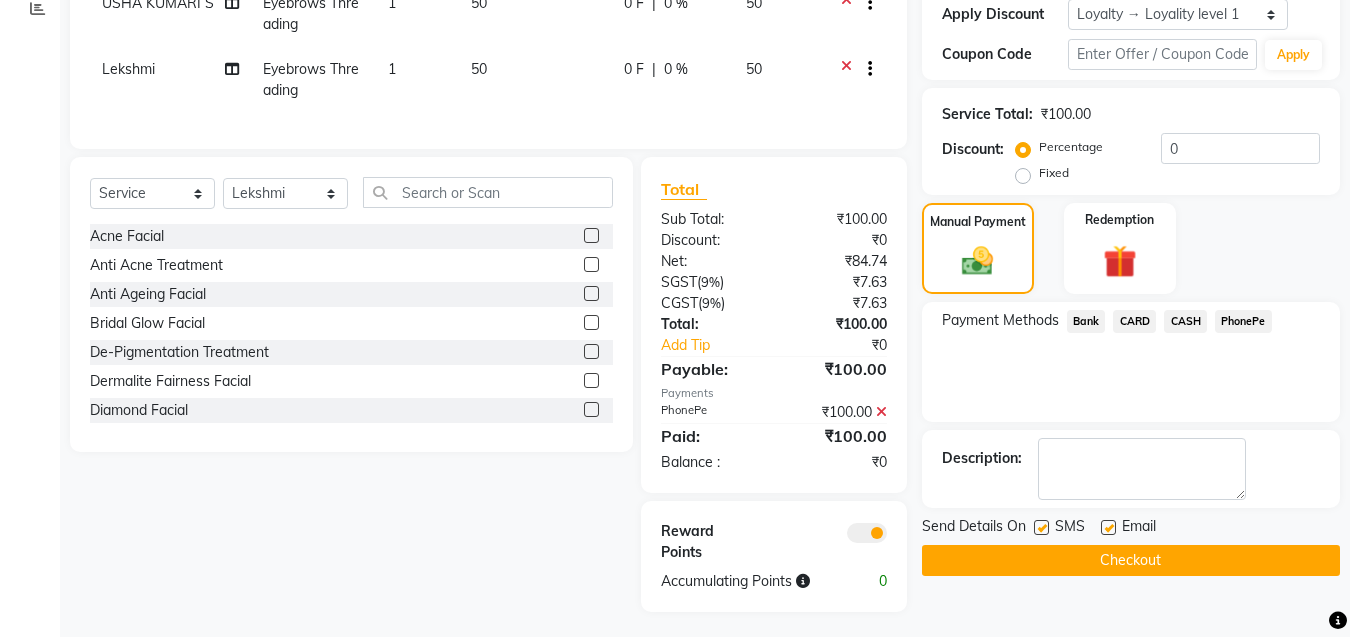 click 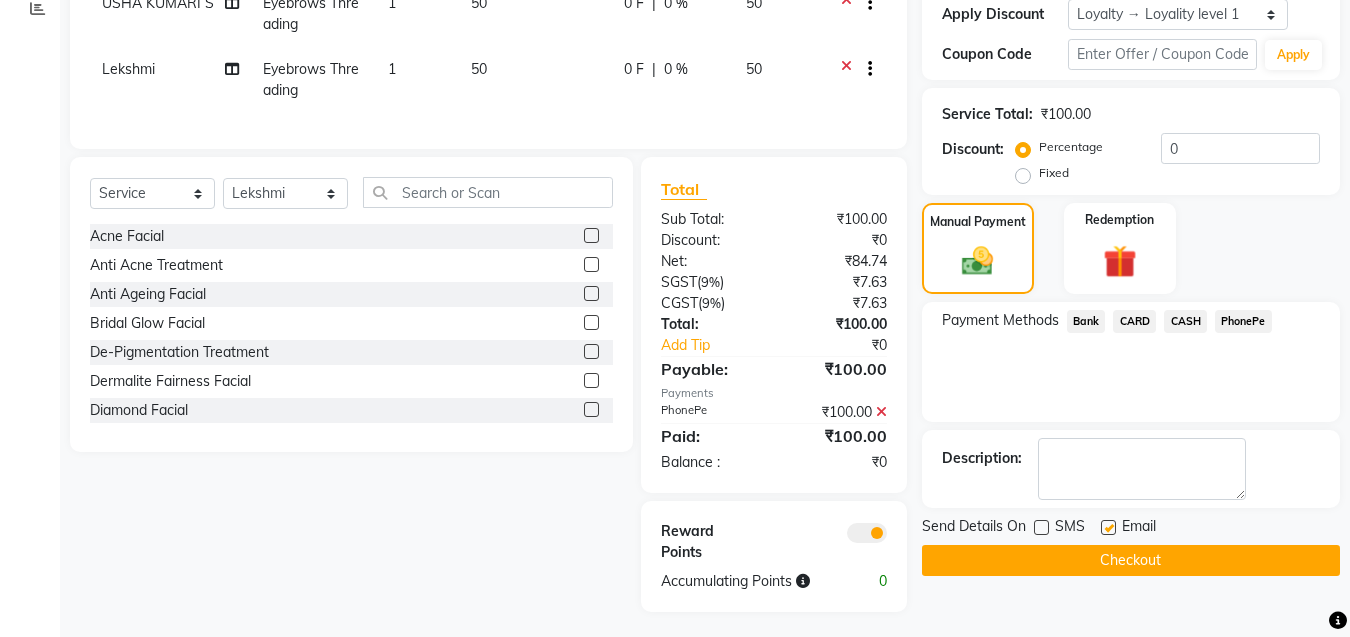click 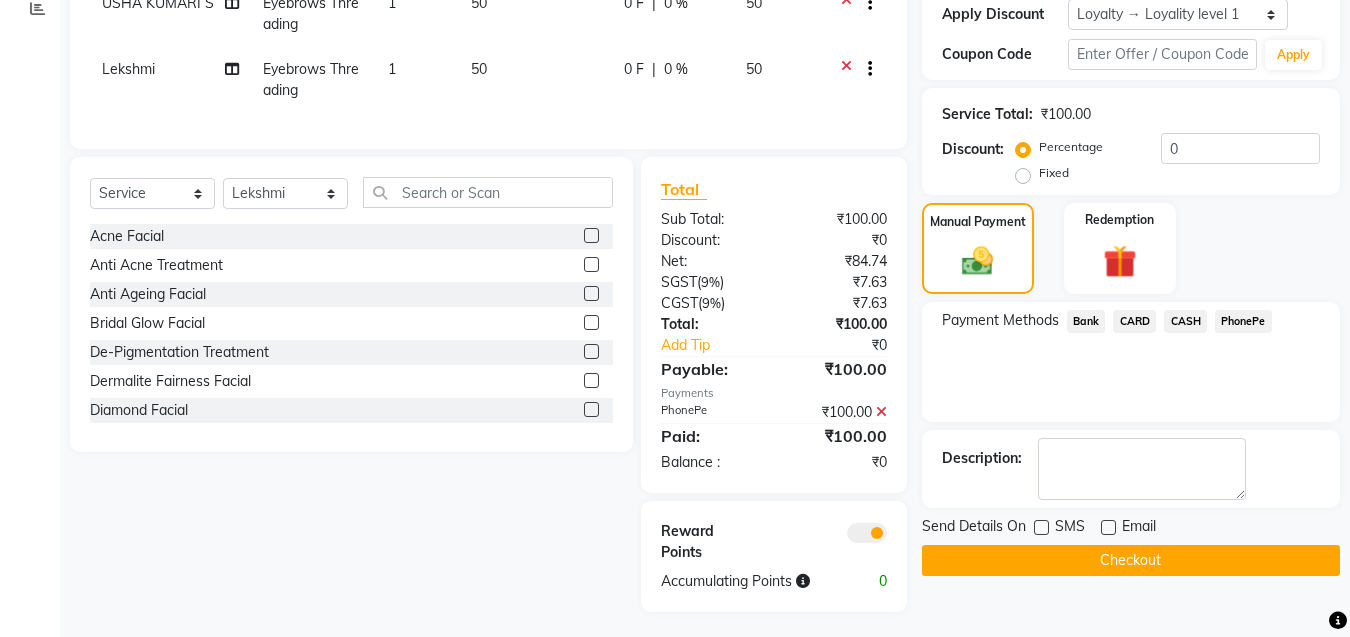 click on "Checkout" 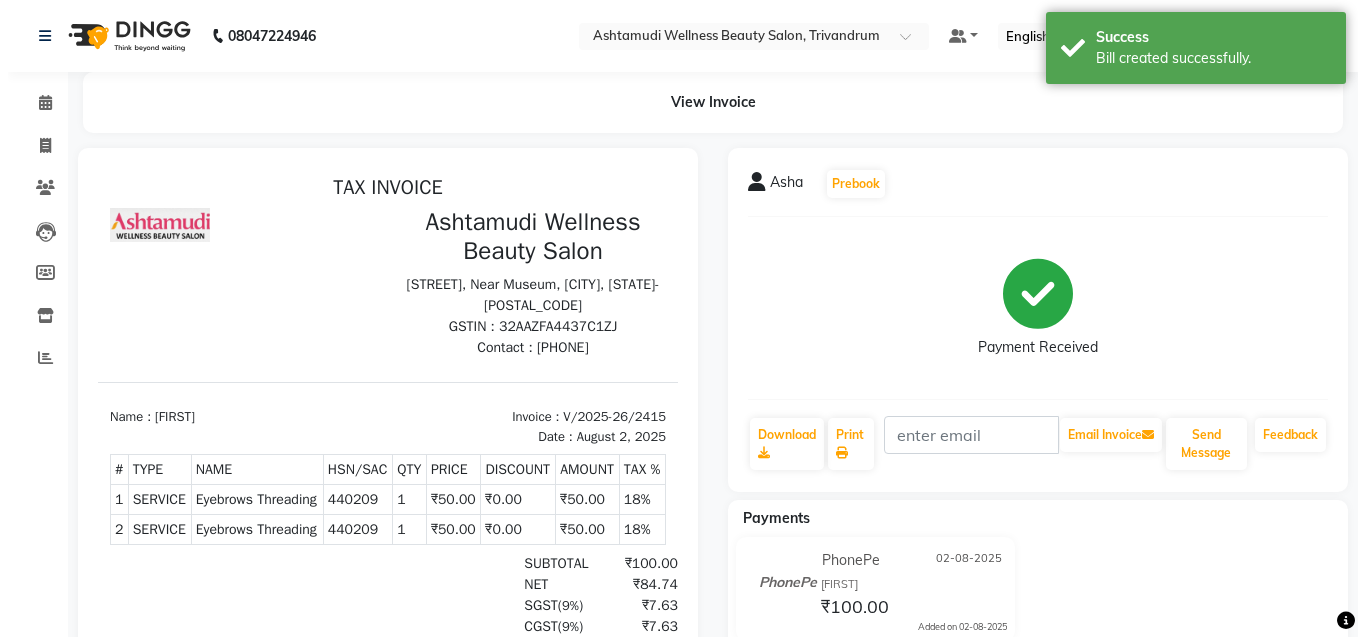 scroll, scrollTop: 0, scrollLeft: 0, axis: both 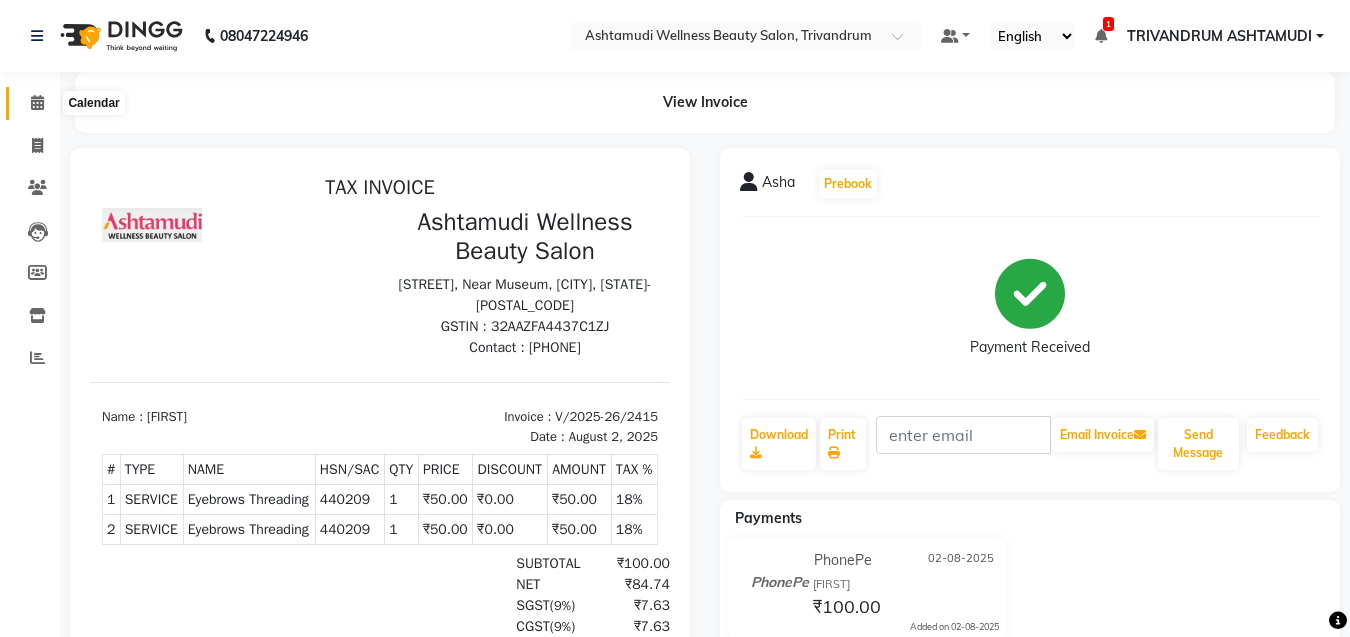 click 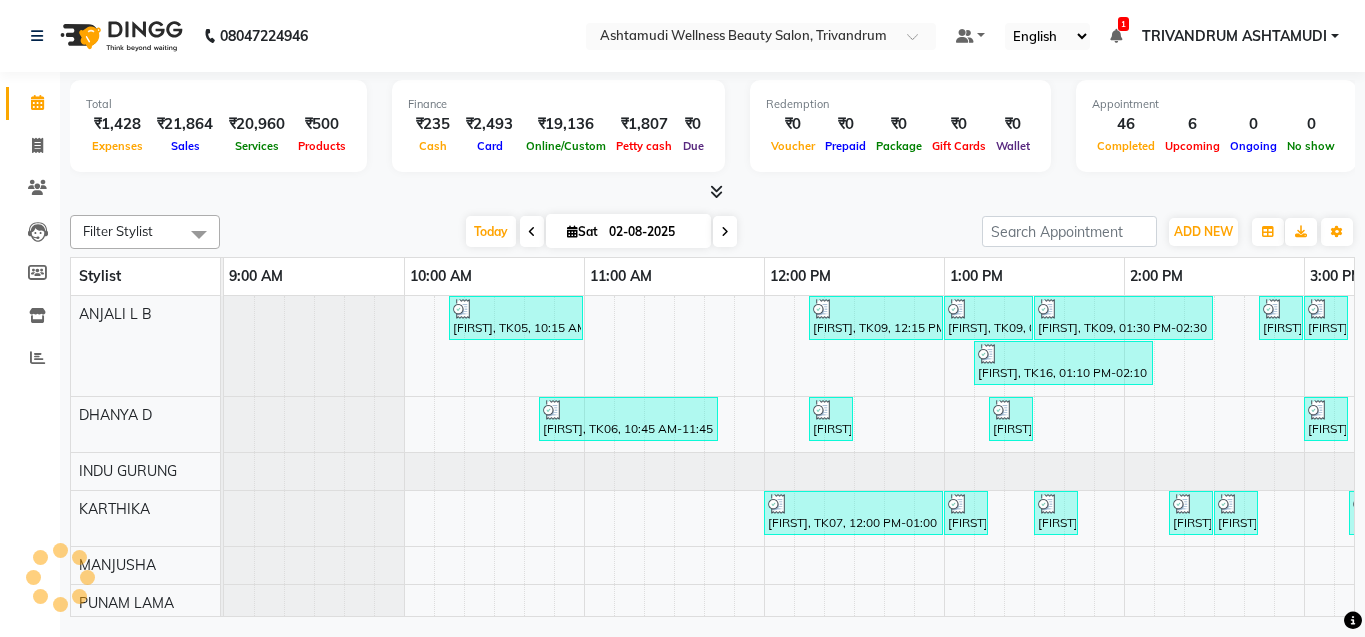 scroll, scrollTop: 0, scrollLeft: 0, axis: both 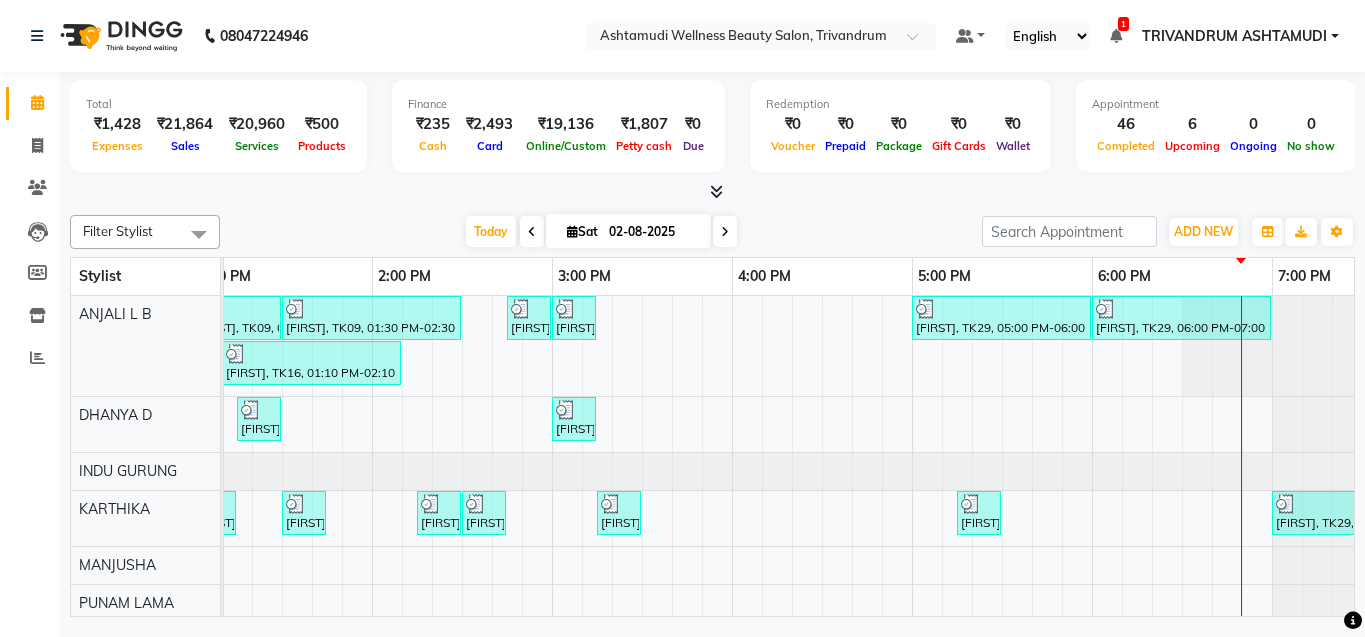 click at bounding box center [712, 192] 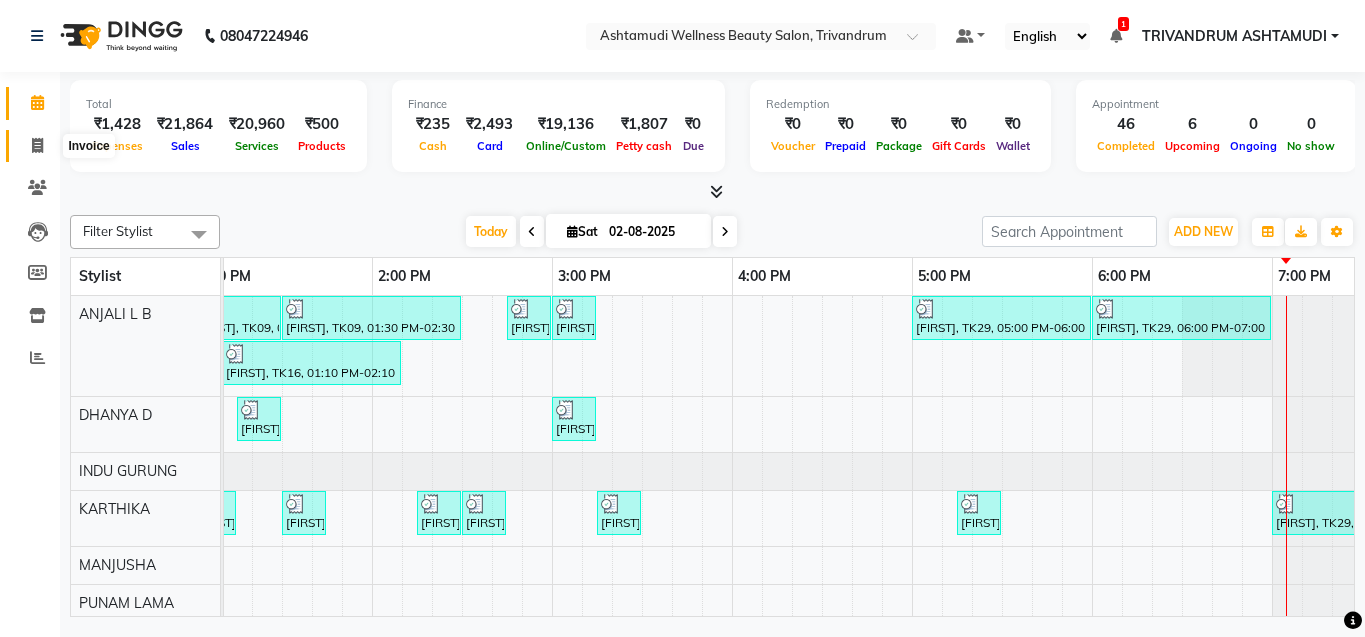 click 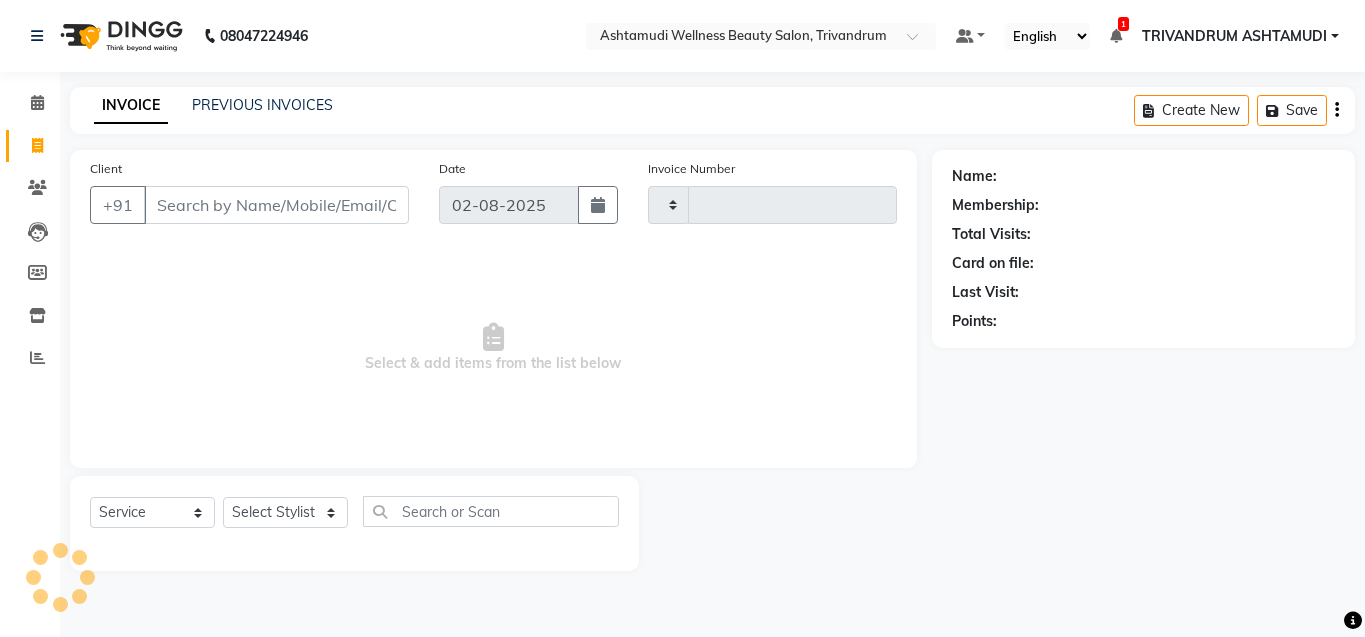 type on "2416" 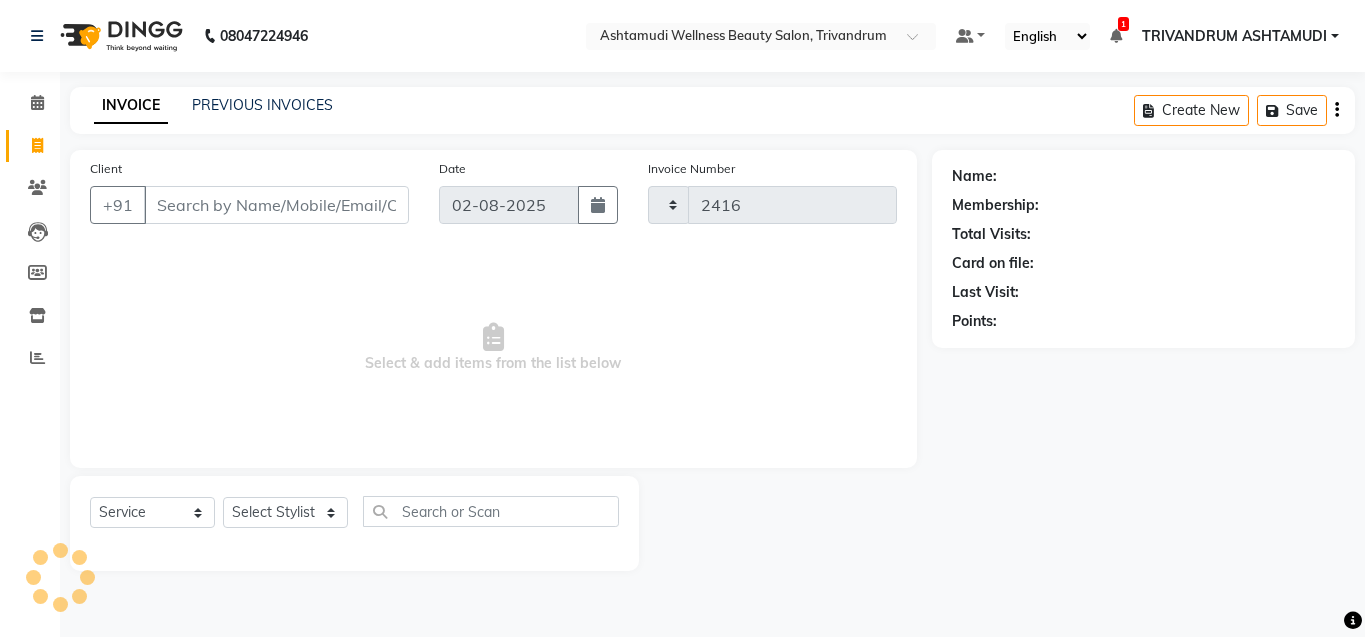 select on "4636" 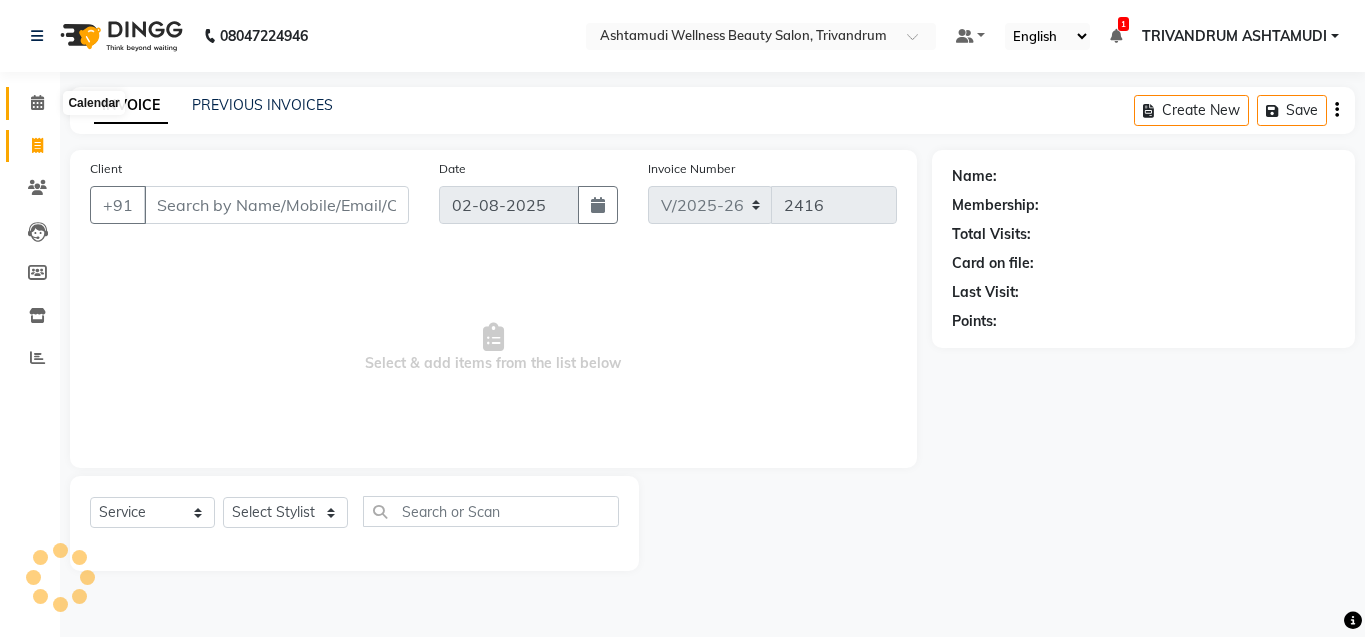 click 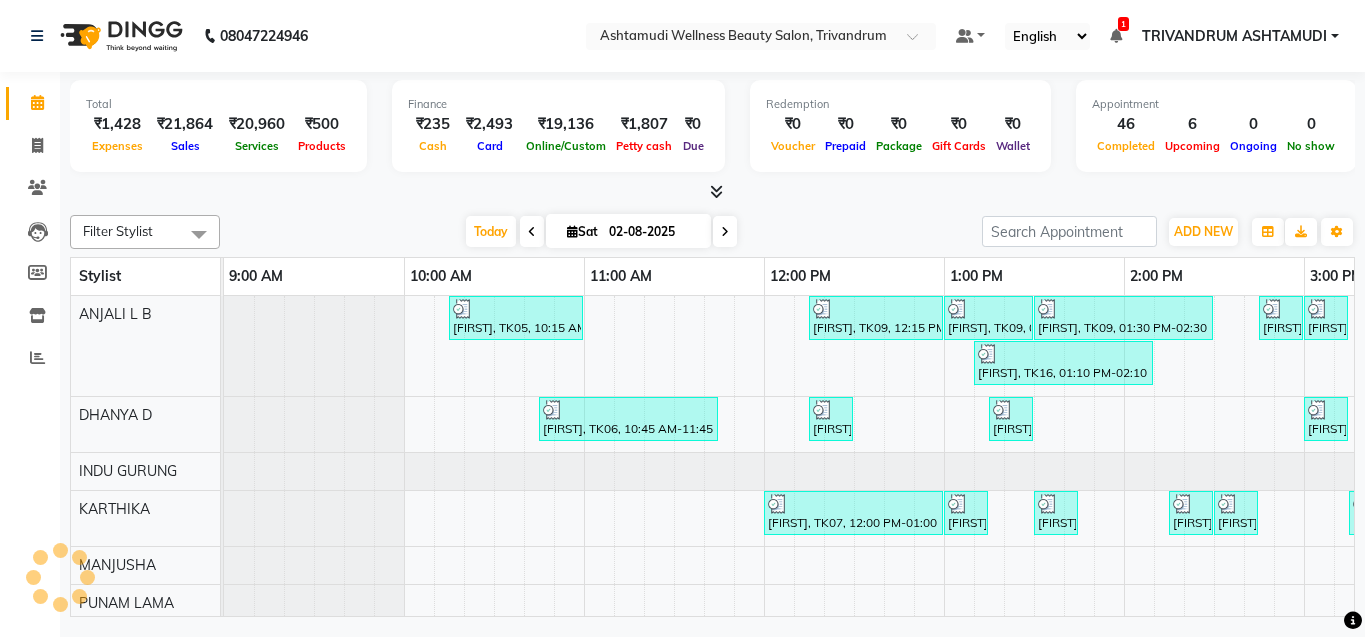 scroll, scrollTop: 0, scrollLeft: 1390, axis: horizontal 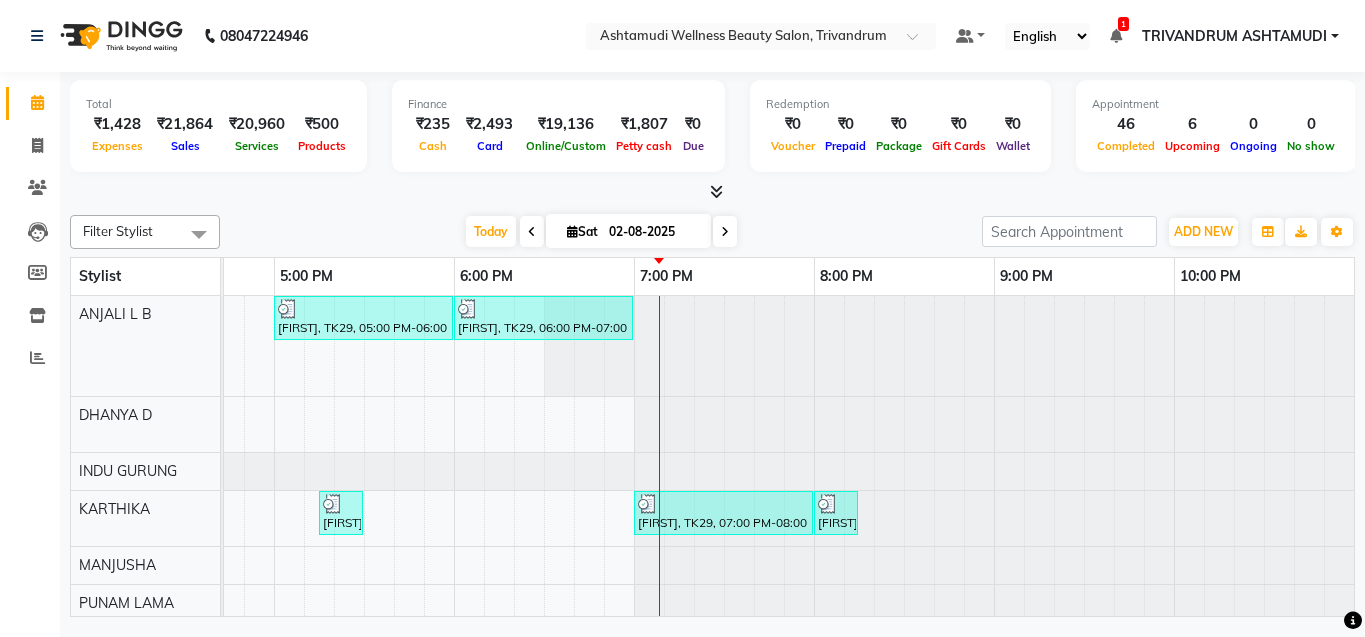 click on "[FIRST], TK29, 05:00 PM-06:00 PM, Hair Spa     [FIRST], TK29, 06:00 PM-07:00 PM, Layer Cut     [FIRST], TK16, 01:10 PM-02:10 PM, Anti-Dandruff Treatment With Spa     [FIRST], TK06, 10:45 AM-11:45 AM, Anti-Dandruff Treatment With Spa     [FIRST], TK08, 12:15 PM-12:30 PM, Eyebrows Threading     [FIRST], TK15, 01:15 PM-01:30 PM, Eyebrows Threading     [FIRST], TK18, 03:00 PM-03:15 PM, Eyebrows Threading     [FIRST], TK07, 12:00 PM-01:00 PM, Aroma Pedicure     [FIRST], TK07, 01:00 PM-01:15 PM, Eyebrows Threading     [FIRST], TK15, 01:30 PM-01:45 PM, Eyebrows Threading     [FIRST], TK17, 02:15 PM-02:30 PM, Eyebrows Threading     [FIRST], TK17, 02:30 PM-02:45 PM, Upper Lip Threading" at bounding box center (94, 657) 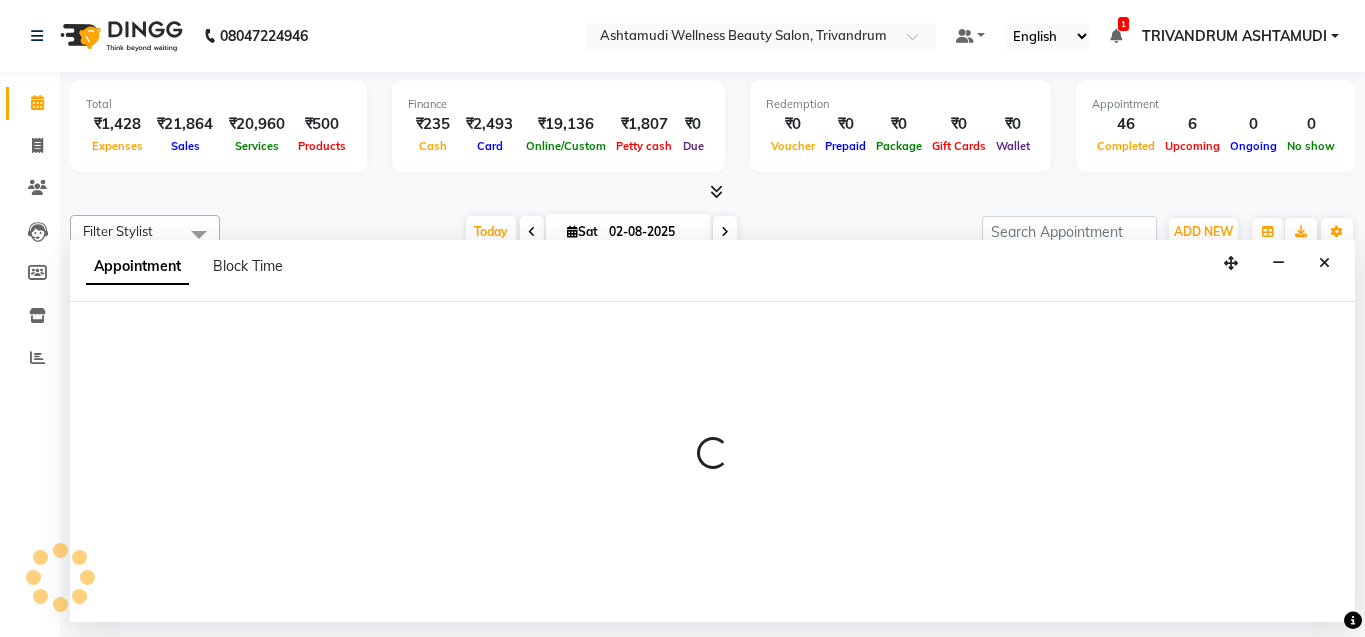 select on "27022" 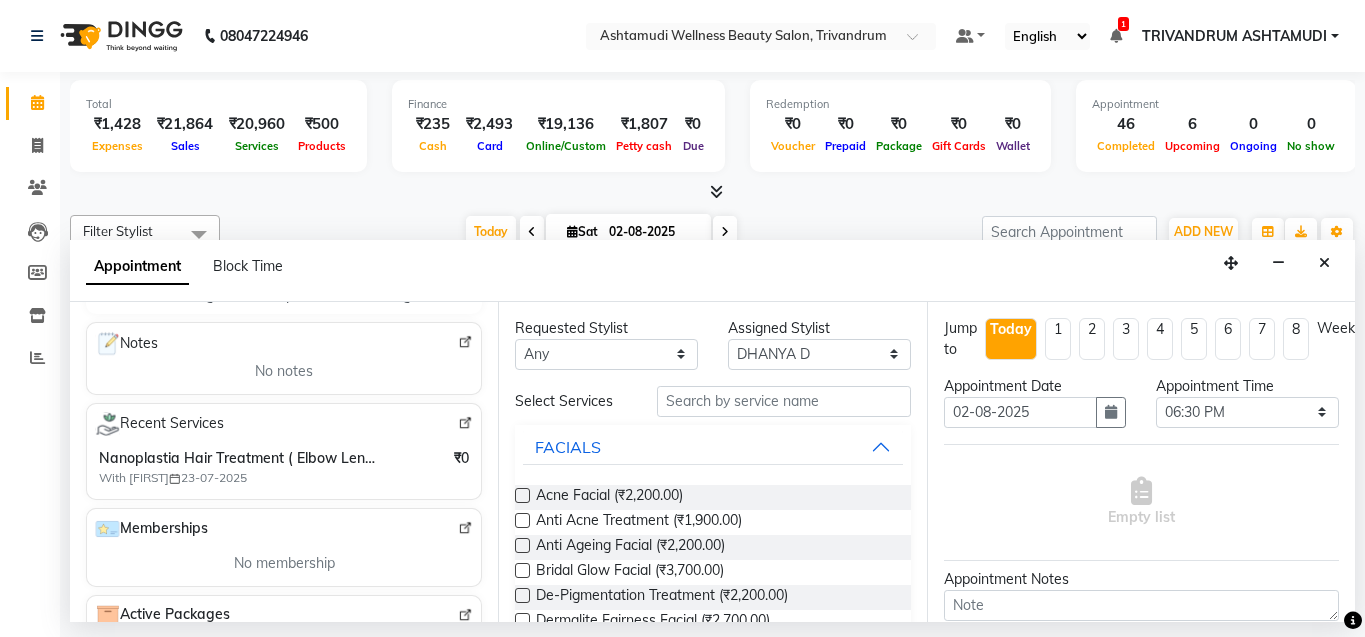 scroll, scrollTop: 300, scrollLeft: 0, axis: vertical 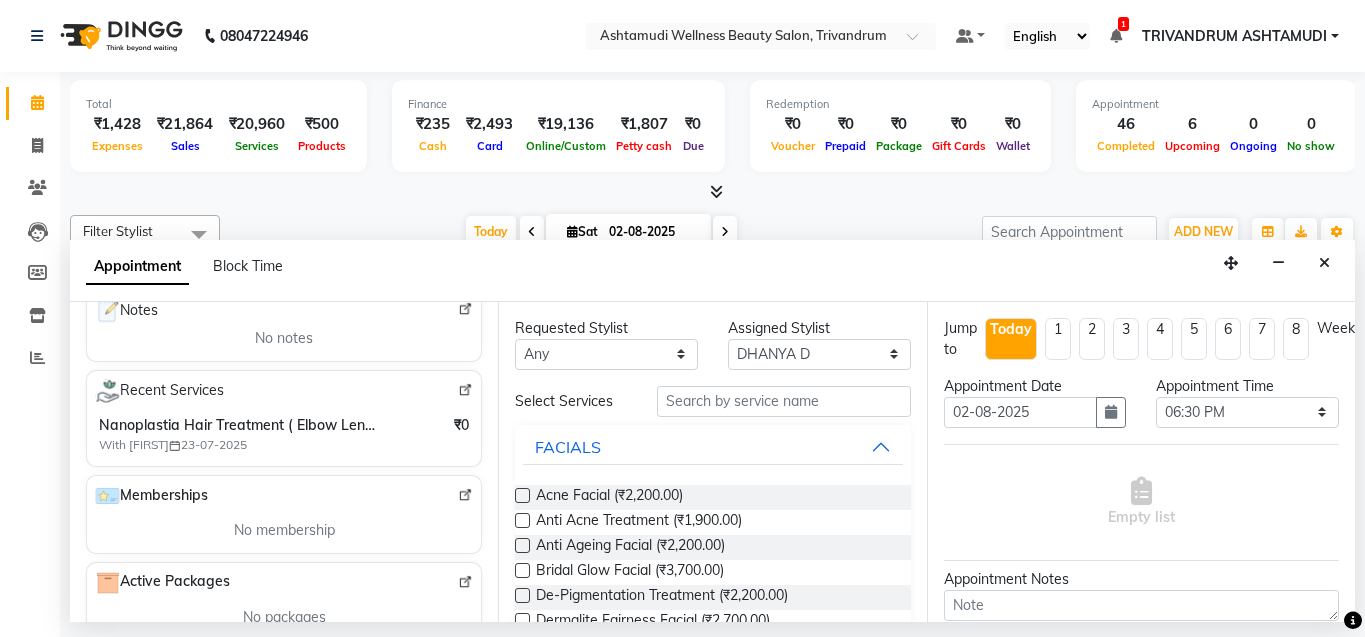 type on "[PHONE]" 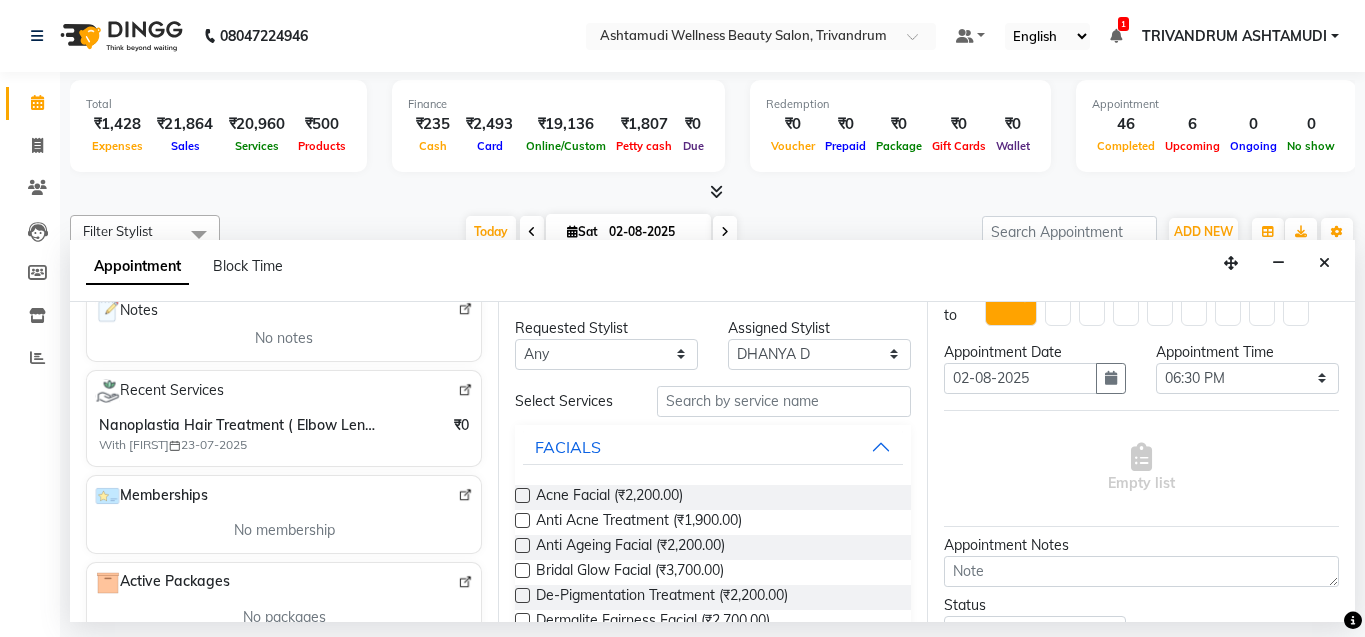 scroll, scrollTop: 0, scrollLeft: 0, axis: both 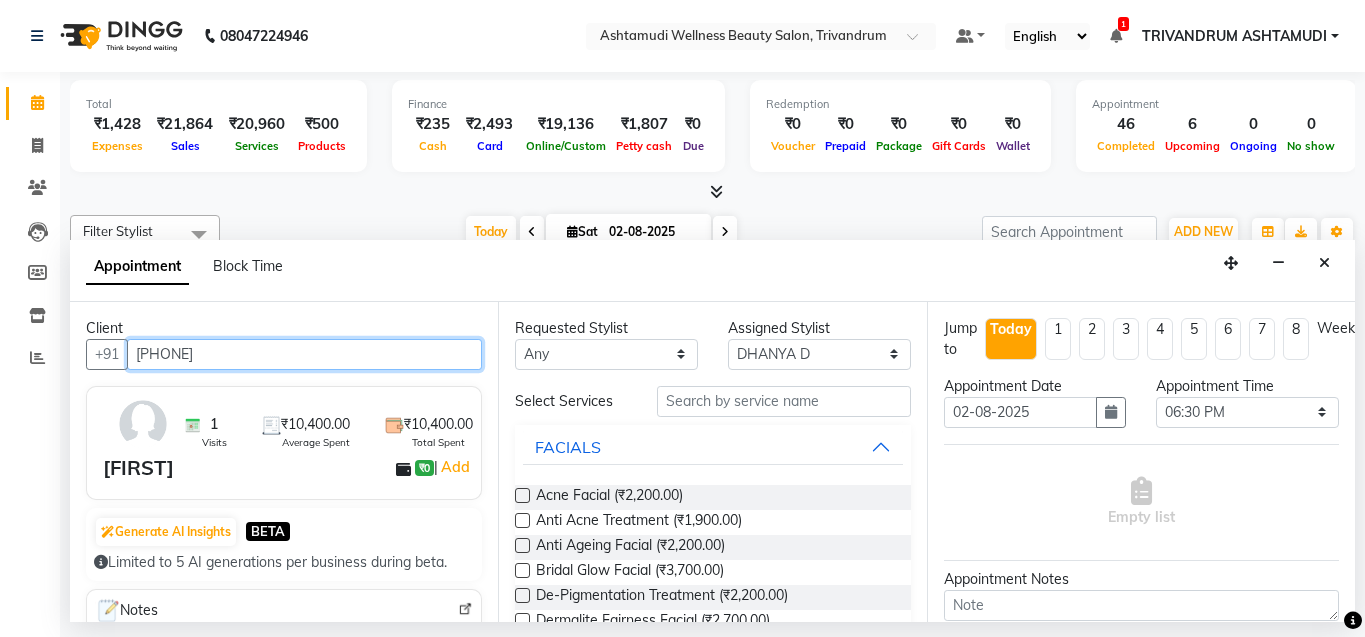 drag, startPoint x: 280, startPoint y: 356, endPoint x: 127, endPoint y: 378, distance: 154.57361 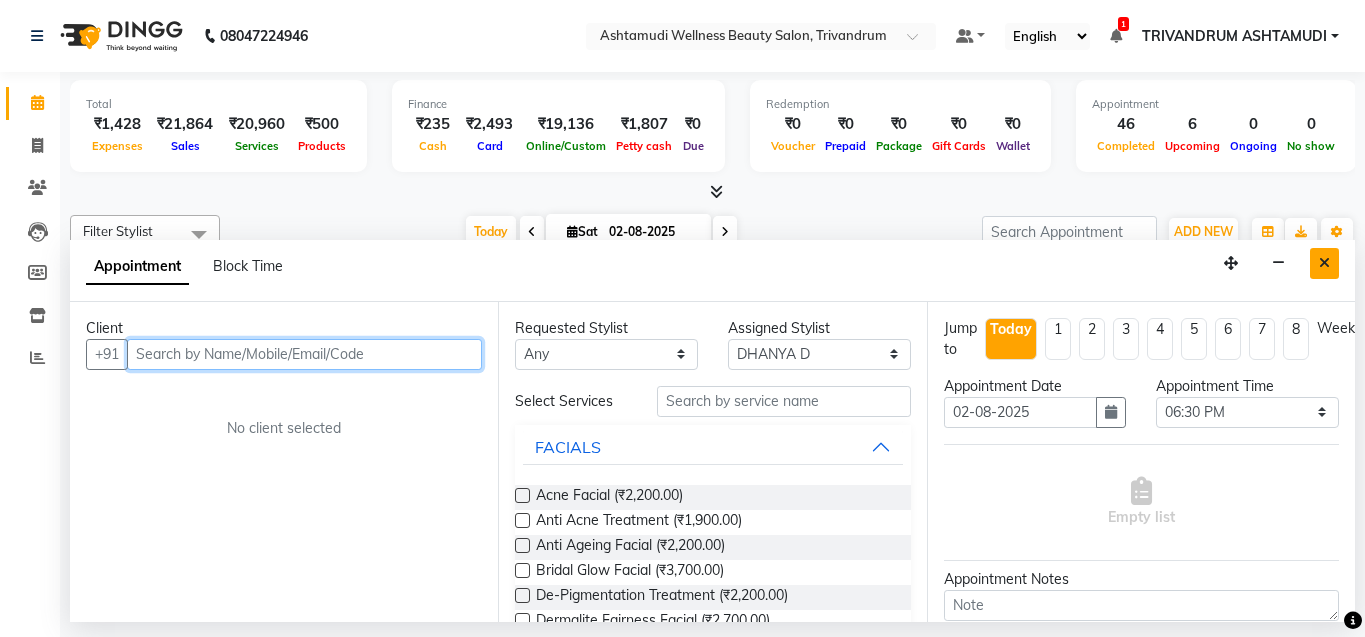 type 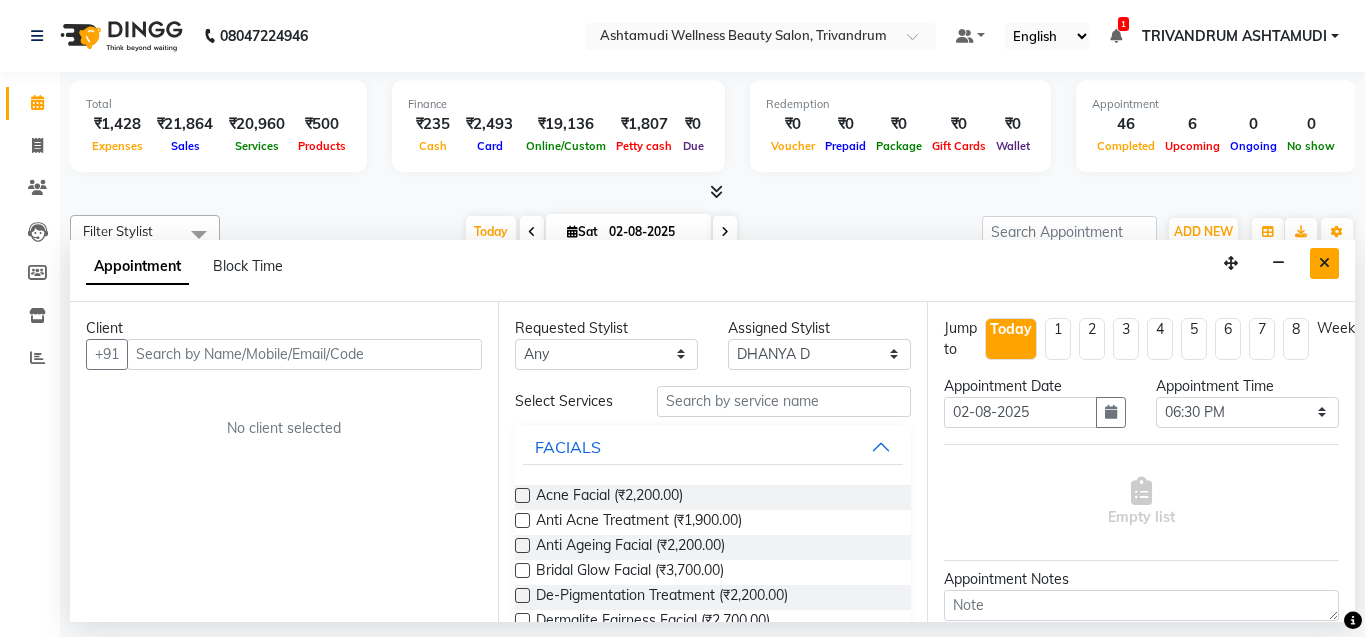 click at bounding box center [1324, 263] 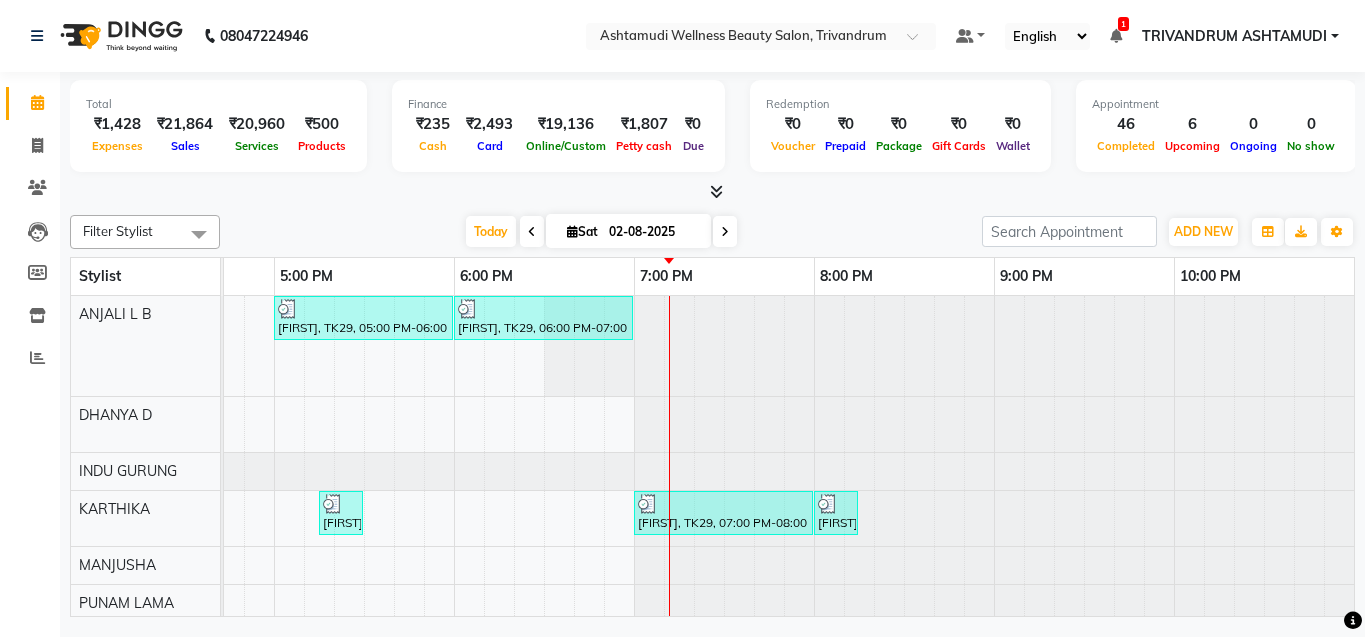 scroll, scrollTop: 285, scrollLeft: 1390, axis: both 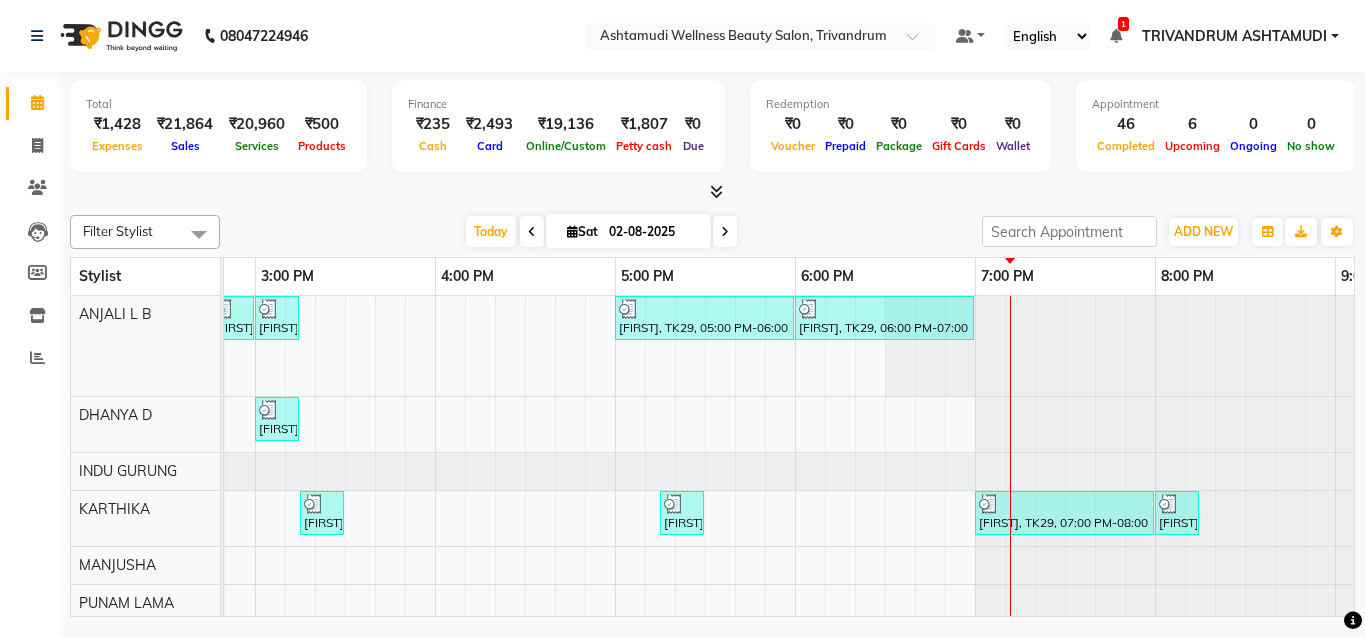 click on "[FIRST], TK29, 05:00 PM-06:00 PM, Hair Spa     [FIRST], TK29, 06:00 PM-07:00 PM, Layer Cut     [FIRST], TK16, 01:10 PM-02:10 PM, Anti-Dandruff Treatment With Spa     [FIRST], TK06, 10:45 AM-11:45 AM, Anti-Dandruff Treatment With Spa     [FIRST], TK08, 12:15 PM-12:30 PM, Eyebrows Threading     [FIRST], TK15, 01:15 PM-01:30 PM, Eyebrows Threading     [FIRST], TK18, 03:00 PM-03:15 PM, Eyebrows Threading     [FIRST], TK07, 12:00 PM-01:00 PM, Aroma Pedicure     [FIRST], TK07, 01:00 PM-01:15 PM, Eyebrows Threading     [FIRST], TK15, 01:30 PM-01:45 PM, Eyebrows Threading     [FIRST], TK17, 02:15 PM-02:30 PM, Eyebrows Threading     [FIRST], TK17, 02:30 PM-02:45 PM, Upper Lip Threading" at bounding box center (435, 657) 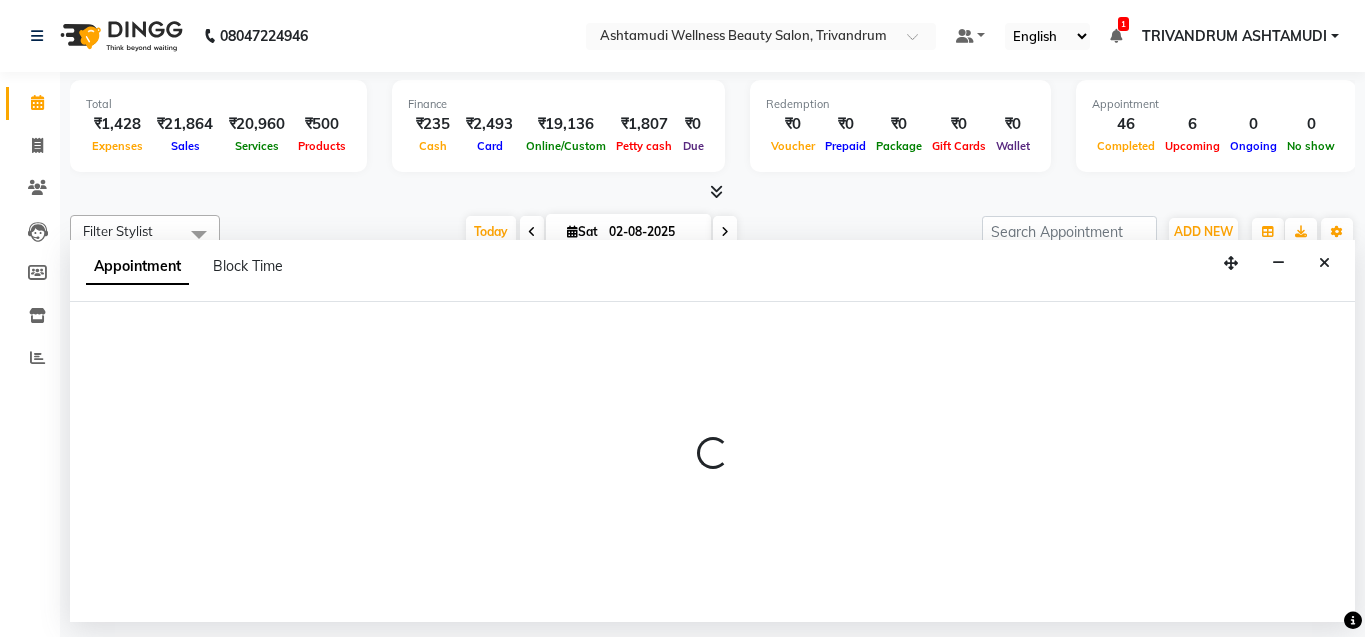 select on "27022" 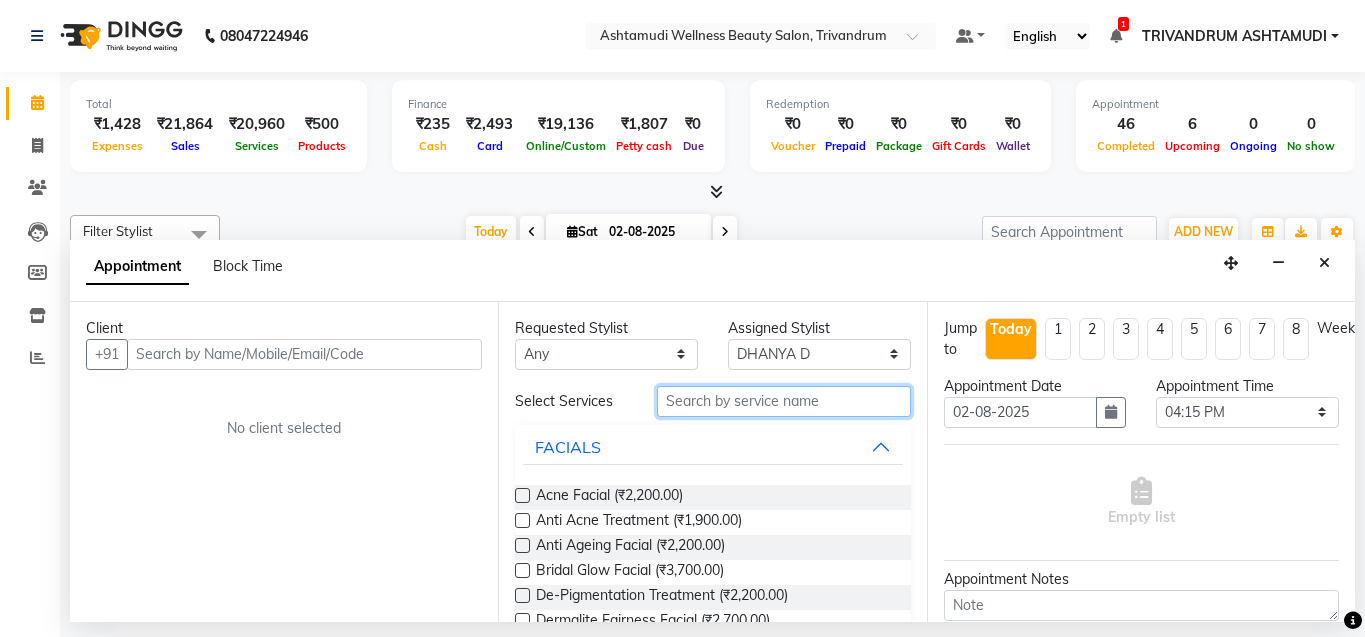click at bounding box center (784, 401) 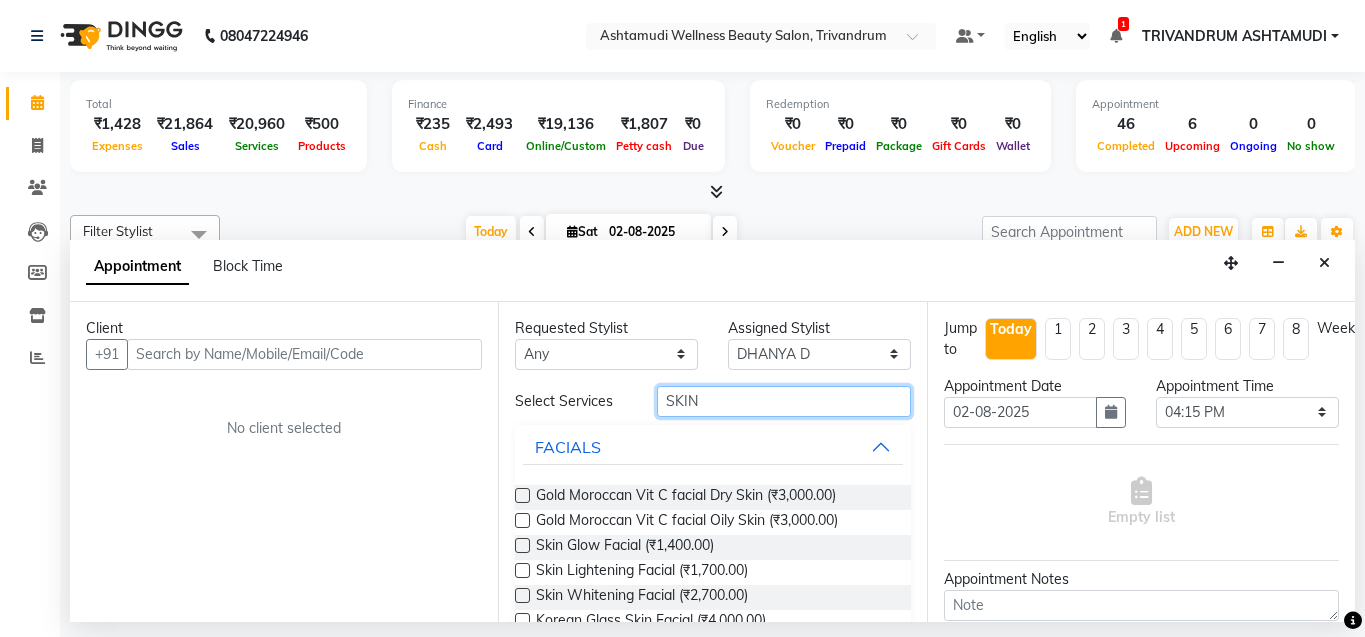 type on "SKIN" 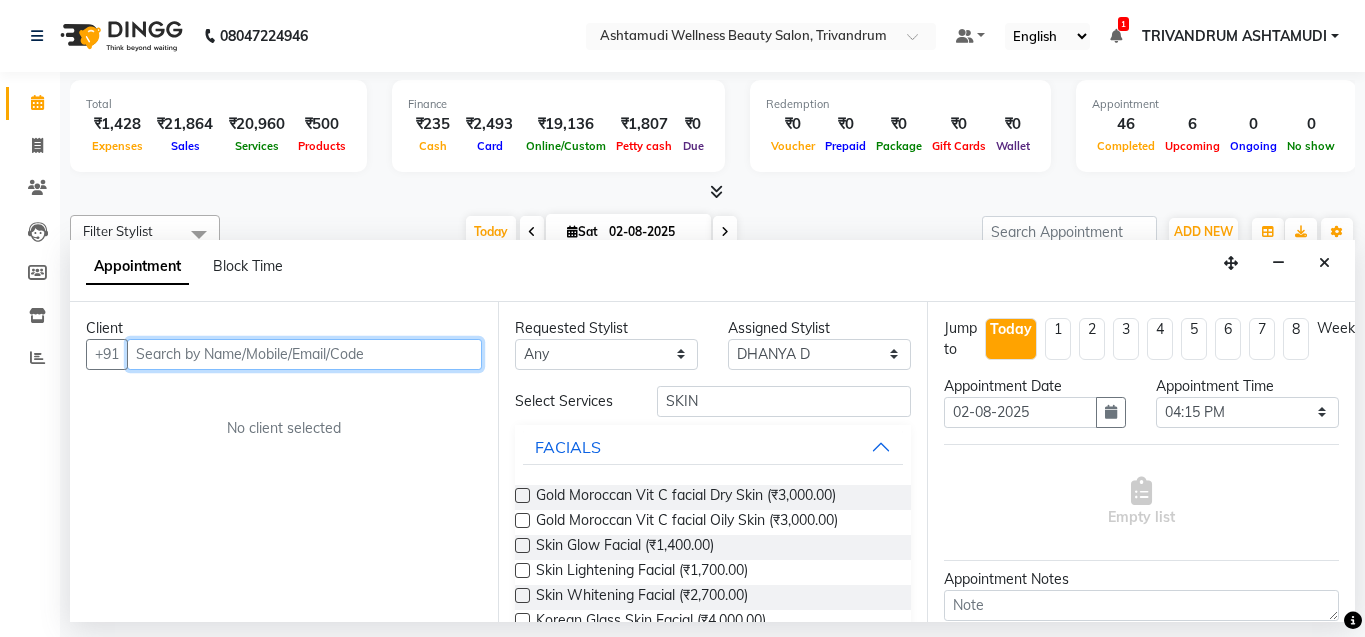 click at bounding box center (304, 354) 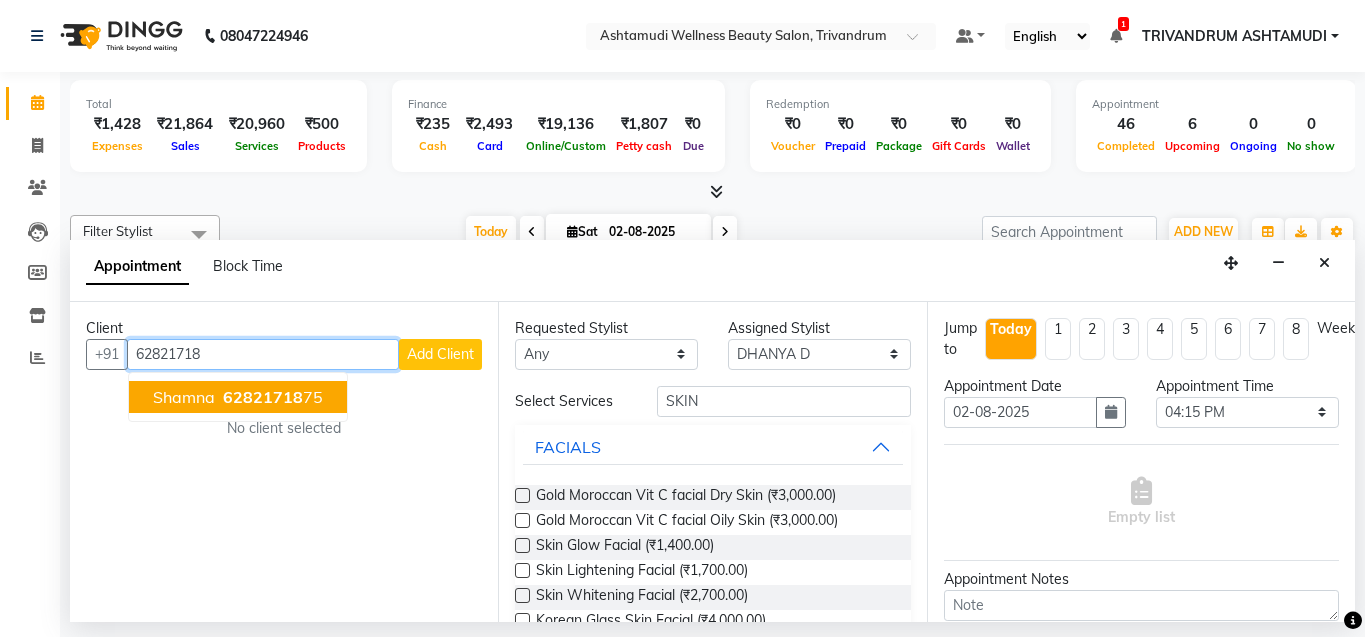 click on "62821718" at bounding box center (263, 397) 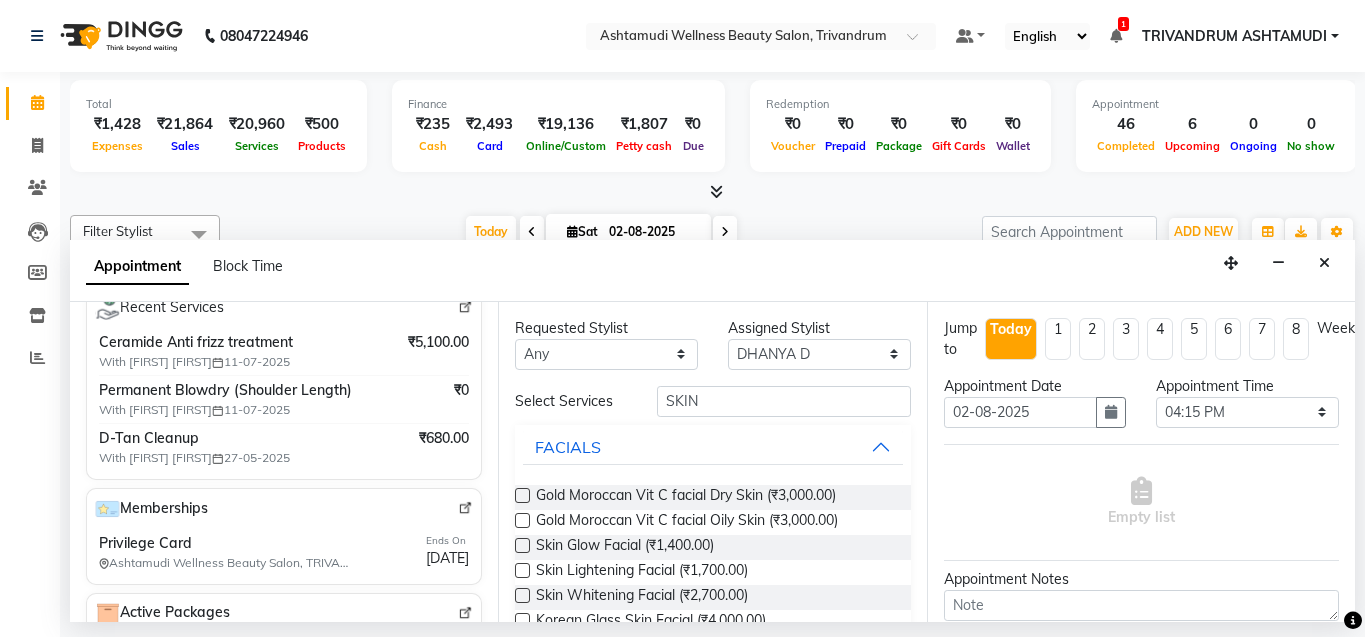 scroll, scrollTop: 300, scrollLeft: 0, axis: vertical 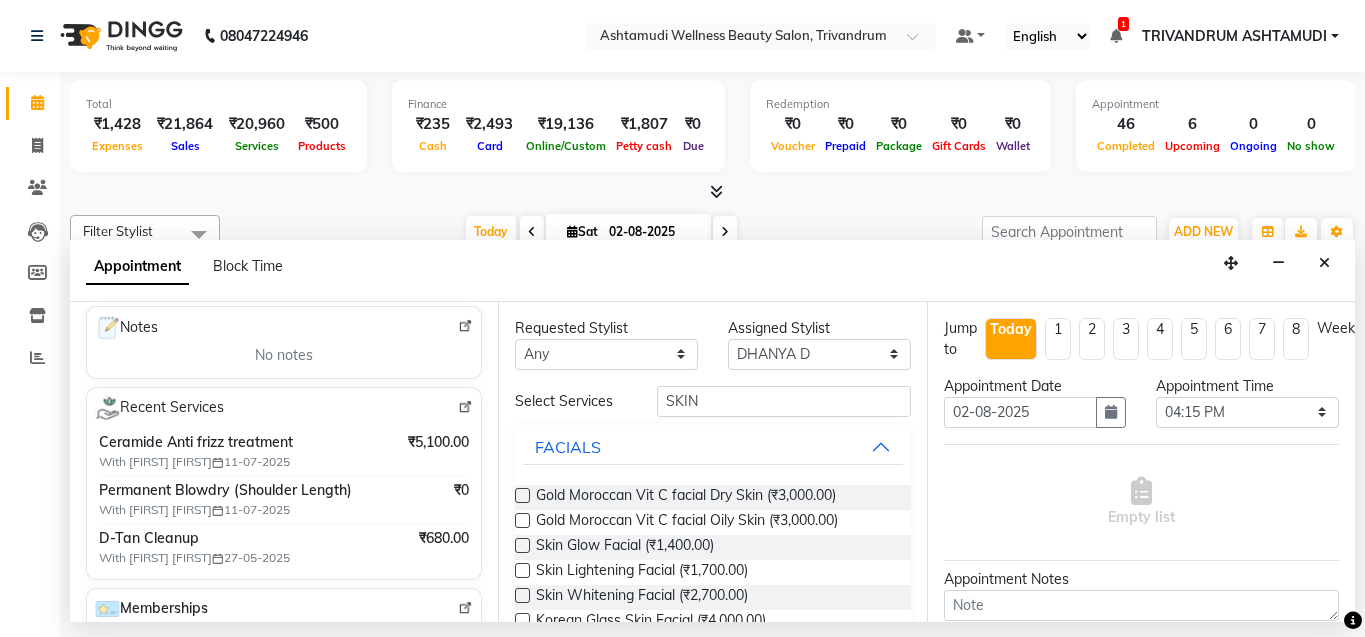 click at bounding box center [465, 407] 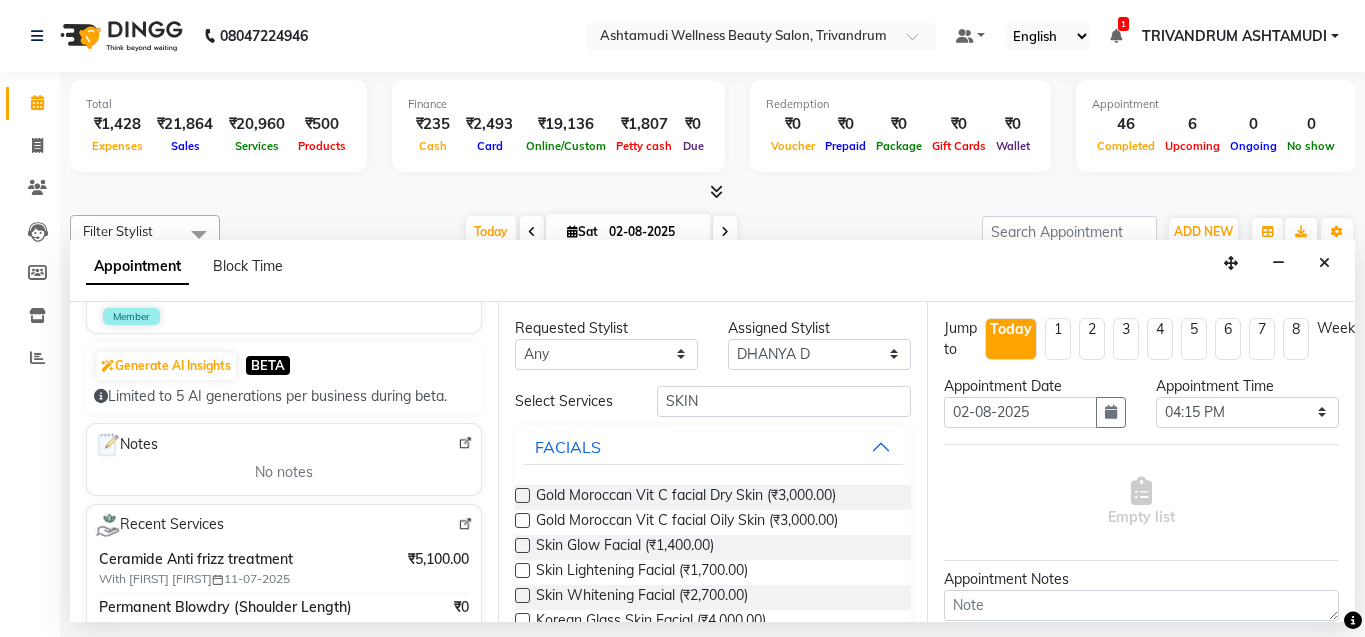 scroll, scrollTop: 0, scrollLeft: 0, axis: both 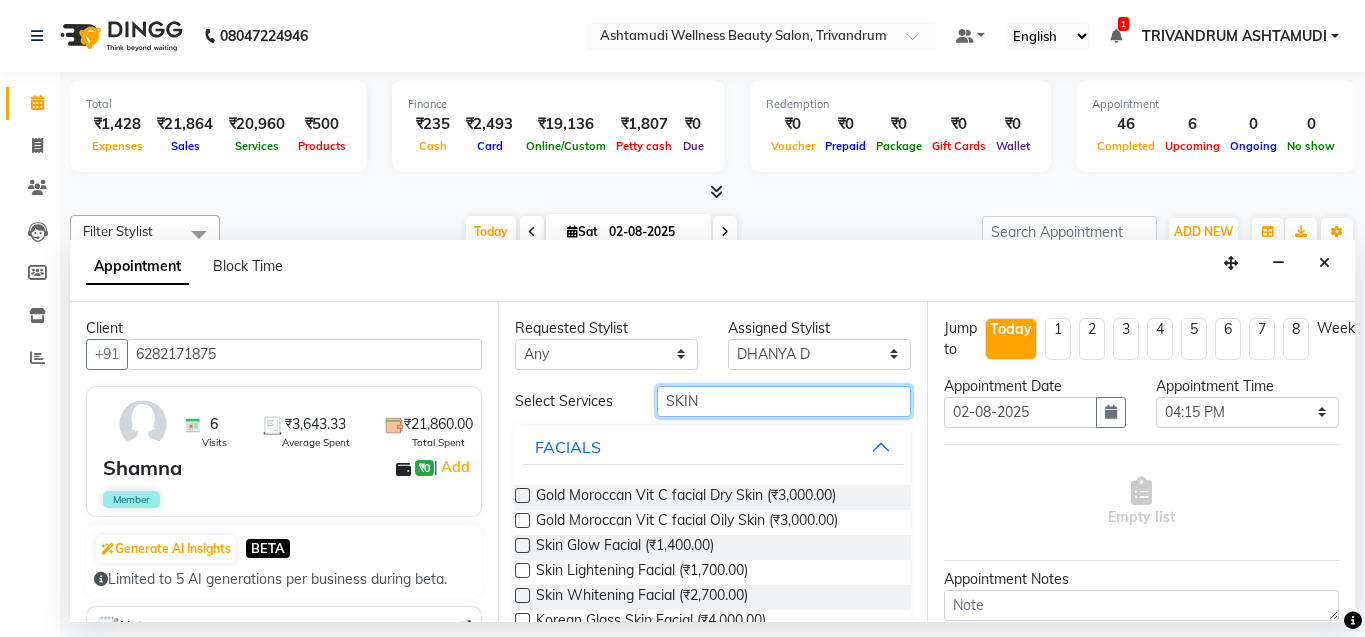 click on "SKIN" at bounding box center (784, 401) 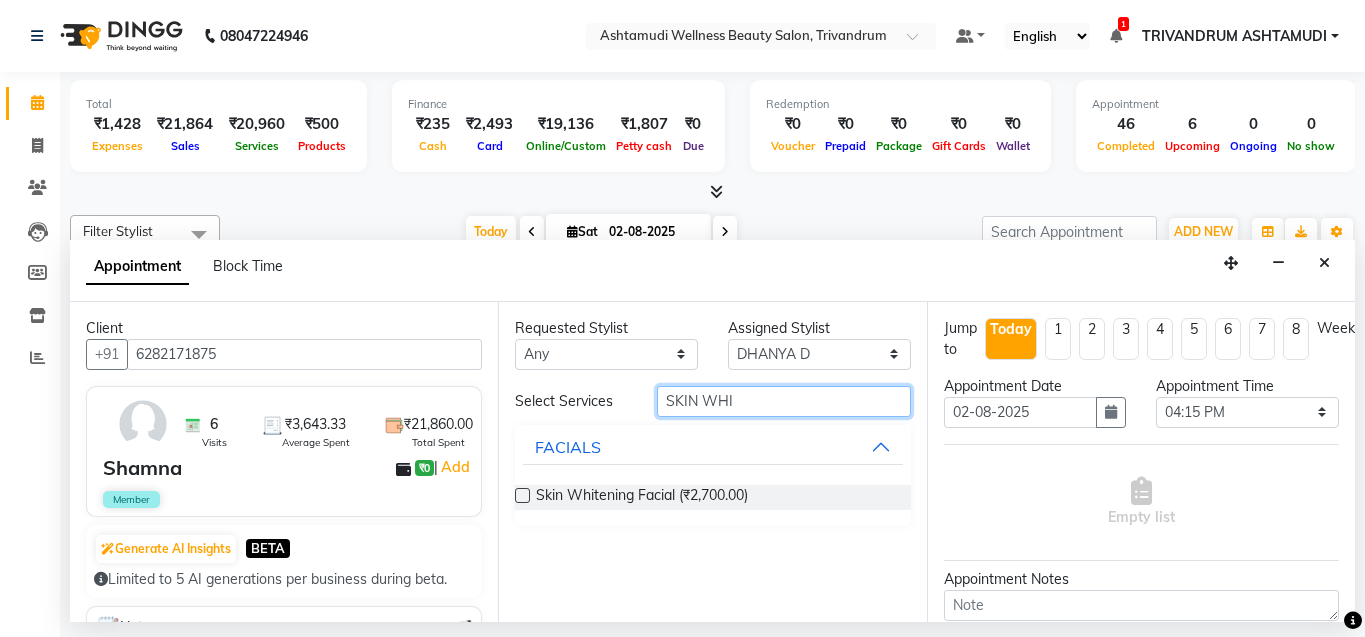 type on "SKIN WHI" 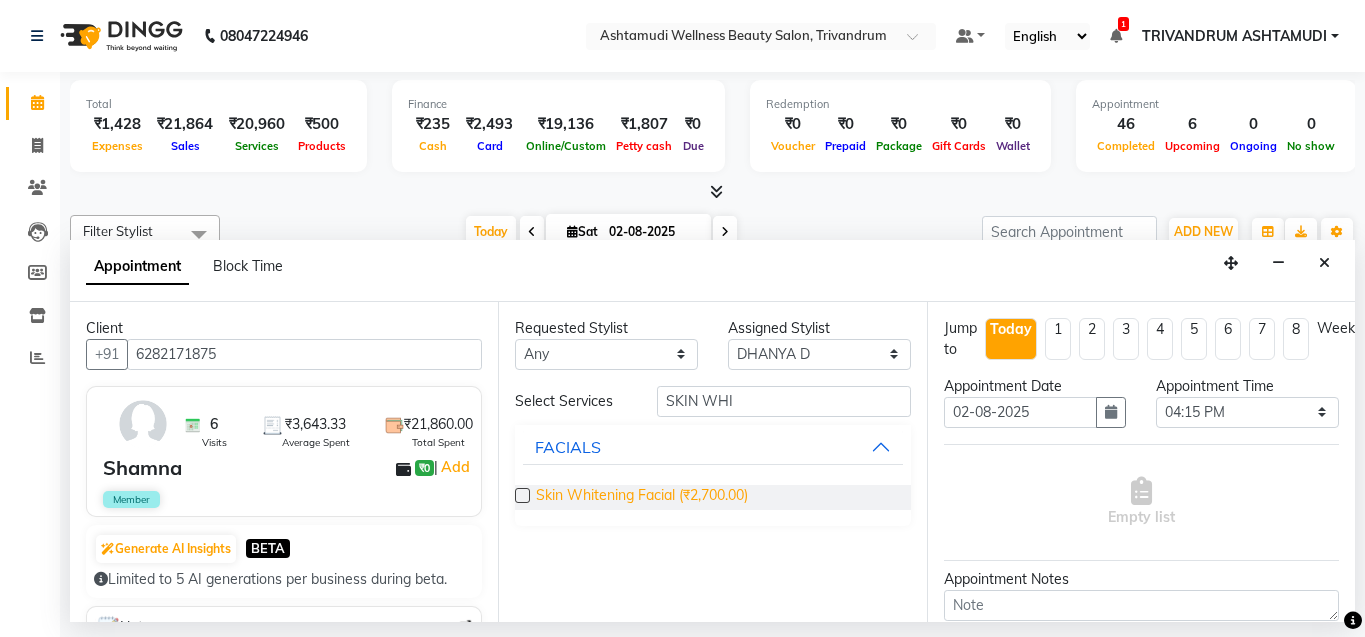 drag, startPoint x: 517, startPoint y: 499, endPoint x: 566, endPoint y: 496, distance: 49.09175 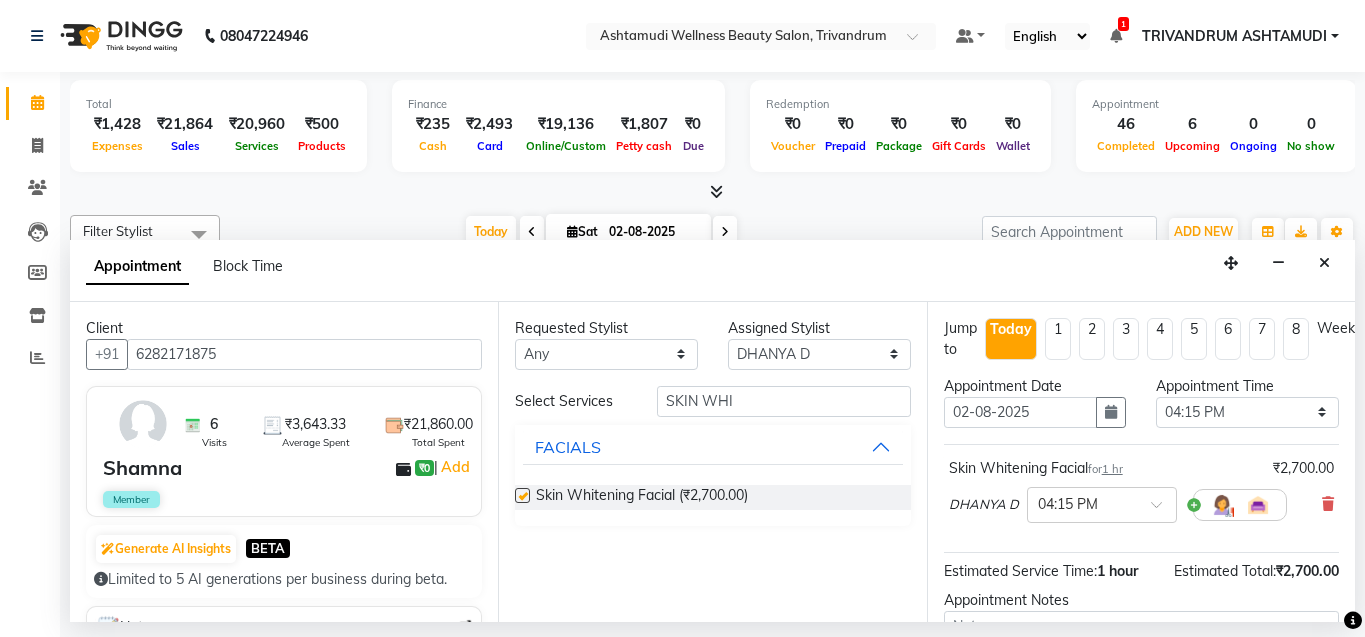 checkbox on "false" 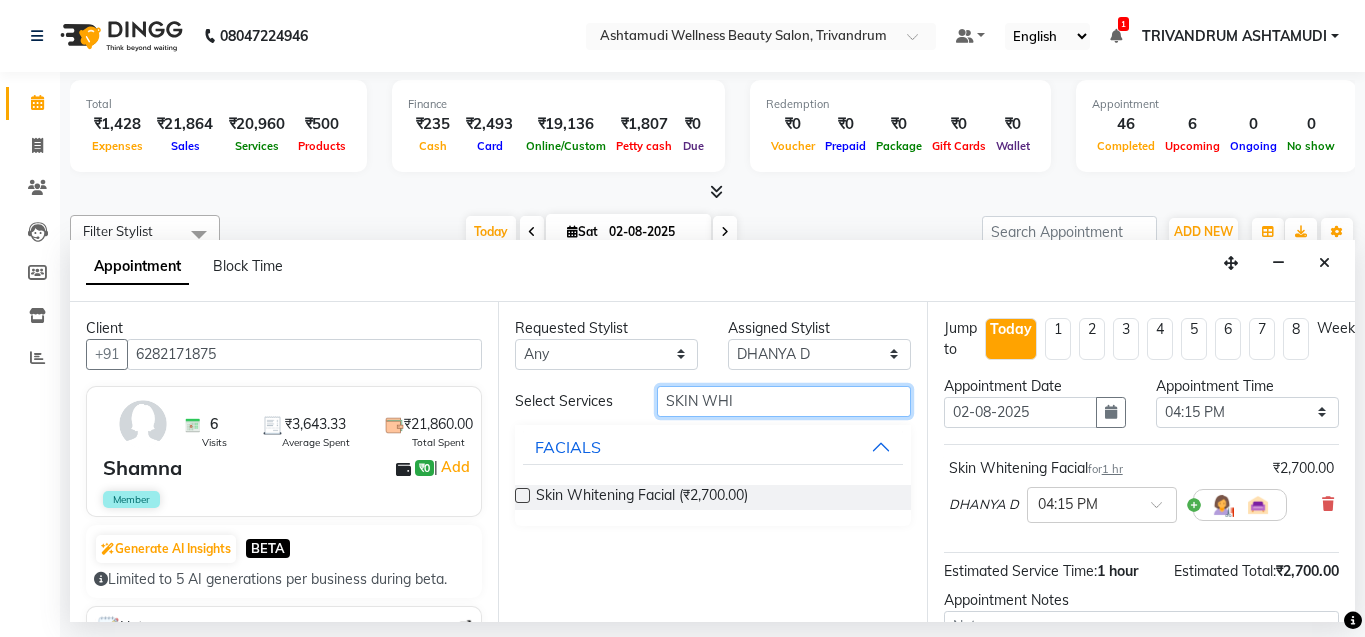 drag, startPoint x: 751, startPoint y: 402, endPoint x: 613, endPoint y: 412, distance: 138.36185 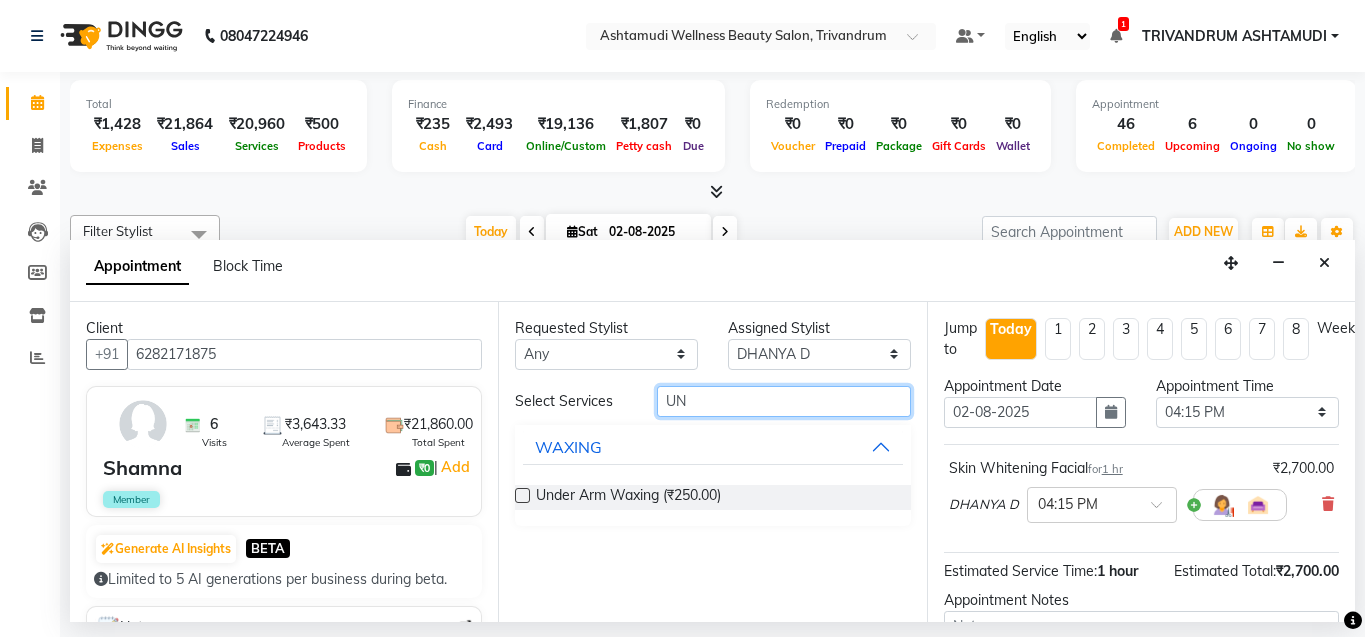 type on "U" 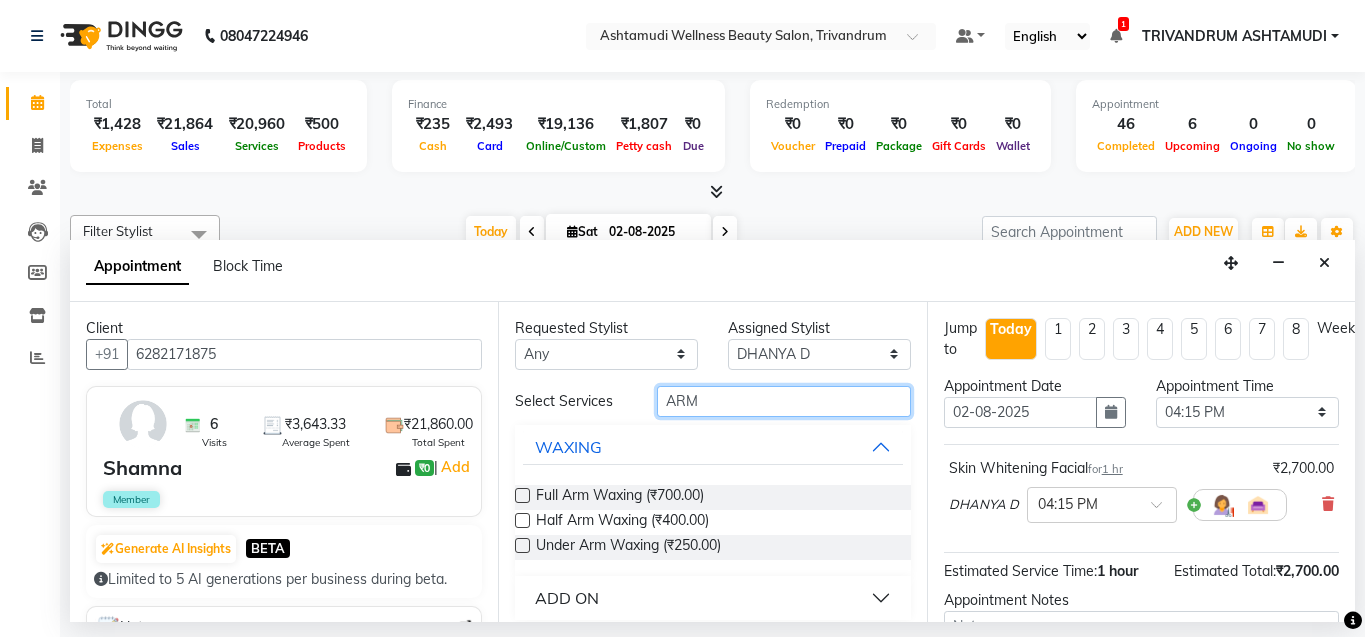type on "ARM" 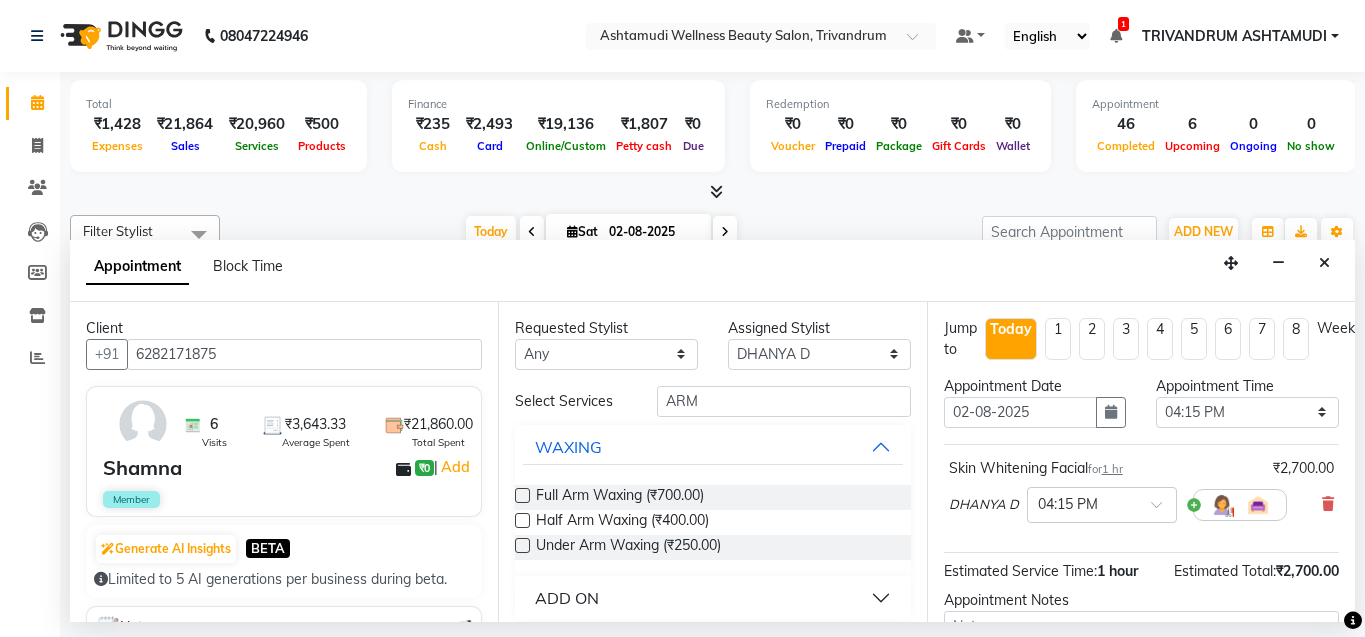 drag, startPoint x: 560, startPoint y: 593, endPoint x: 565, endPoint y: 609, distance: 16.763054 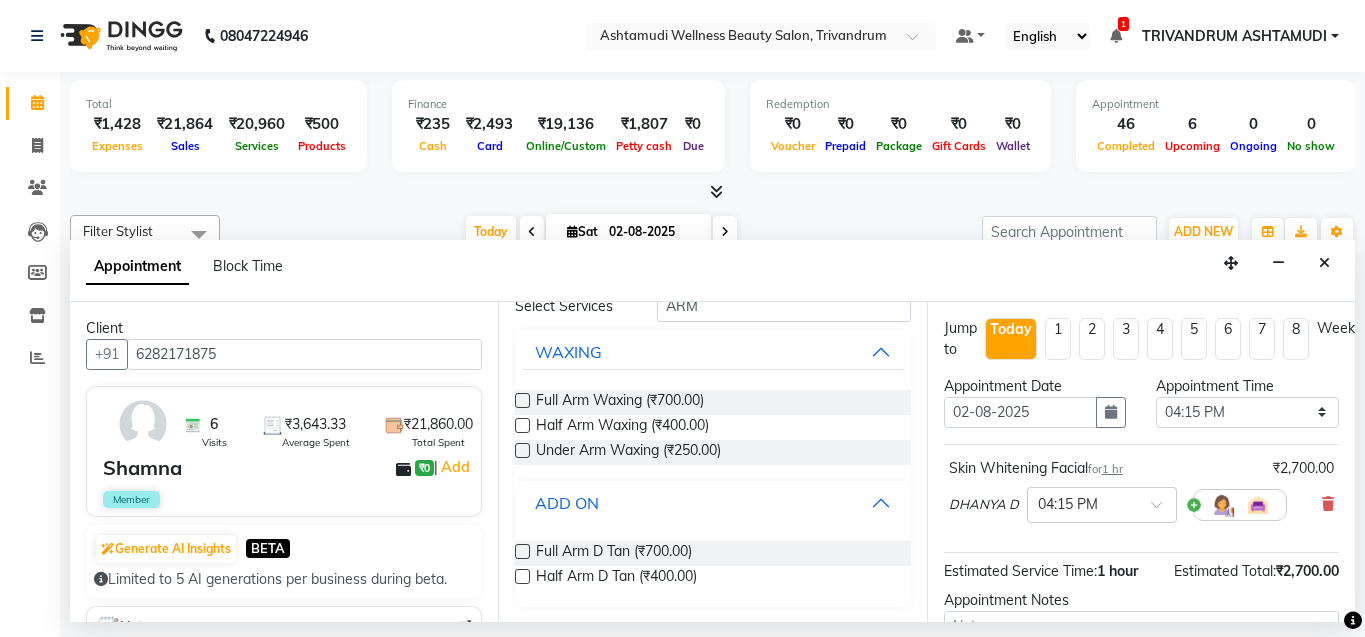 scroll, scrollTop: 96, scrollLeft: 0, axis: vertical 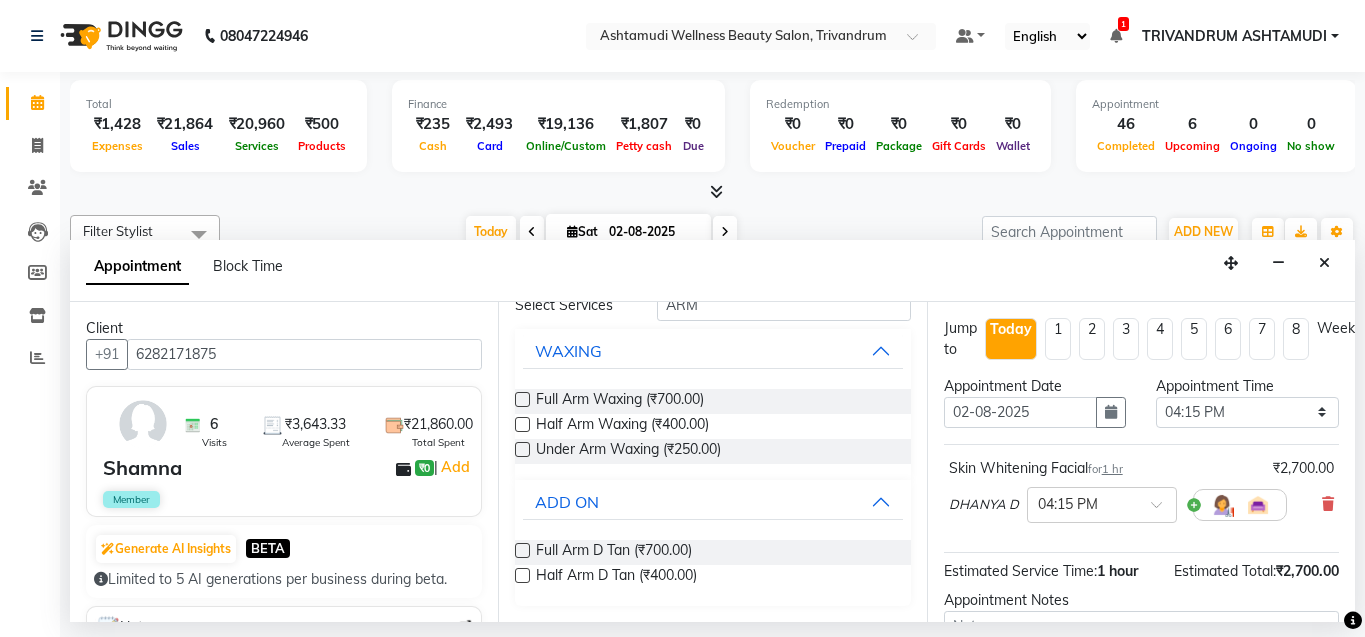 click at bounding box center (522, 550) 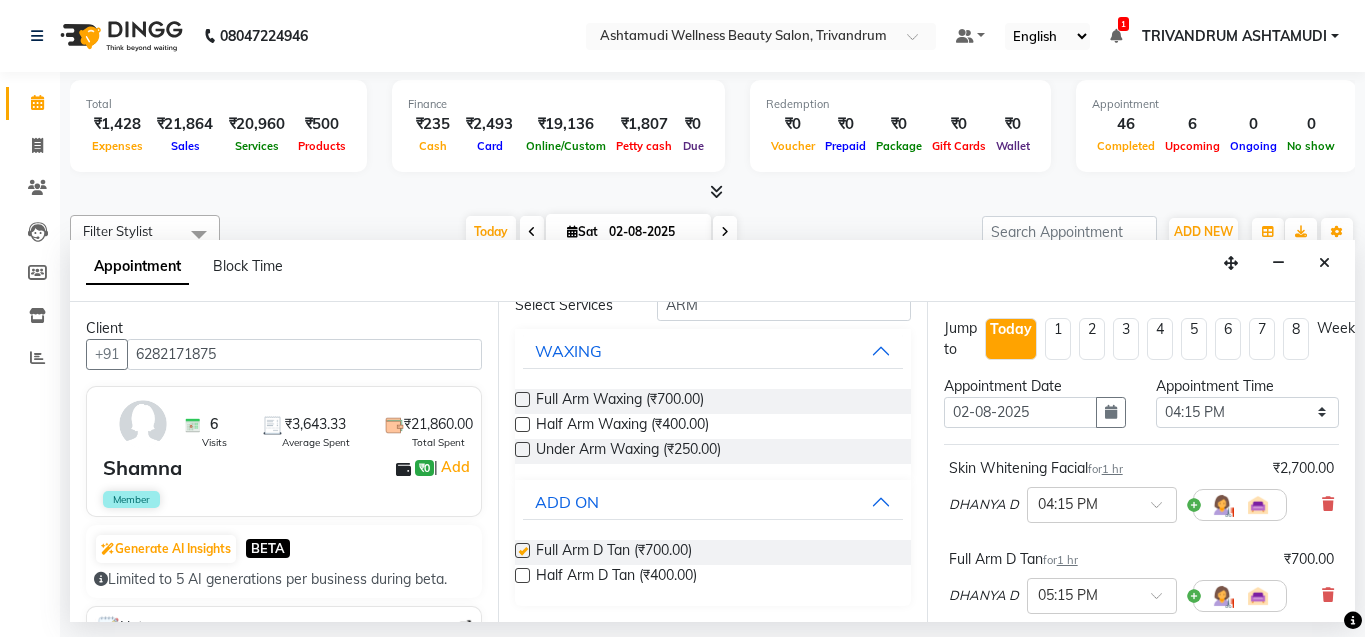 checkbox on "false" 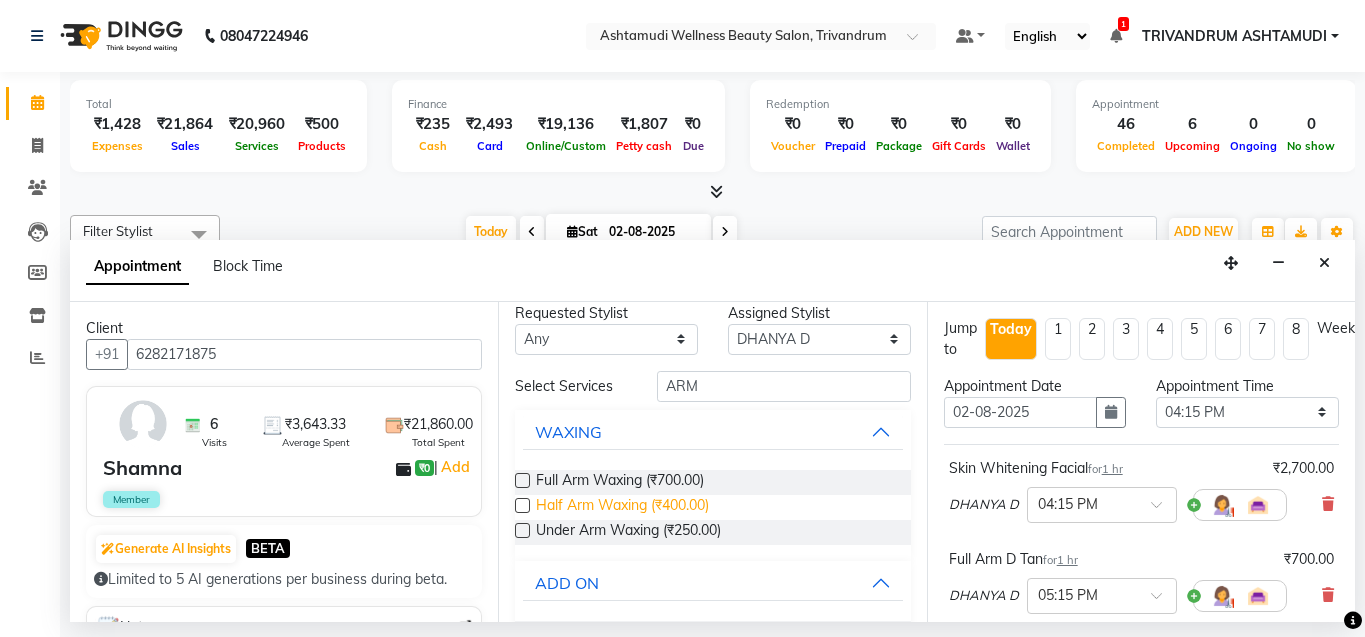 scroll, scrollTop: 0, scrollLeft: 0, axis: both 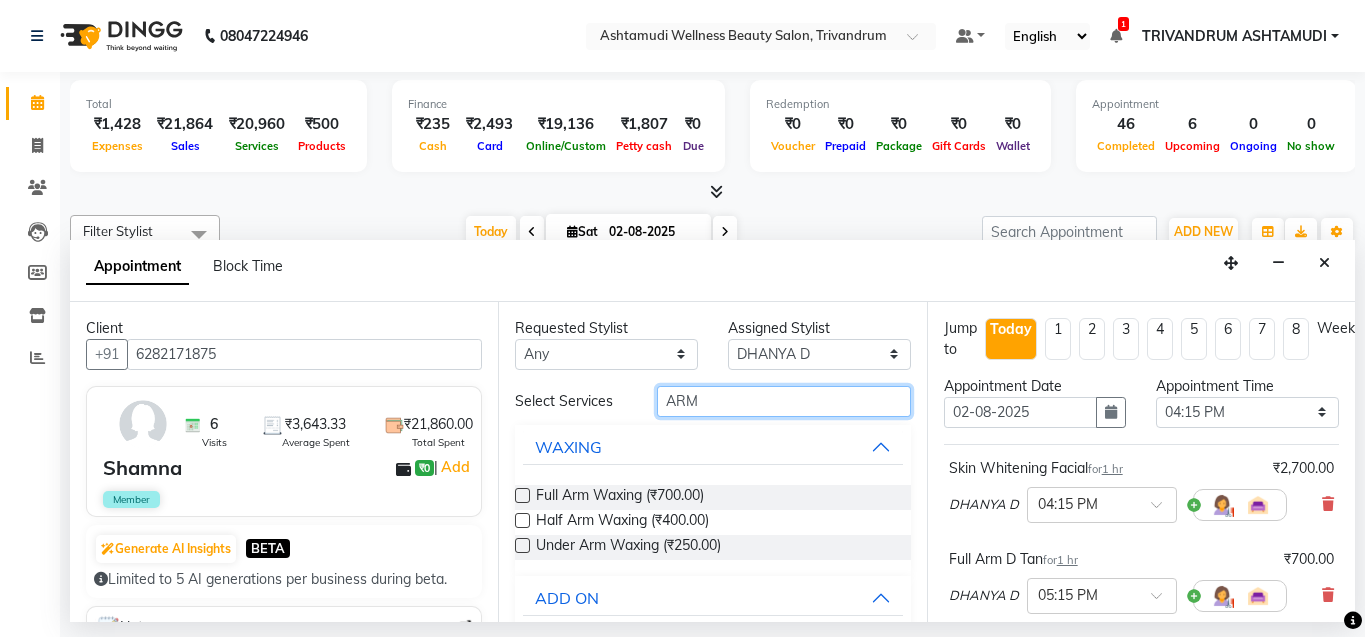 drag, startPoint x: 721, startPoint y: 394, endPoint x: 592, endPoint y: 413, distance: 130.39172 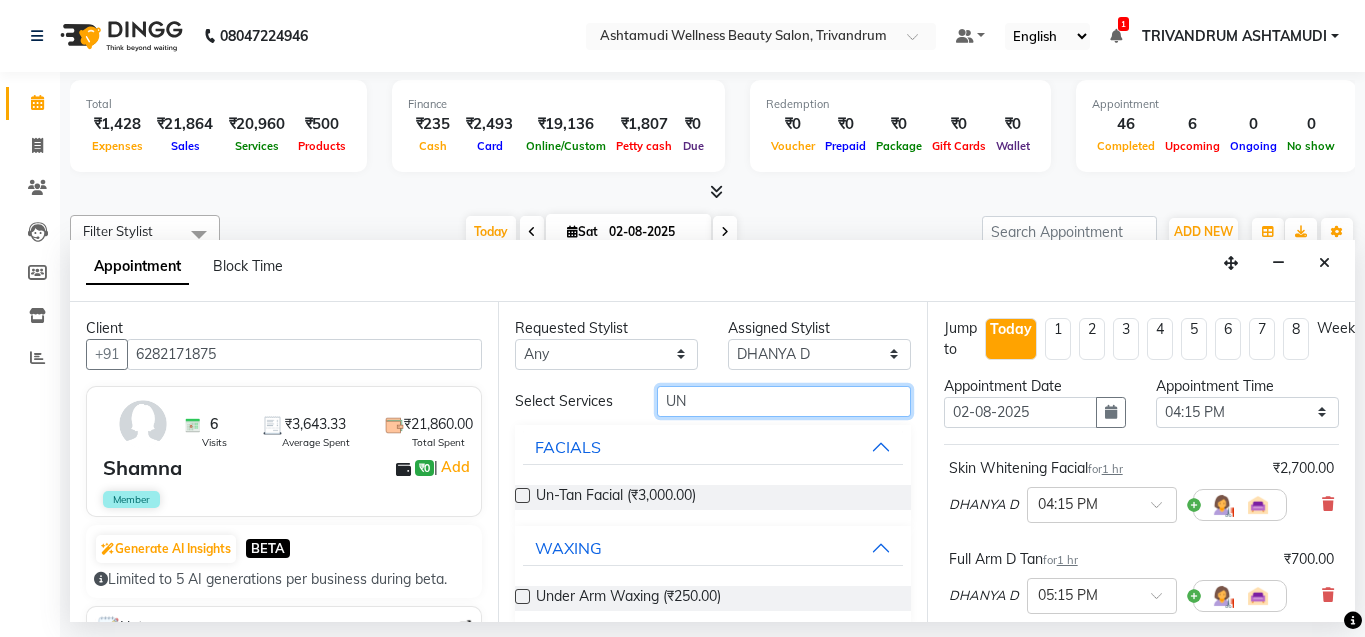 type on "U" 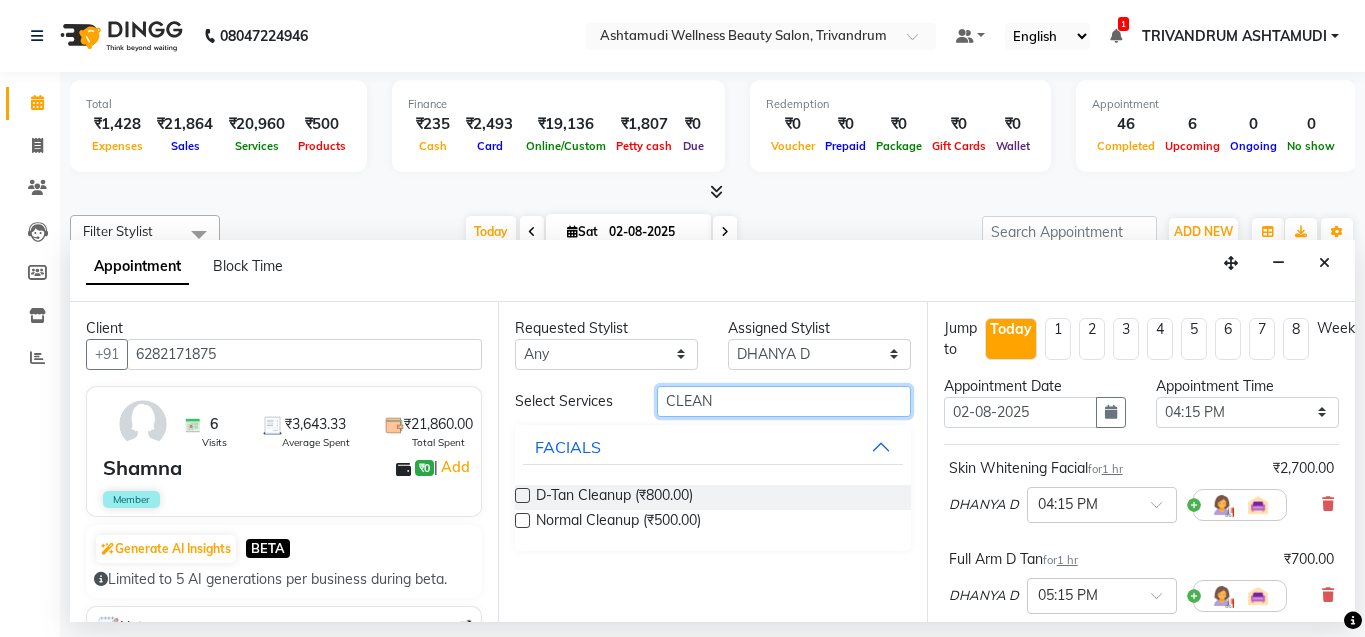 type on "CLEAN" 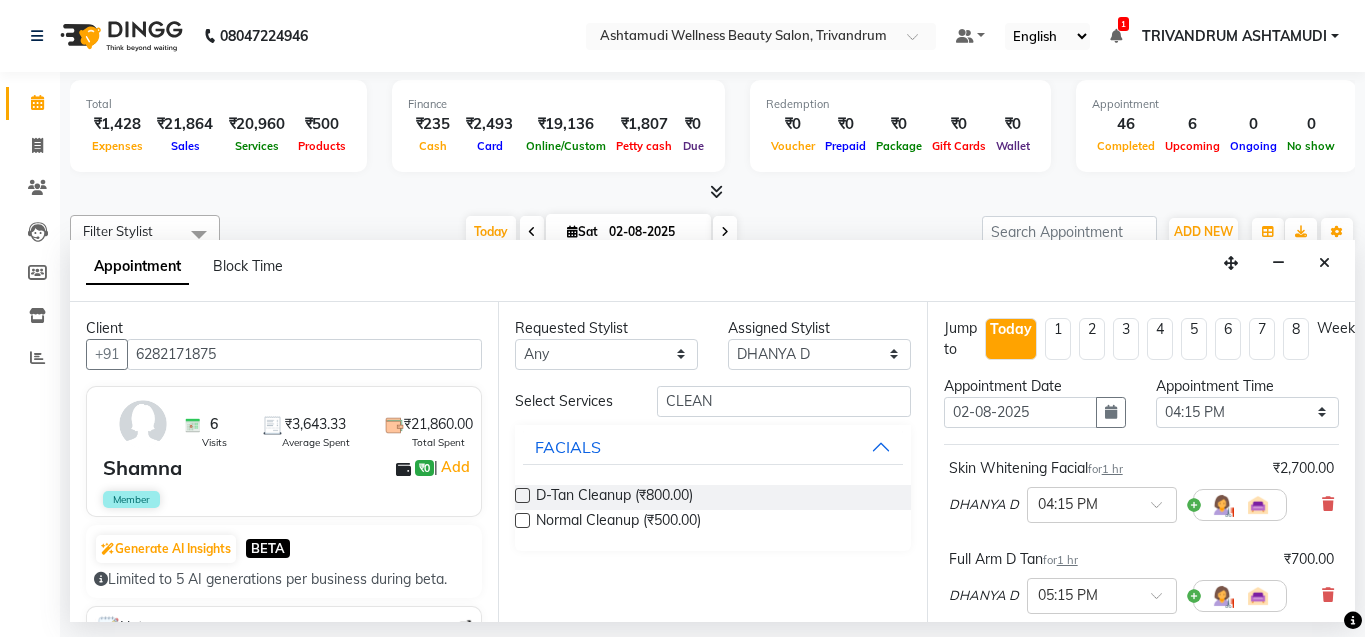 click at bounding box center [522, 520] 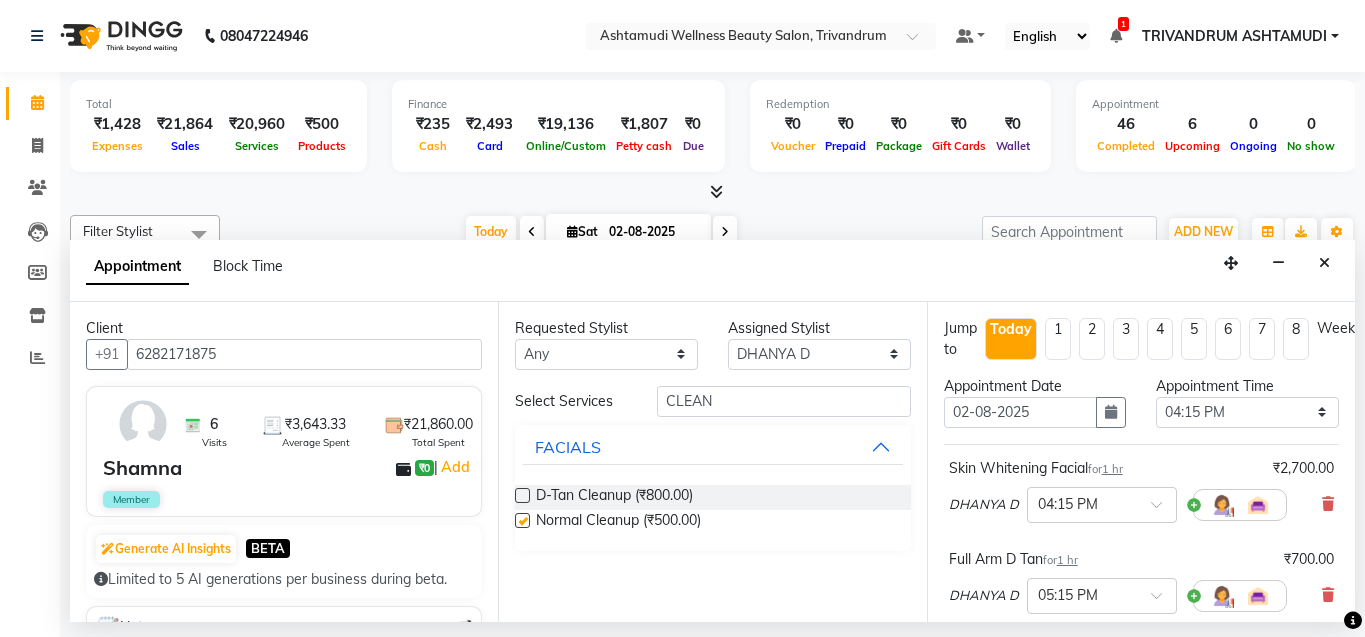 checkbox on "false" 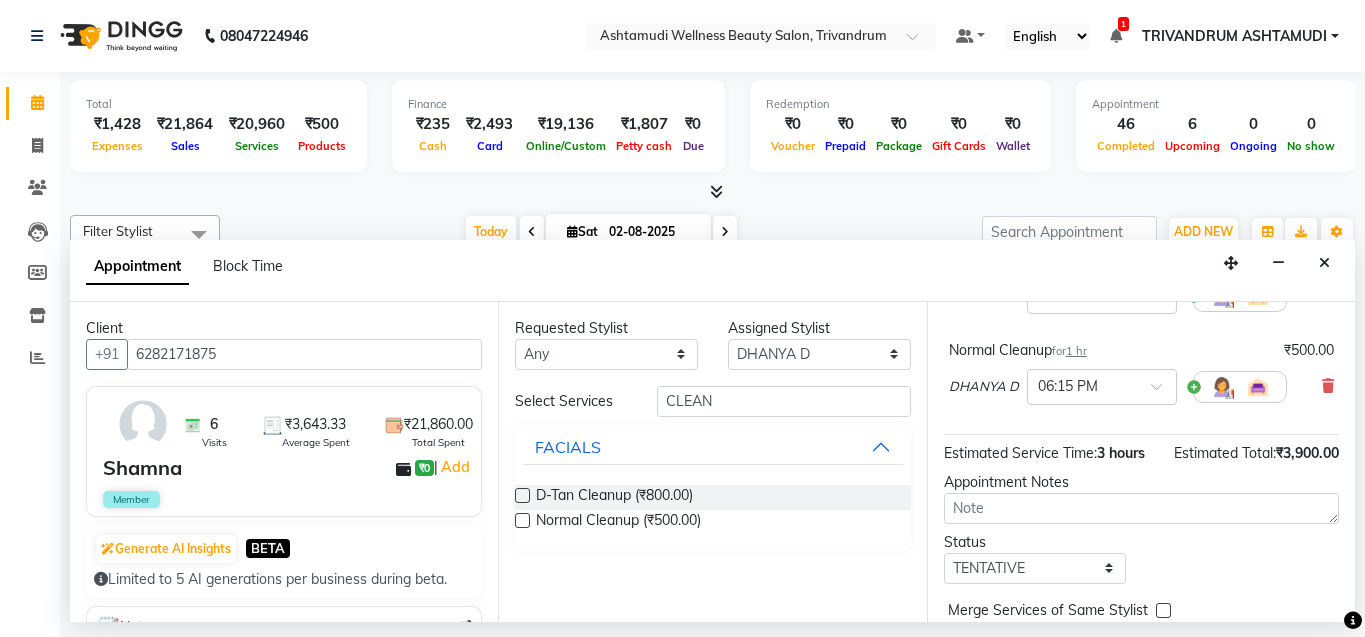 scroll, scrollTop: 424, scrollLeft: 0, axis: vertical 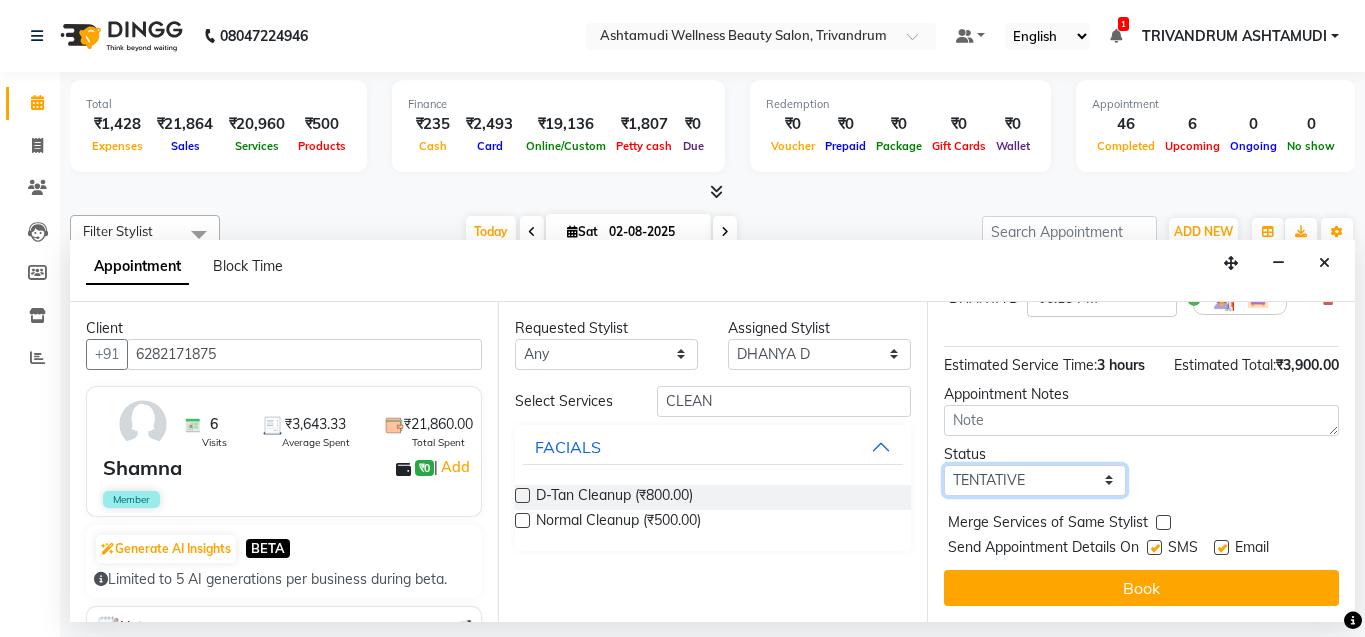 click on "Select TENTATIVE CONFIRM CHECK-IN UPCOMING" at bounding box center [1035, 480] 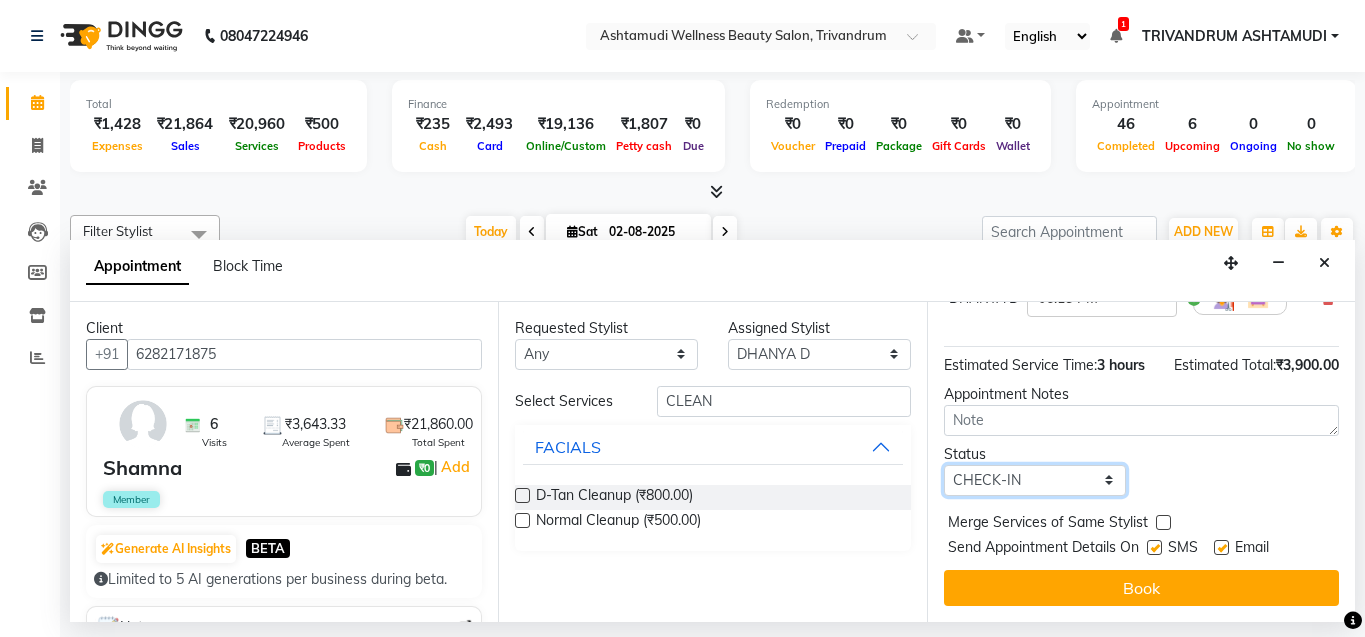 click on "Select TENTATIVE CONFIRM CHECK-IN UPCOMING" at bounding box center [1035, 480] 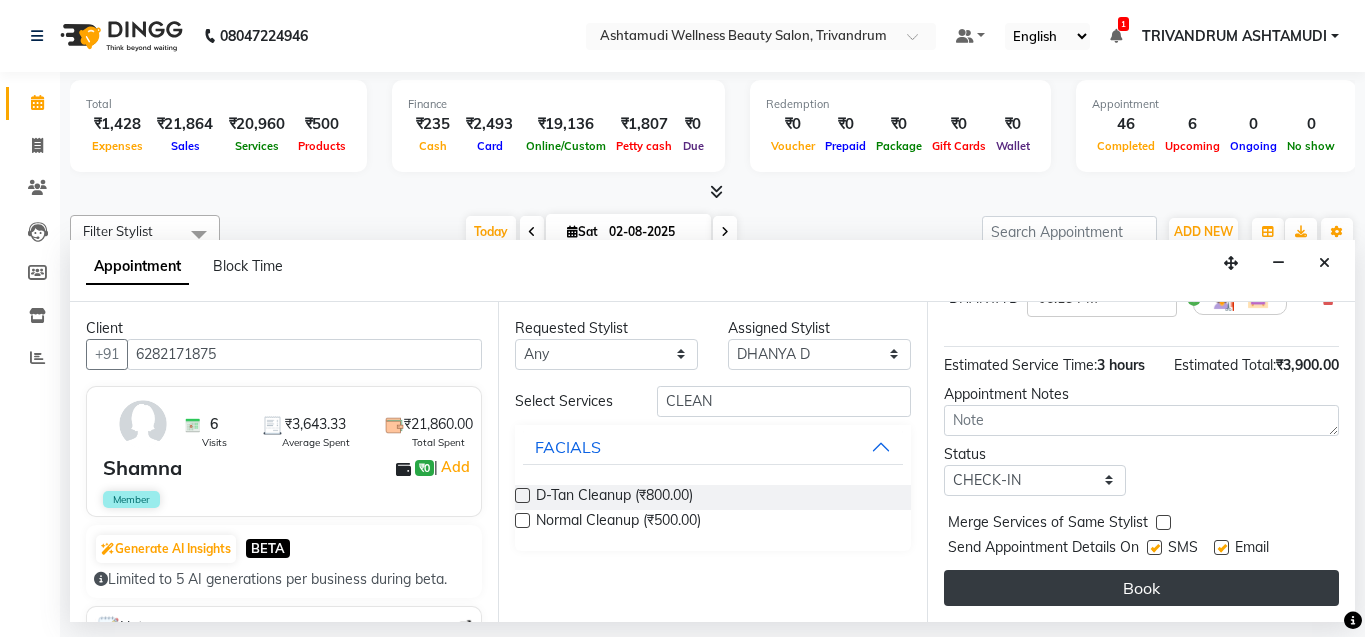 click on "Book" at bounding box center [1141, 588] 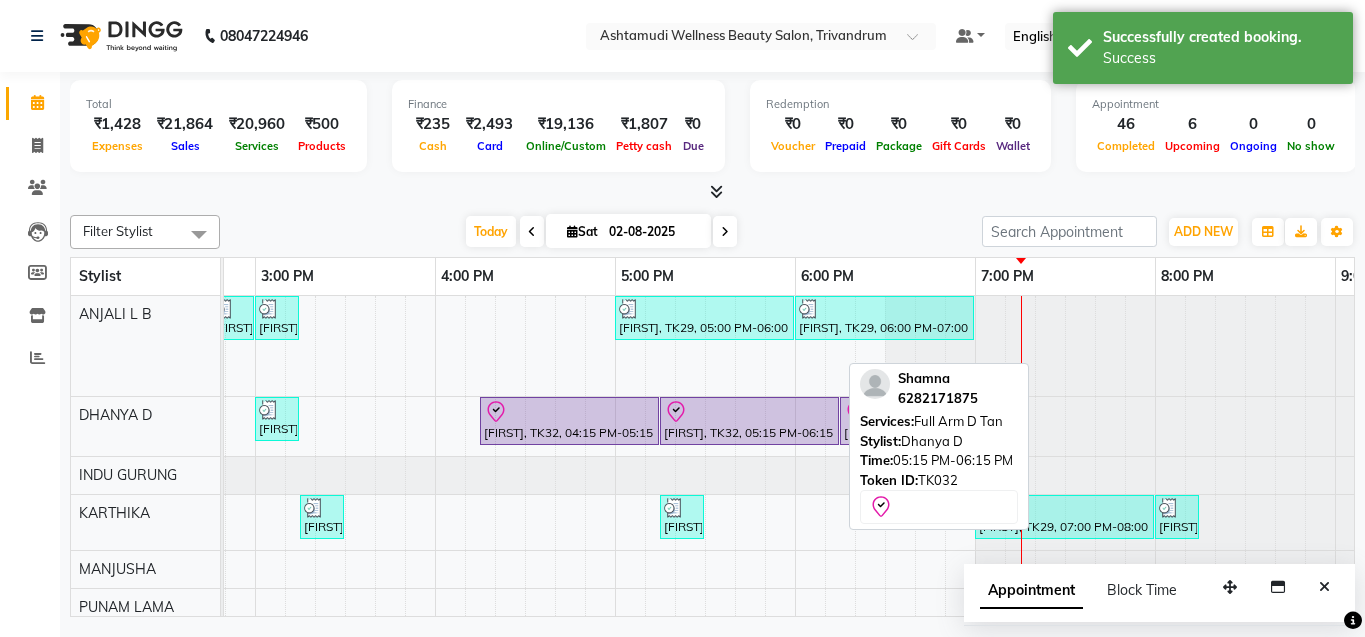 click on "[FIRST], TK32, 05:15 PM-06:15 PM, Full Arm D Tan" at bounding box center [749, 421] 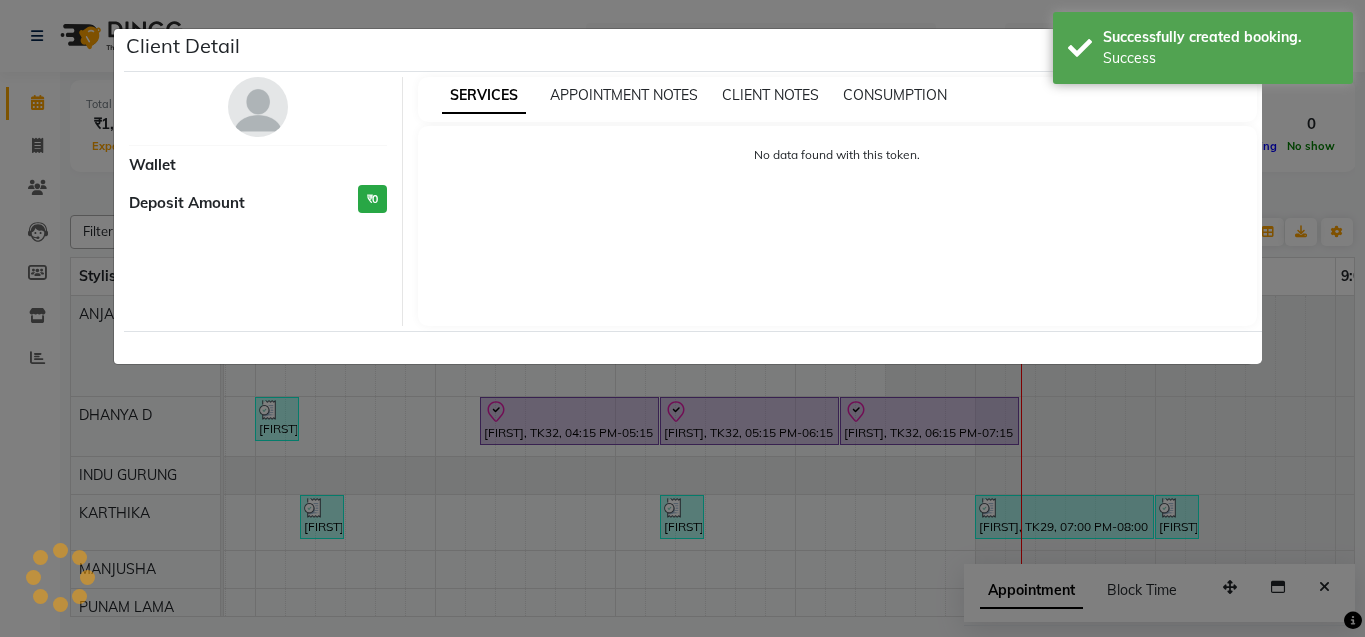 select on "8" 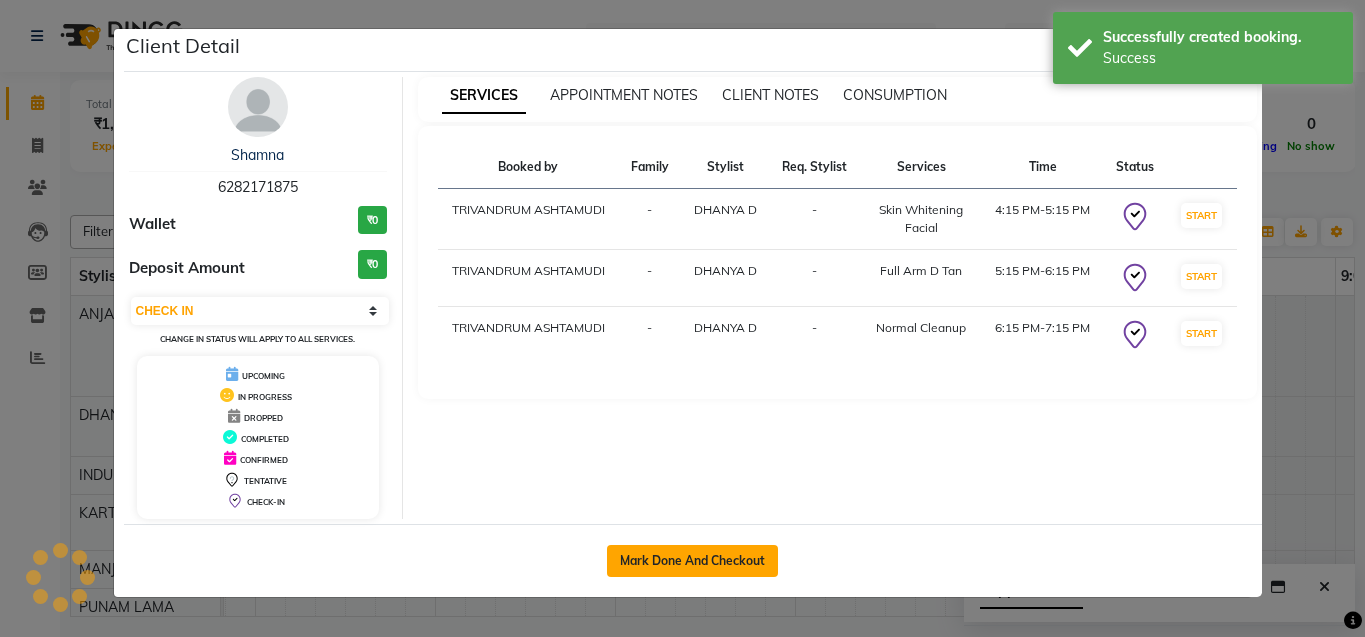 click on "Mark Done And Checkout" 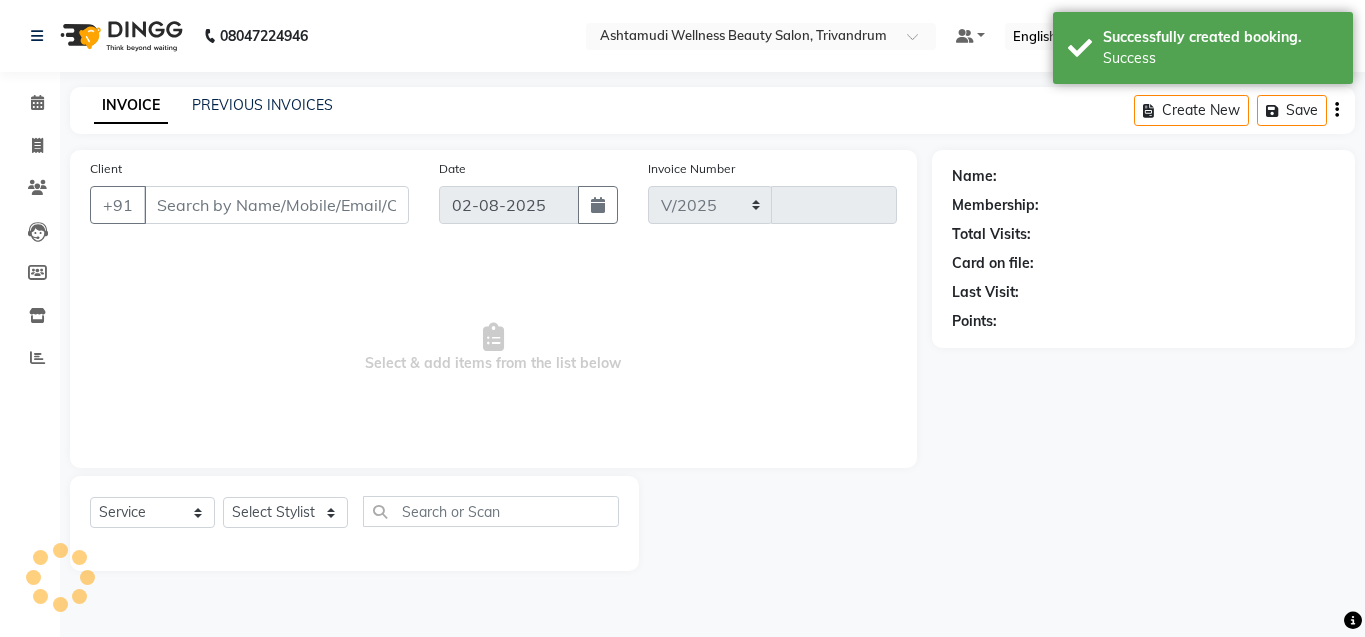 select on "4636" 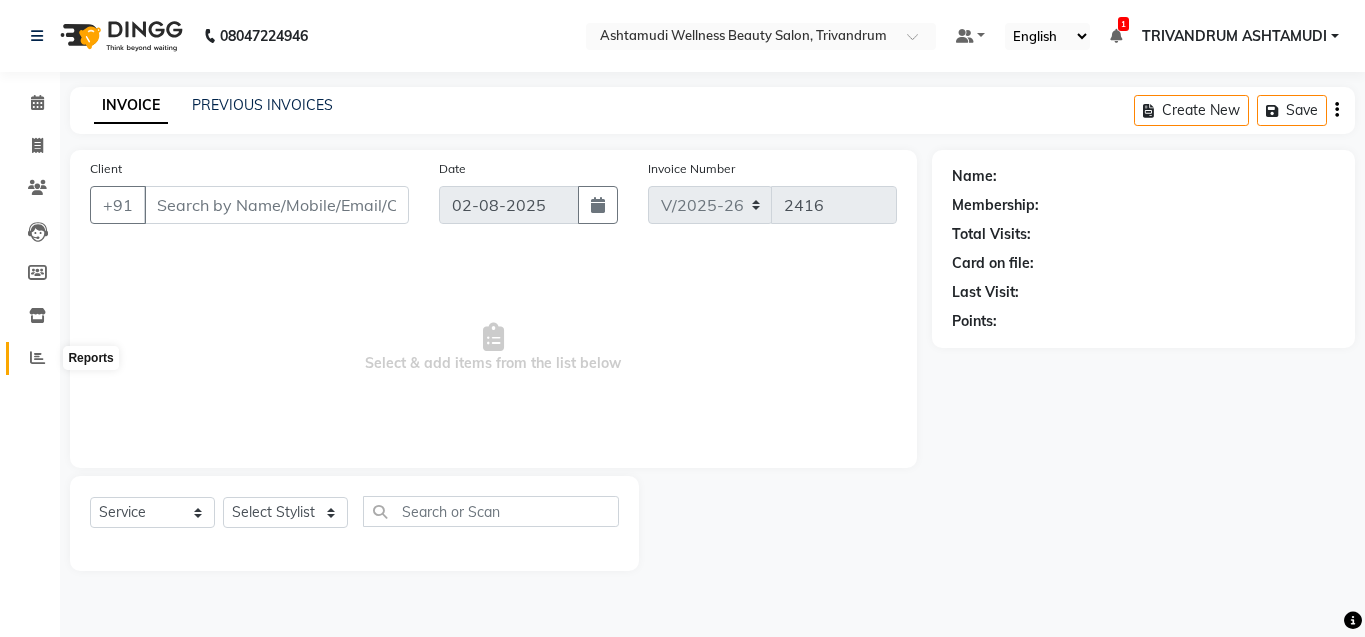 click 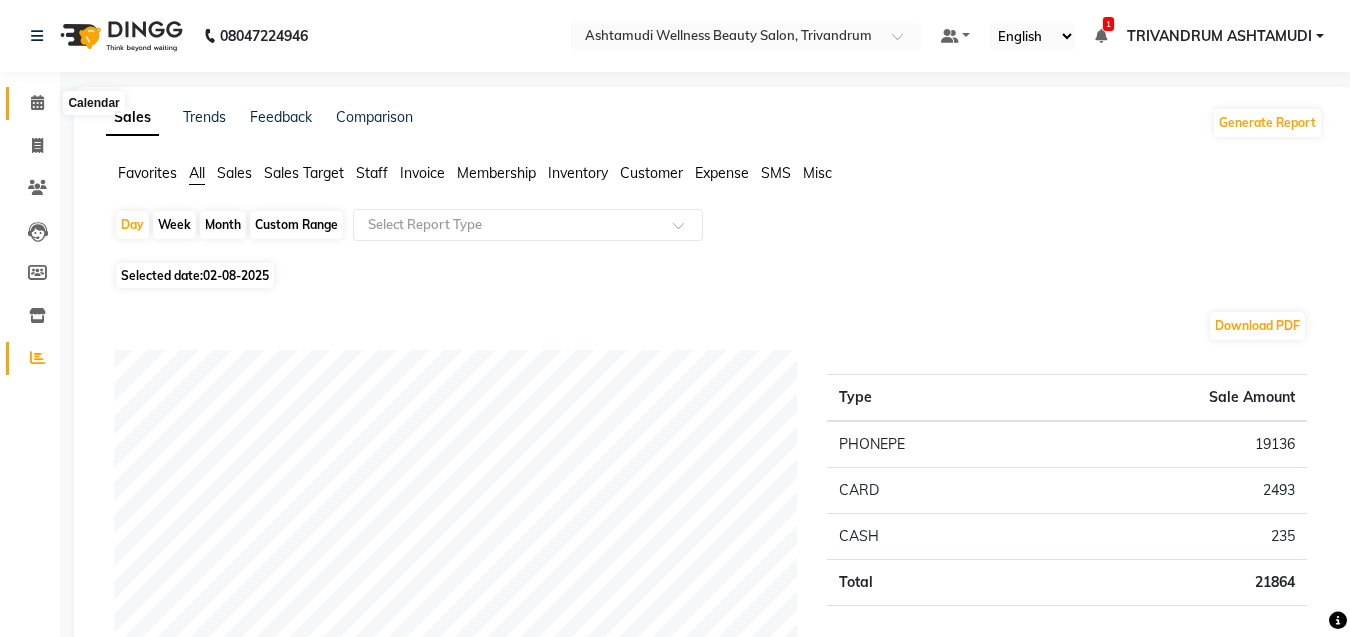 click 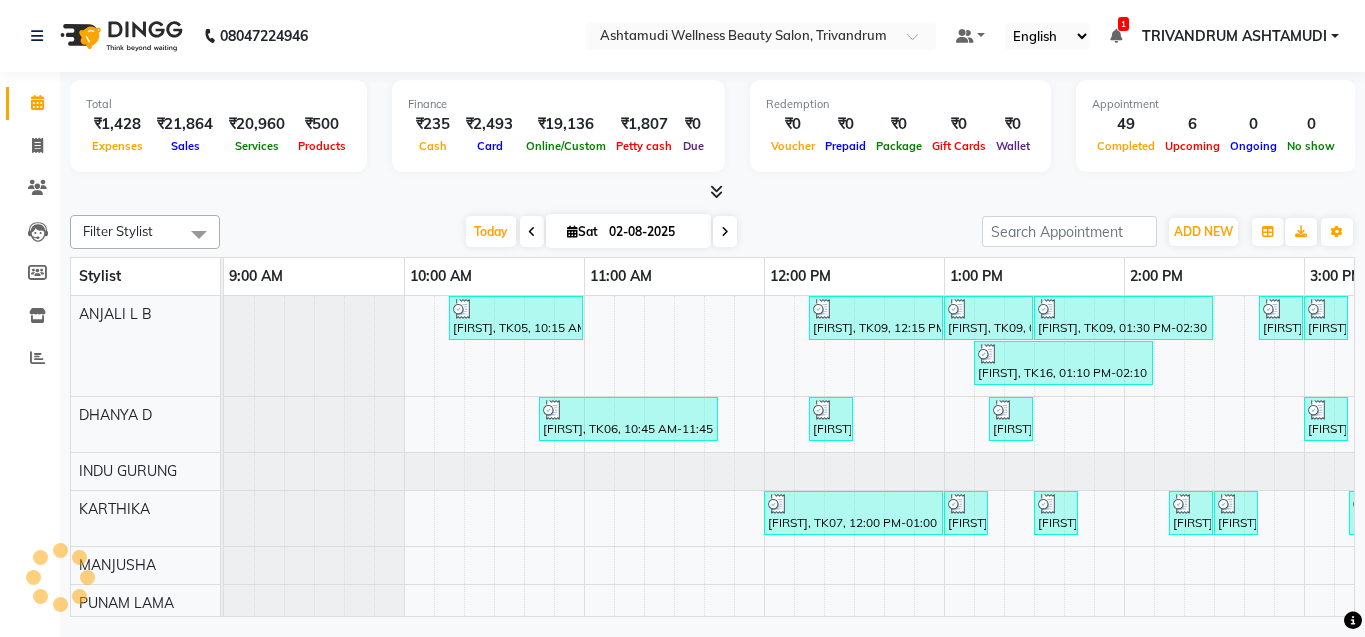 scroll, scrollTop: 0, scrollLeft: 0, axis: both 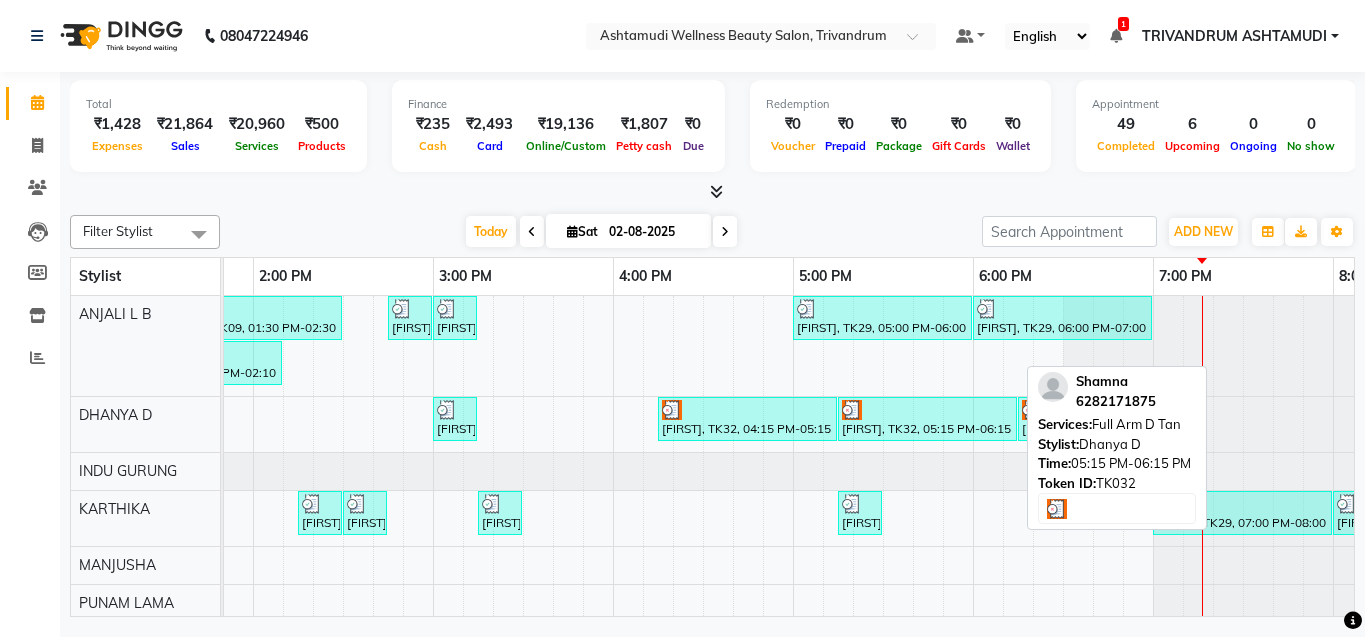 click at bounding box center (927, 410) 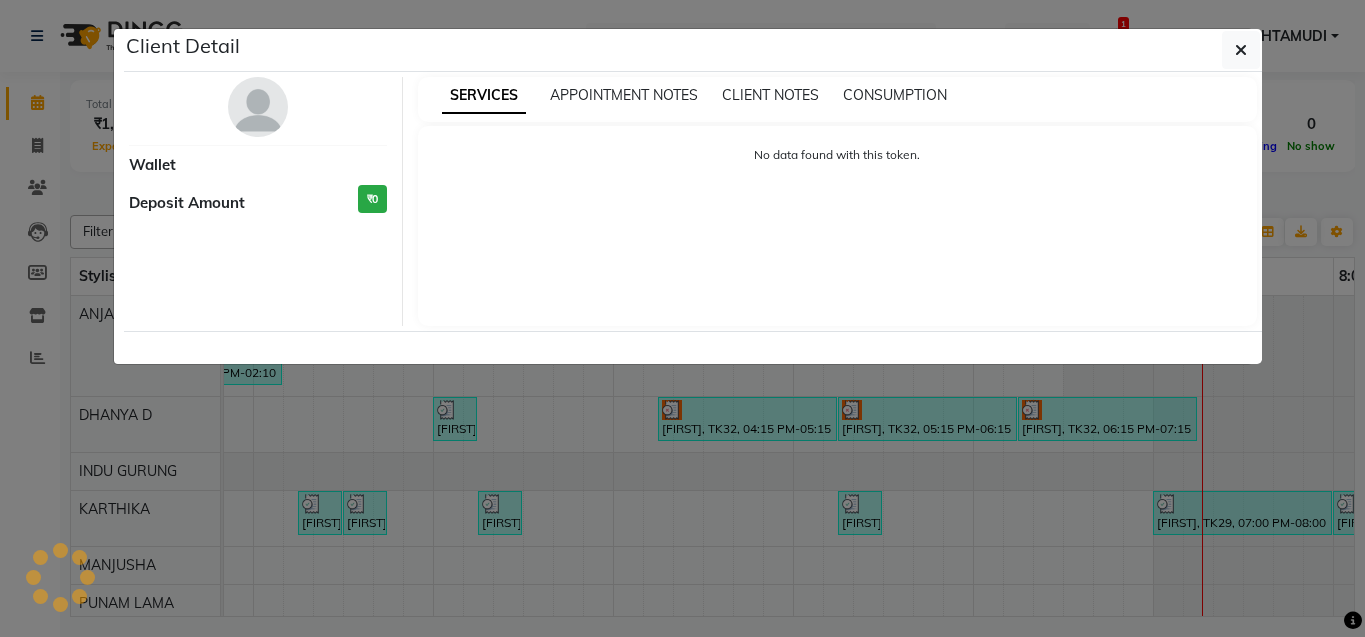 select on "3" 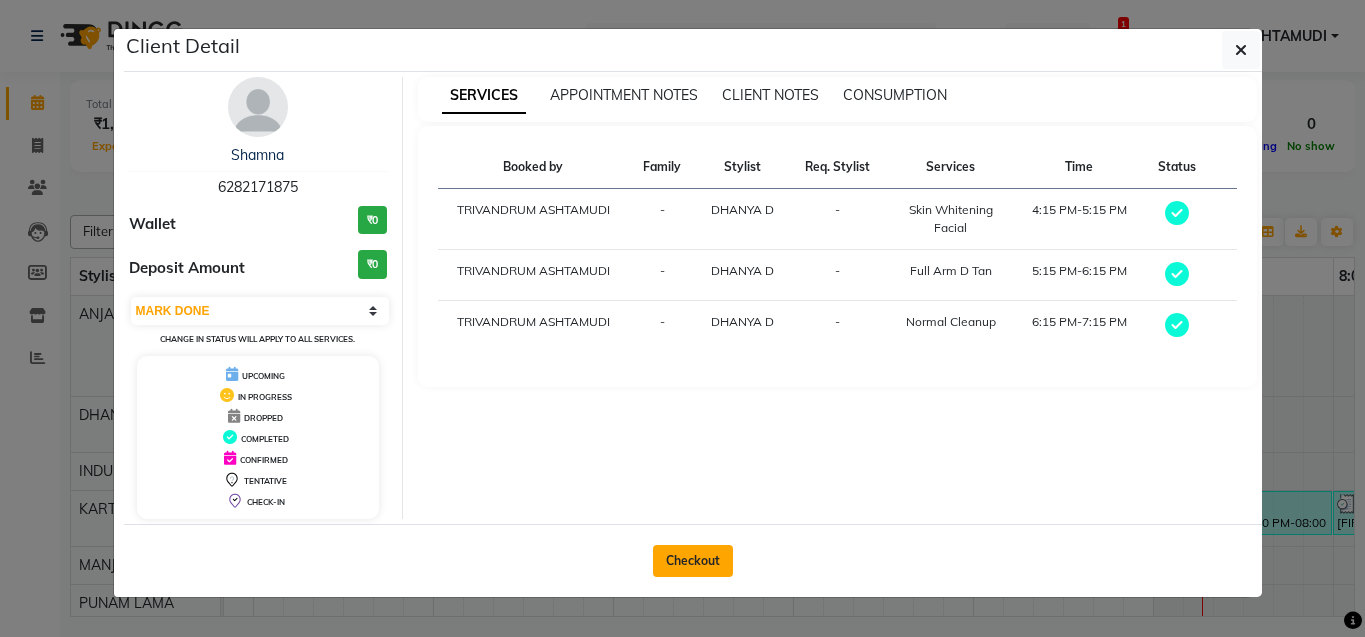 click on "Checkout" 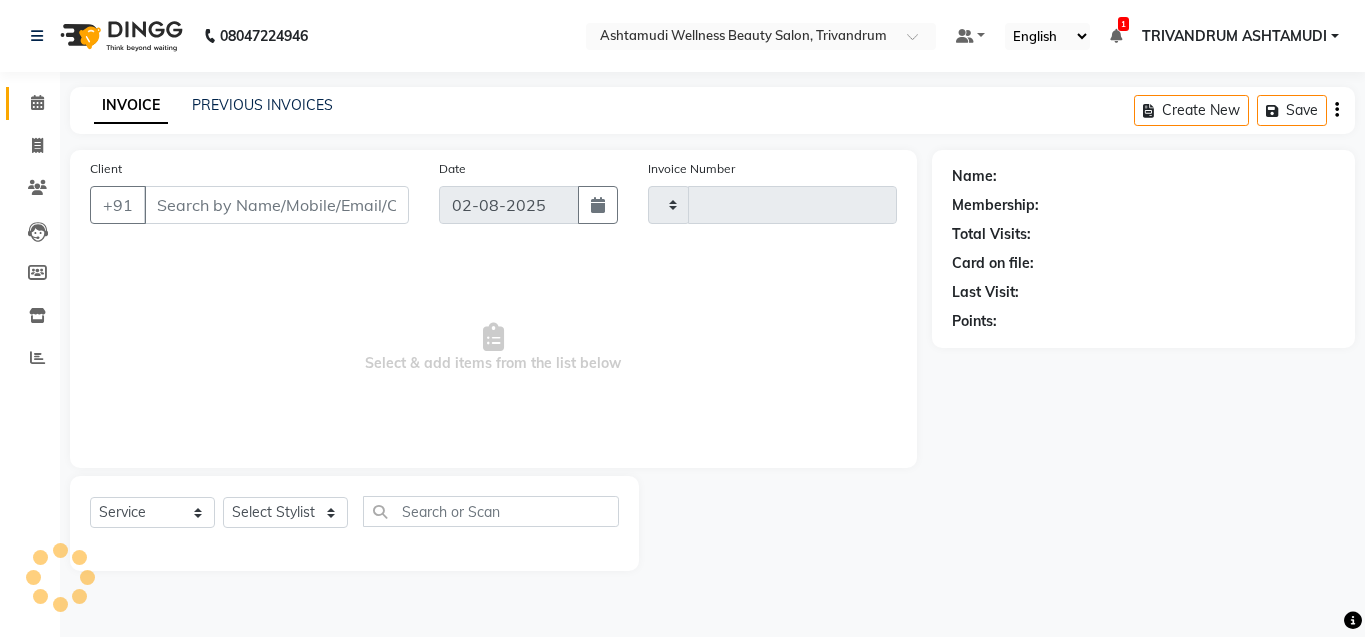 type on "2416" 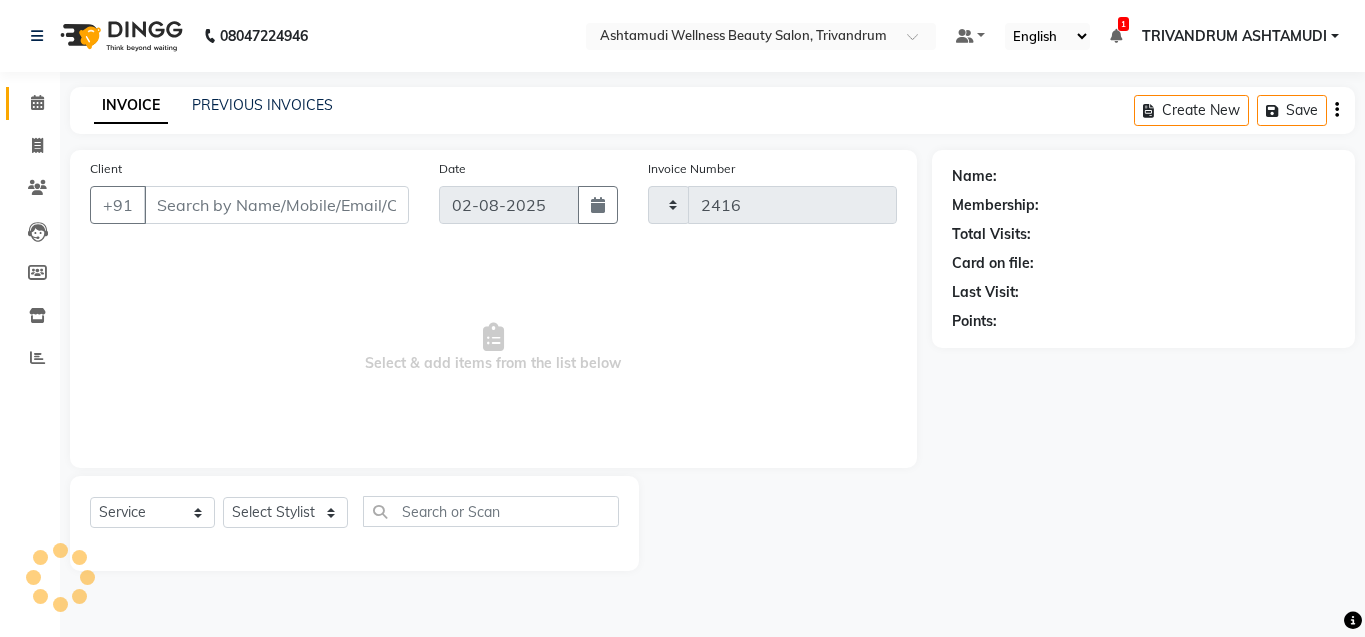 select on "4636" 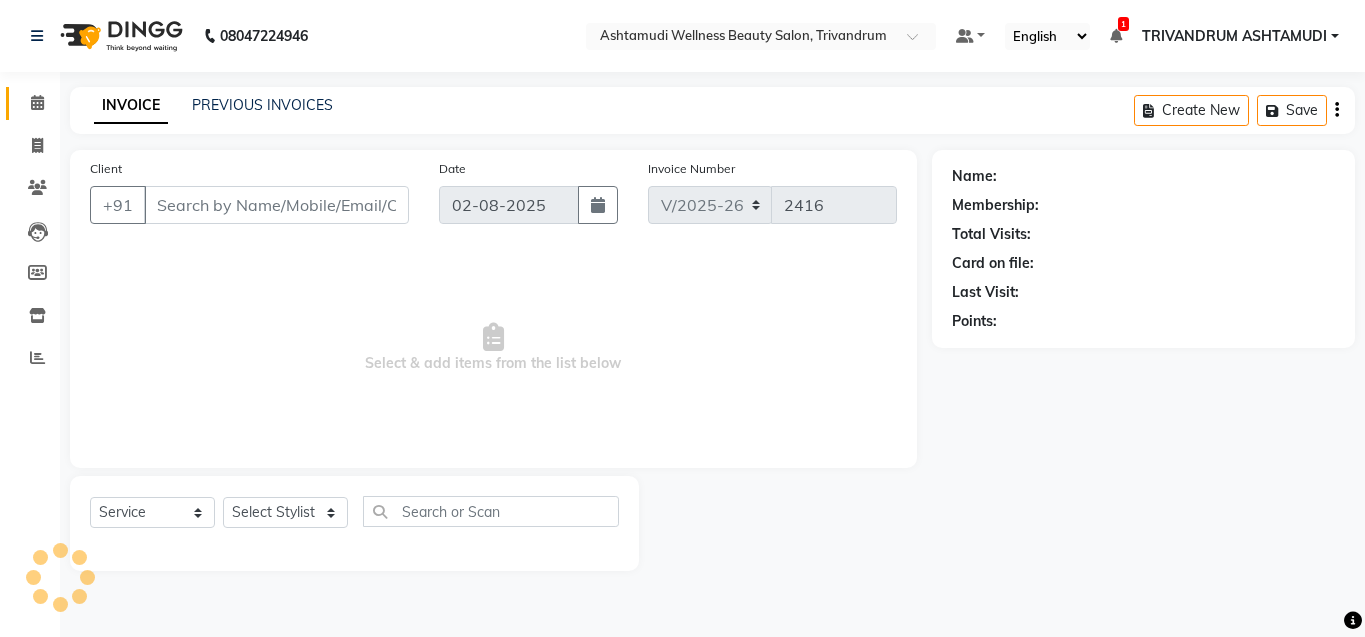 type on "6282171875" 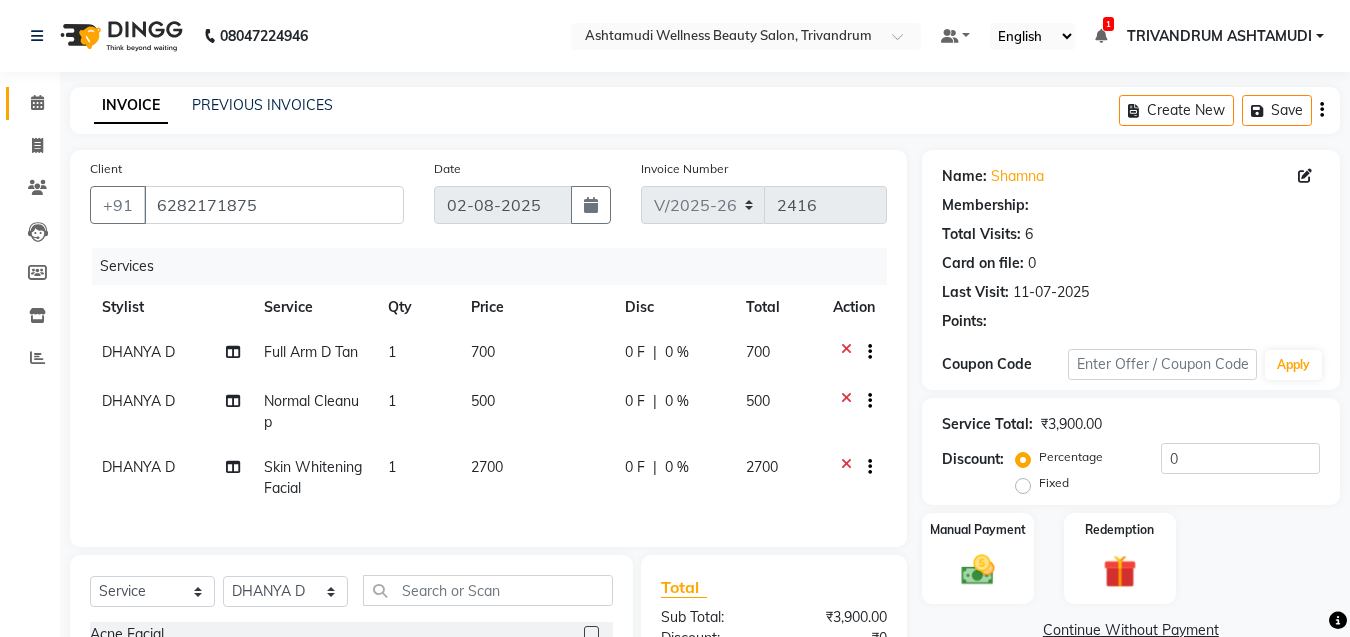 select on "2: Object" 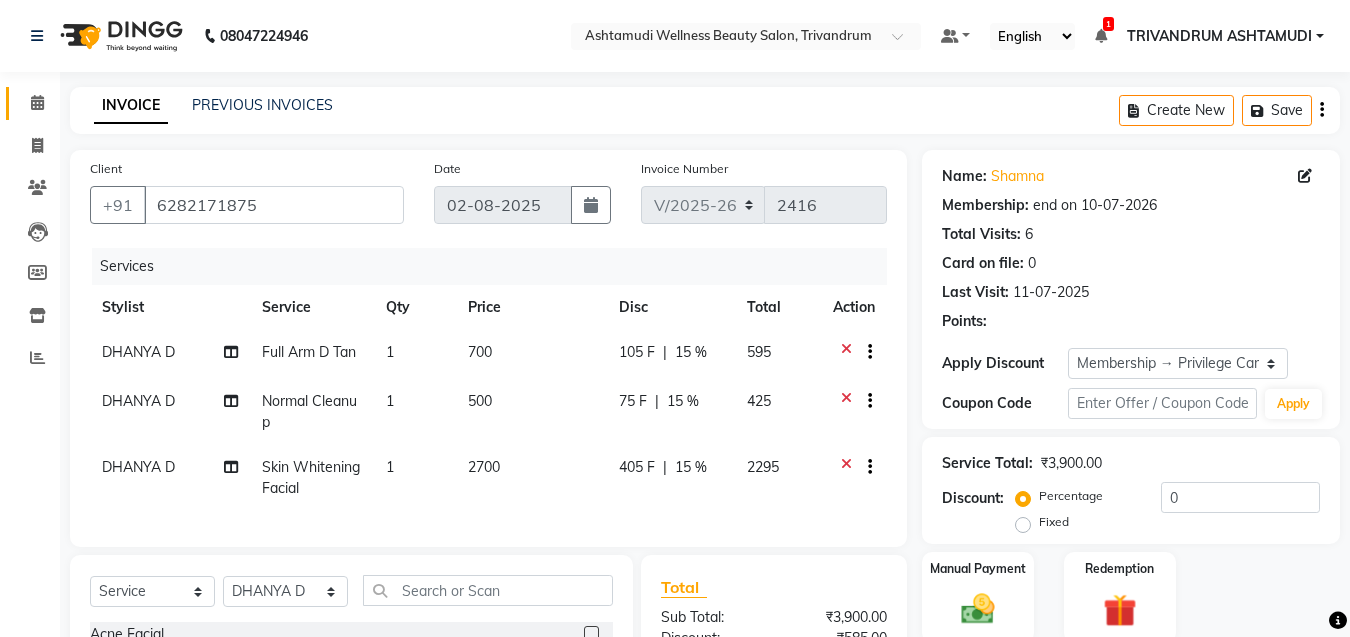 type on "15" 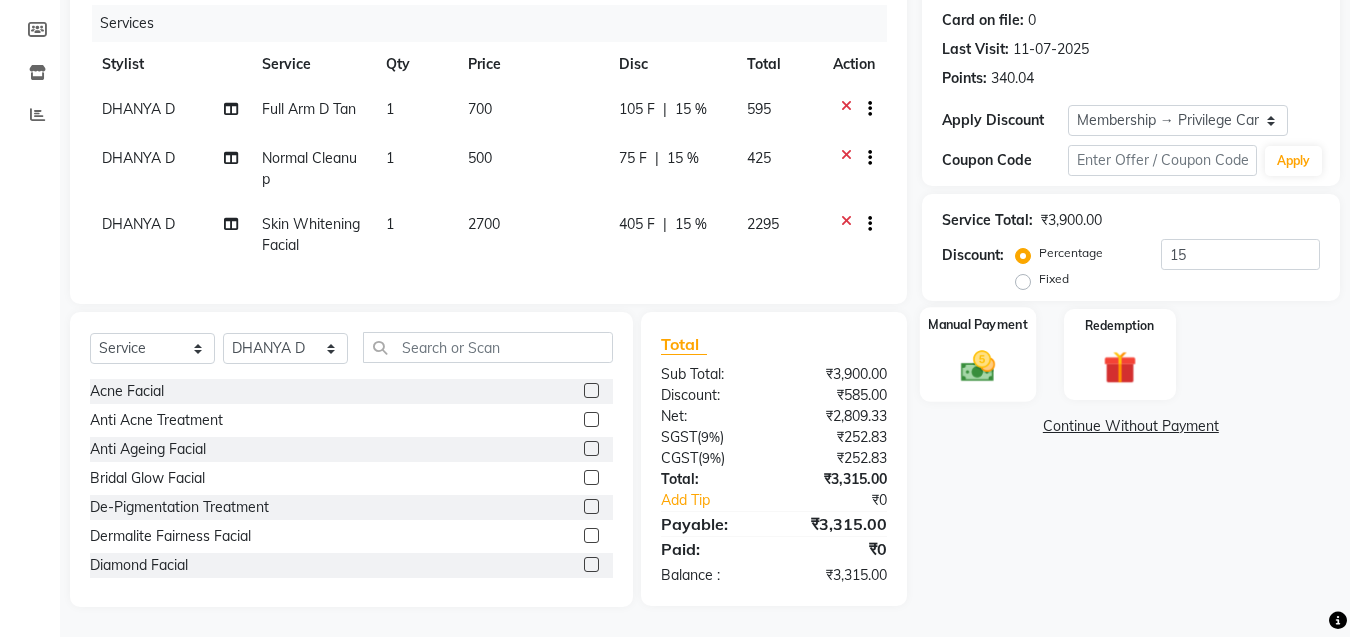 scroll, scrollTop: 258, scrollLeft: 0, axis: vertical 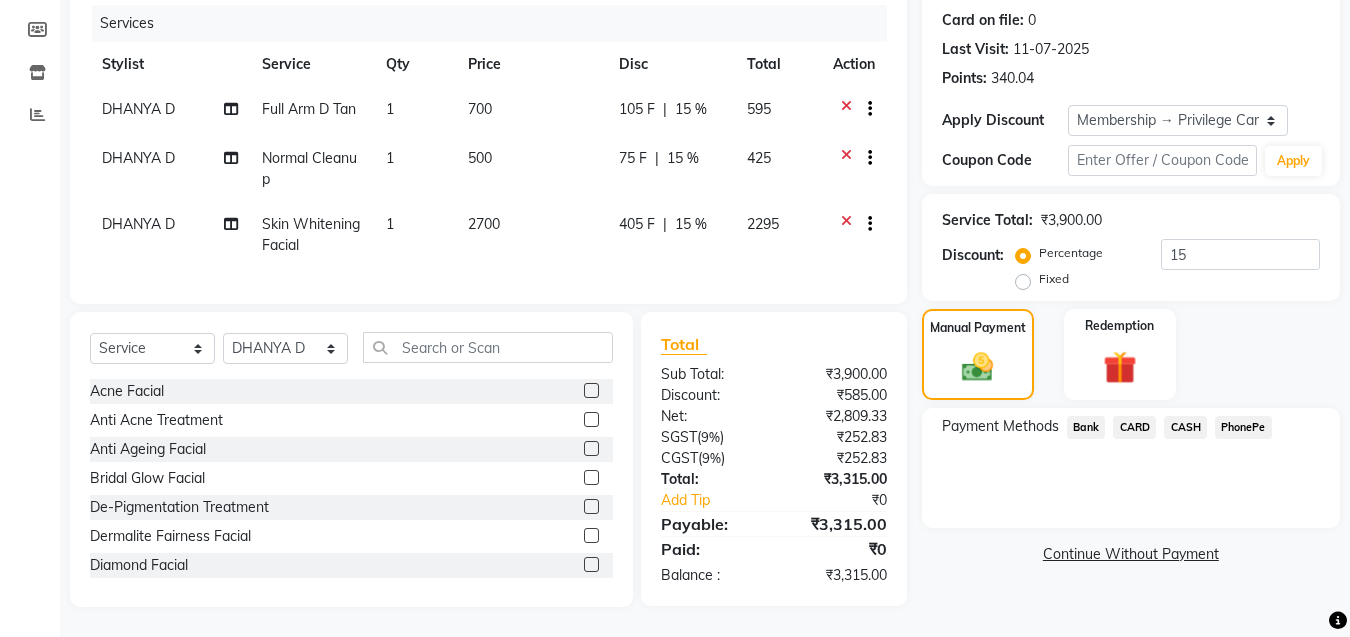 click on "PhonePe" 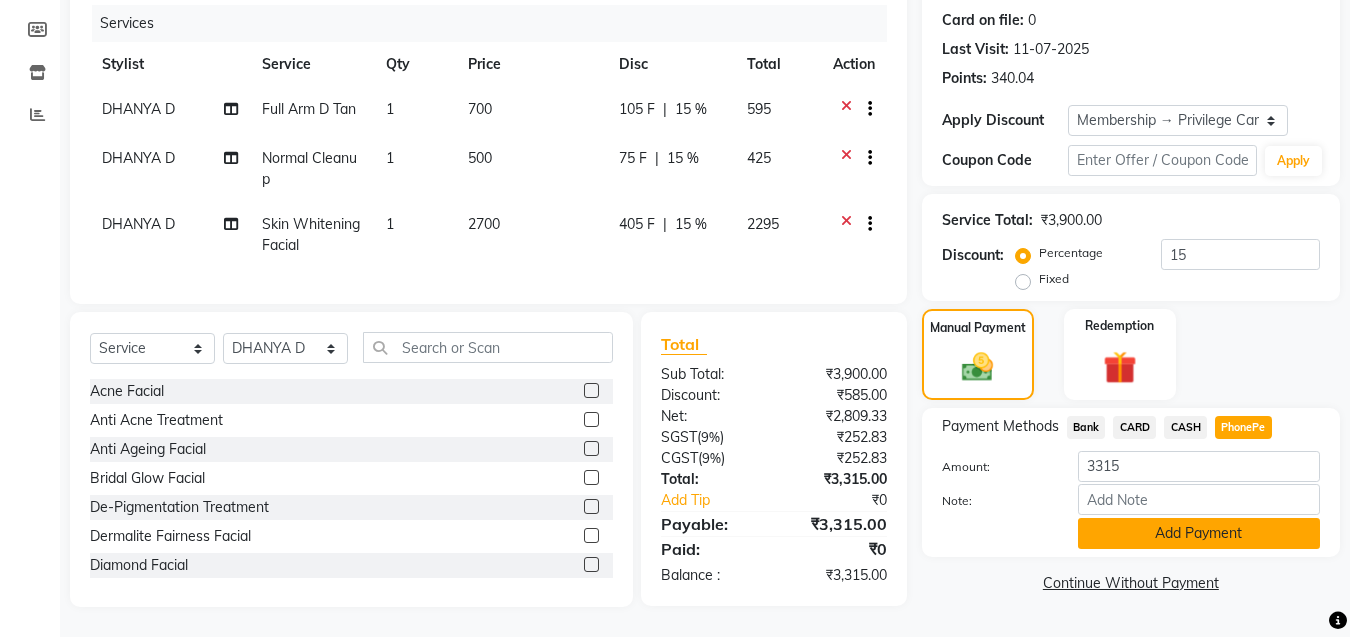click on "Add Payment" 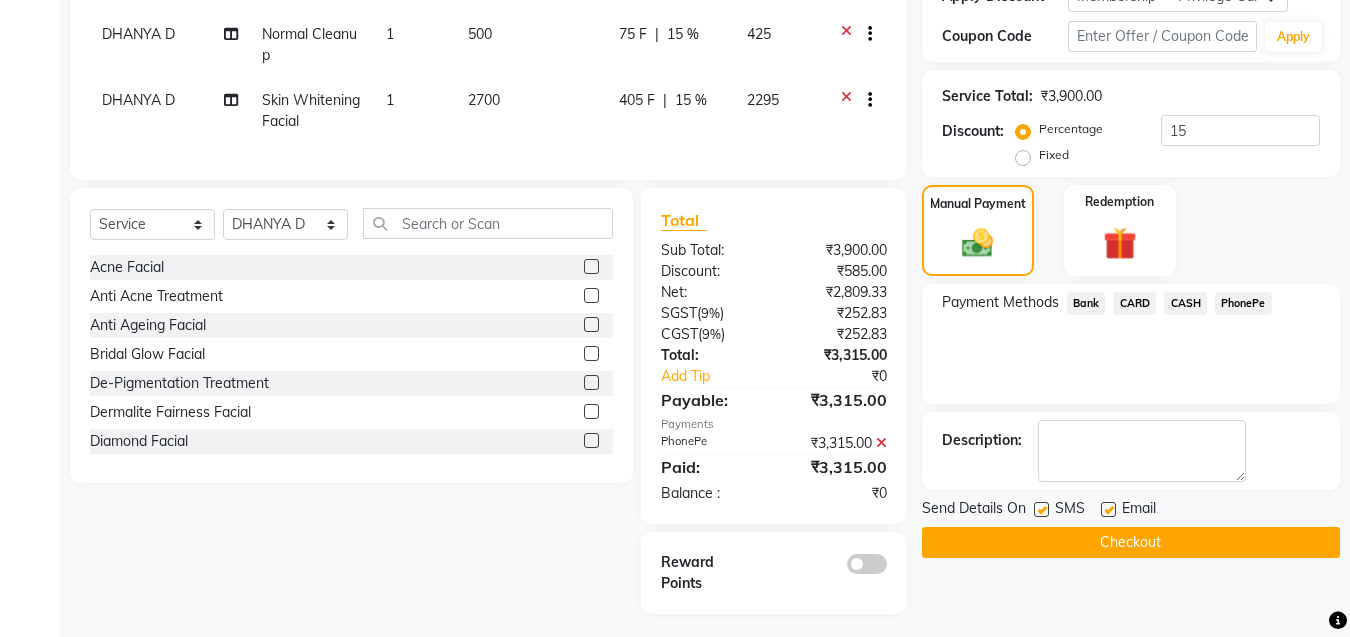 scroll, scrollTop: 369, scrollLeft: 0, axis: vertical 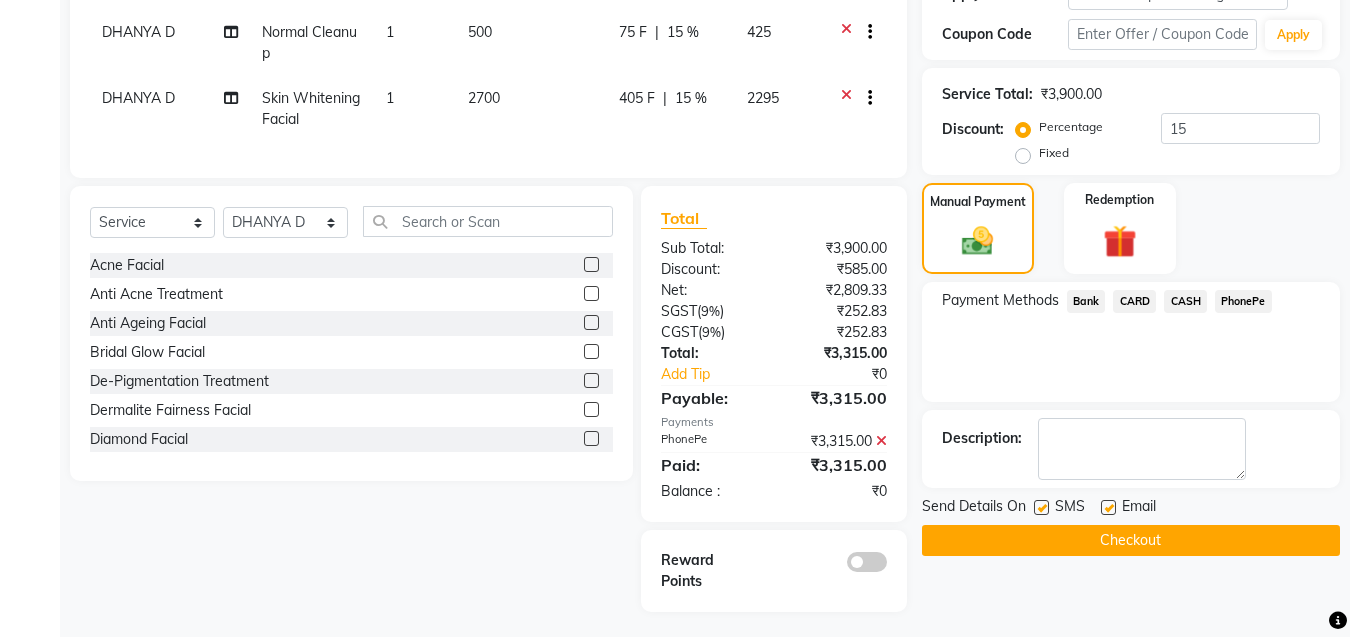 click on "Checkout" 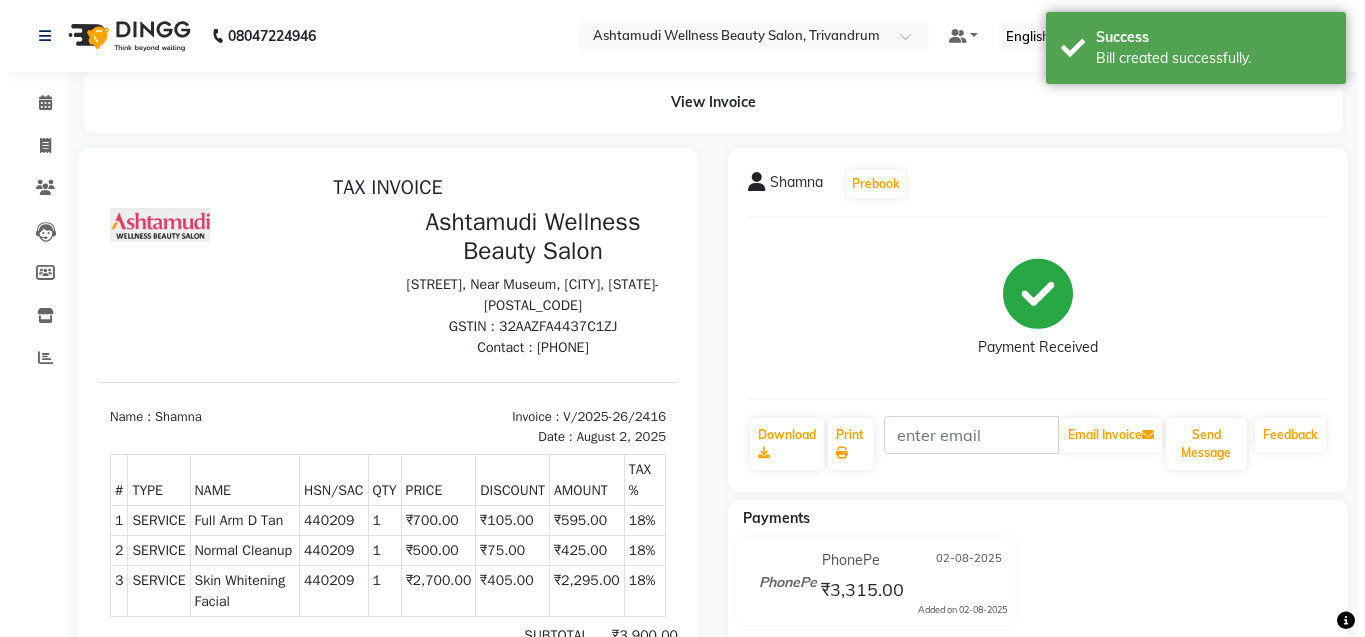 scroll, scrollTop: 0, scrollLeft: 0, axis: both 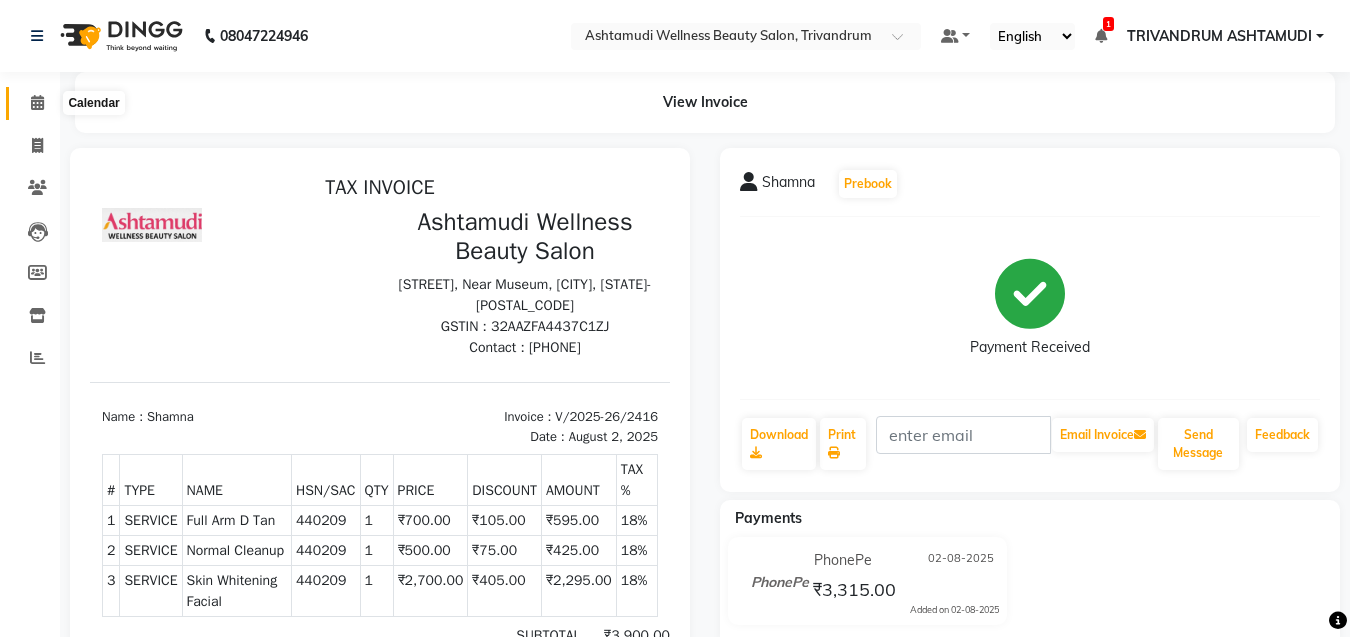 click 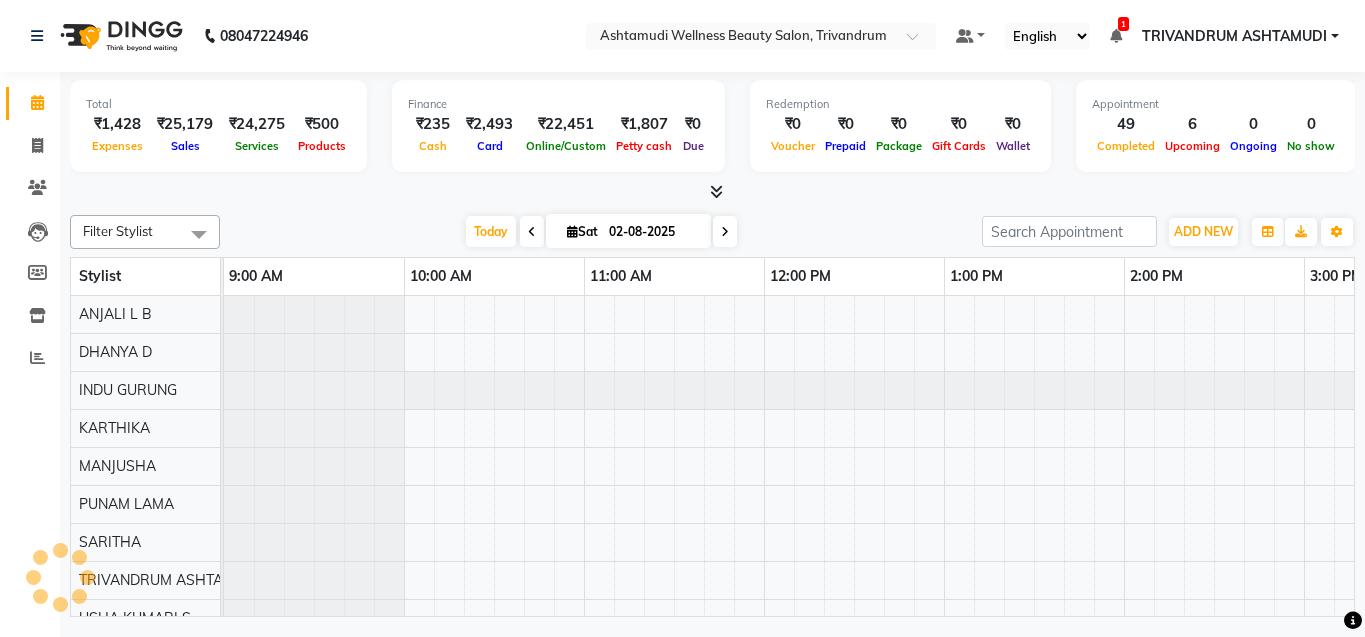 scroll, scrollTop: 0, scrollLeft: 1390, axis: horizontal 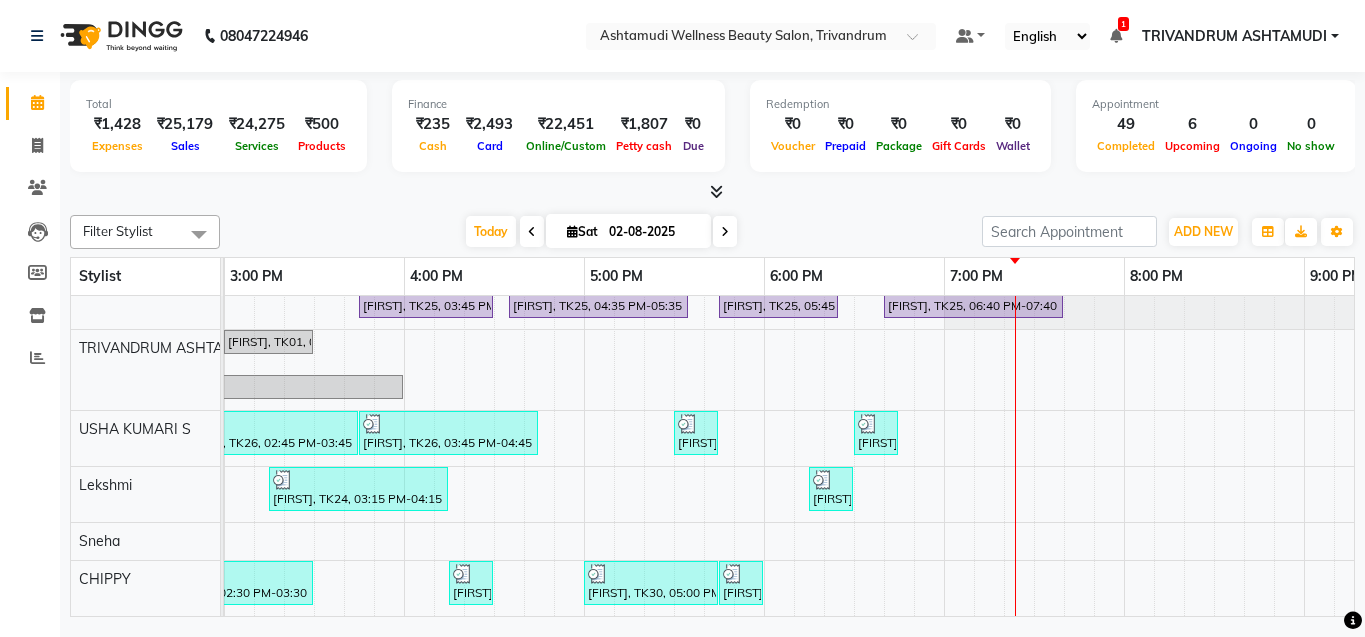 click on "[FIRST], TK29, 05:00 PM-06:00 PM, Hair Spa     [FIRST], TK29, 06:00 PM-07:00 PM, Layer Cut     [FIRST], TK16, 01:10 PM-02:10 PM, Anti-Dandruff Treatment With Spa     [FIRST], TK06, 10:45 AM-11:45 AM, Anti-Dandruff Treatment With Spa     [FIRST], TK08, 12:15 PM-12:30 PM, Eyebrows Threading     [FIRST], TK15, 01:15 PM-01:30 PM, Eyebrows Threading     [FIRST], TK18, 03:00 PM-03:15 PM, Eyebrows Threading     [FIRST], TK32, 04:15 PM-05:15 PM, Skin Whitening Facial     [FIRST], TK32, 05:15 PM-06:15 PM, Full Arm D Tan     [FIRST], TK32, 06:15 PM-07:15 PM, Normal Cleanup     [FIRST], TK07, 12:00 PM-01:00 PM, Aroma Pedicure     [FIRST], TK07, 01:00 PM-01:15 PM, Eyebrows Threading" at bounding box center (404, 255) 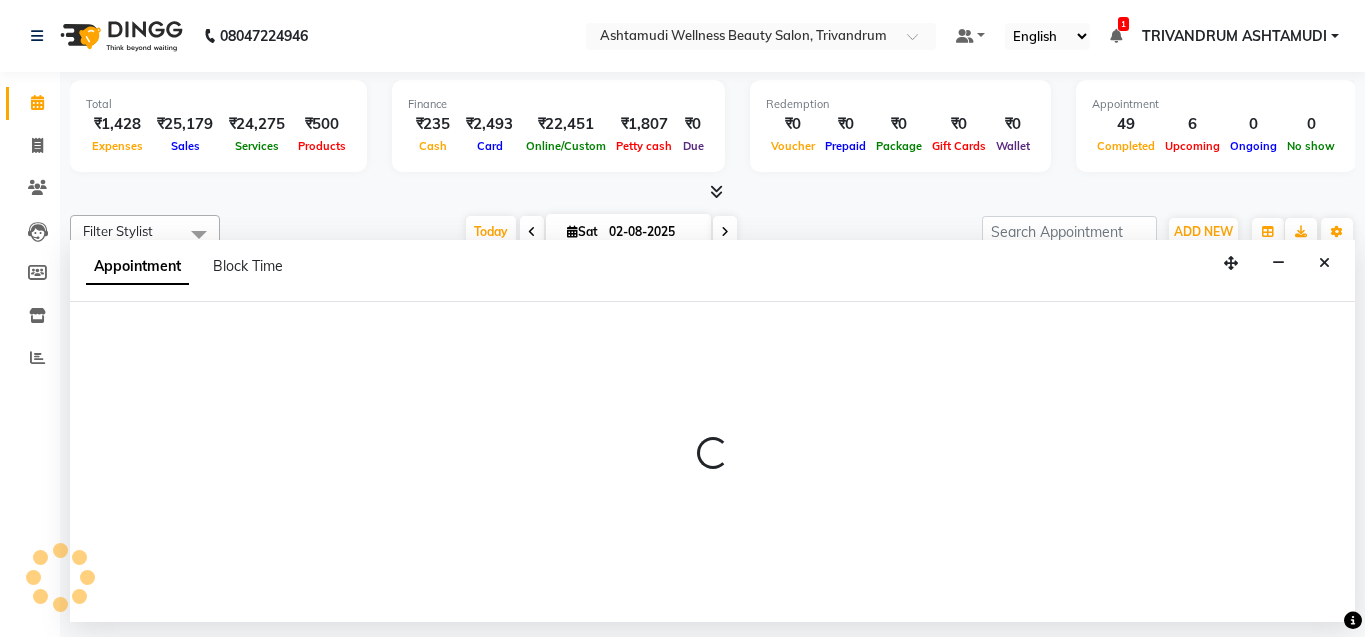 select on "82502" 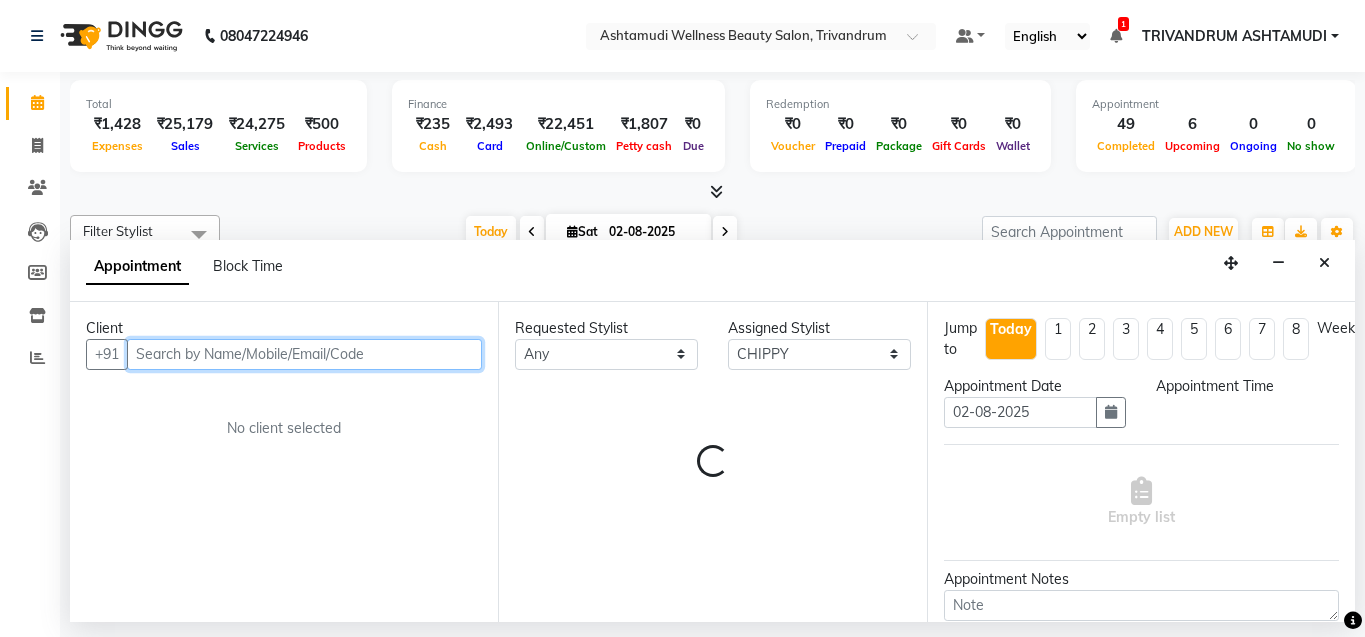 select on "1155" 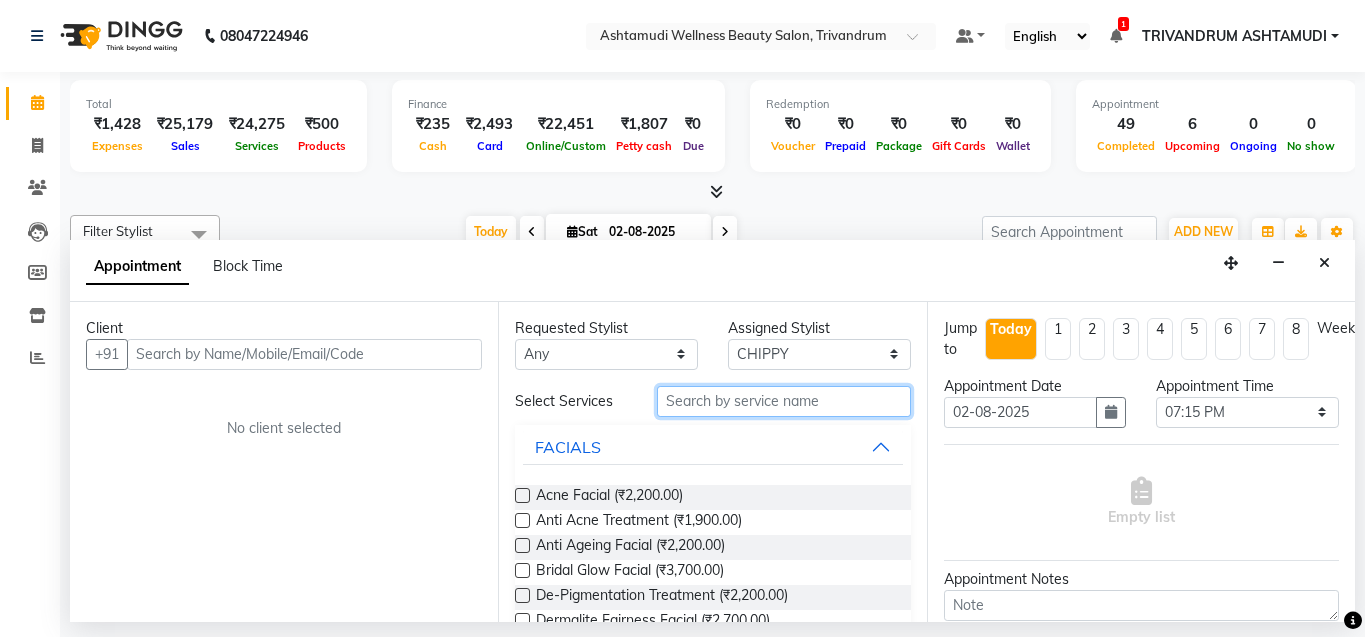 click at bounding box center [784, 401] 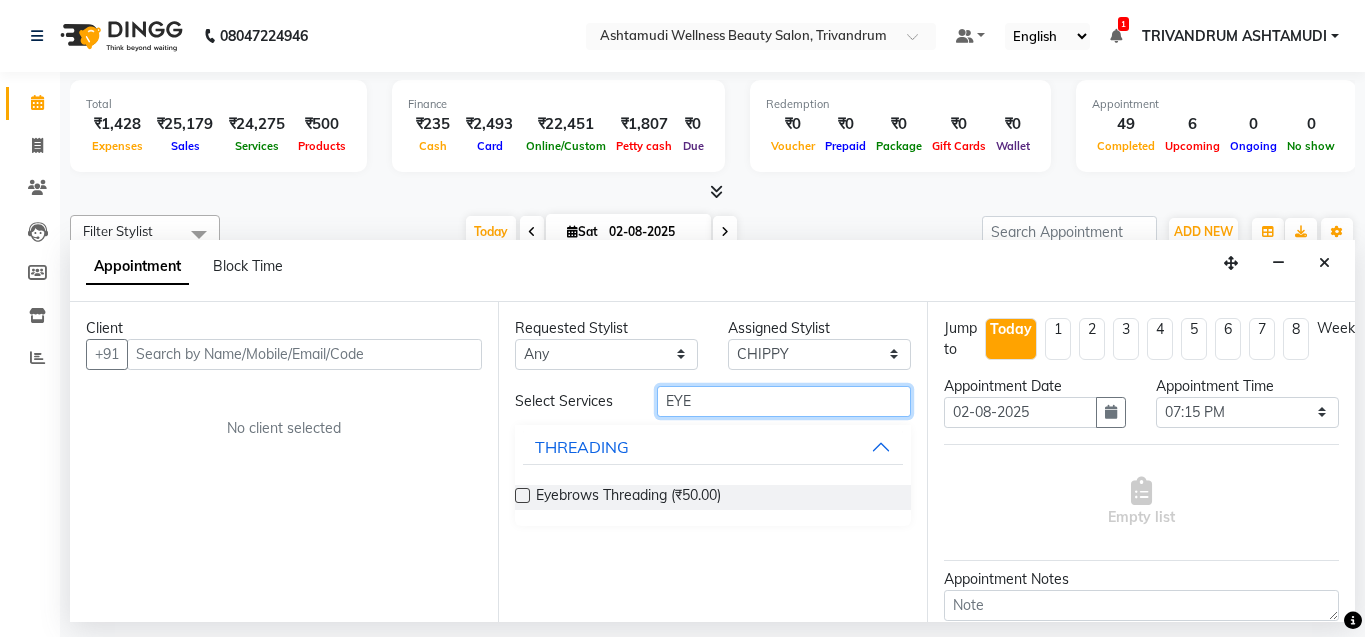 type on "EYE" 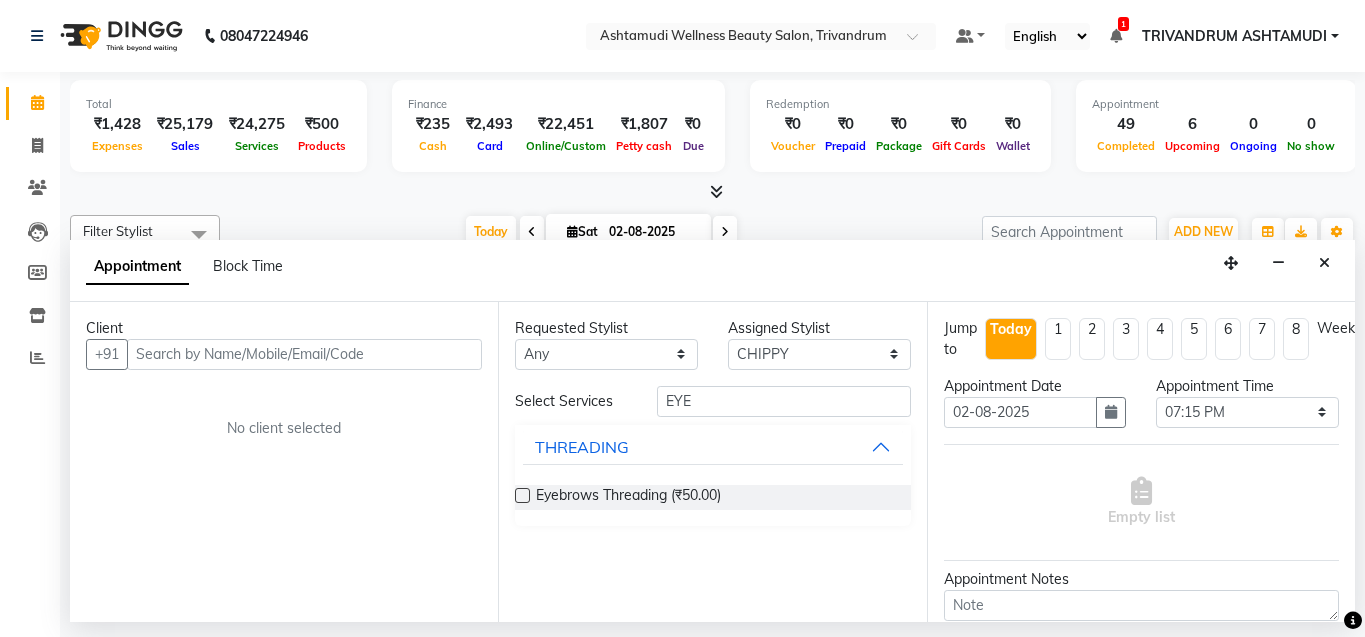 click at bounding box center (522, 495) 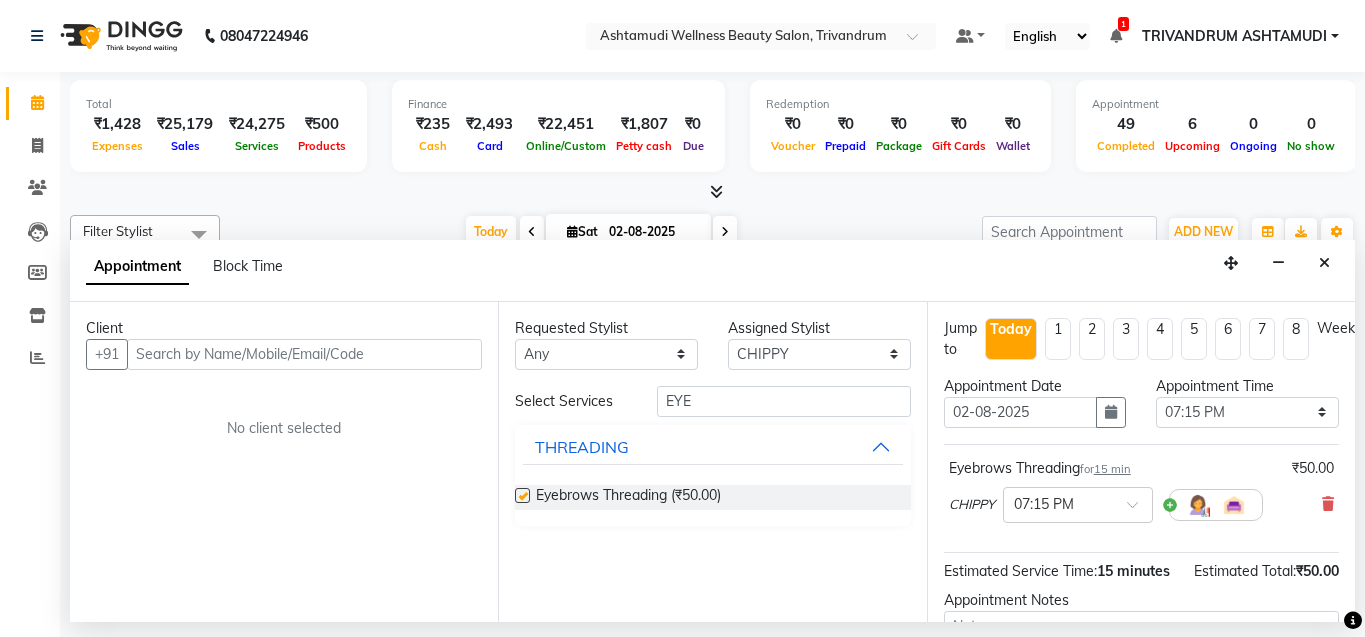 checkbox on "false" 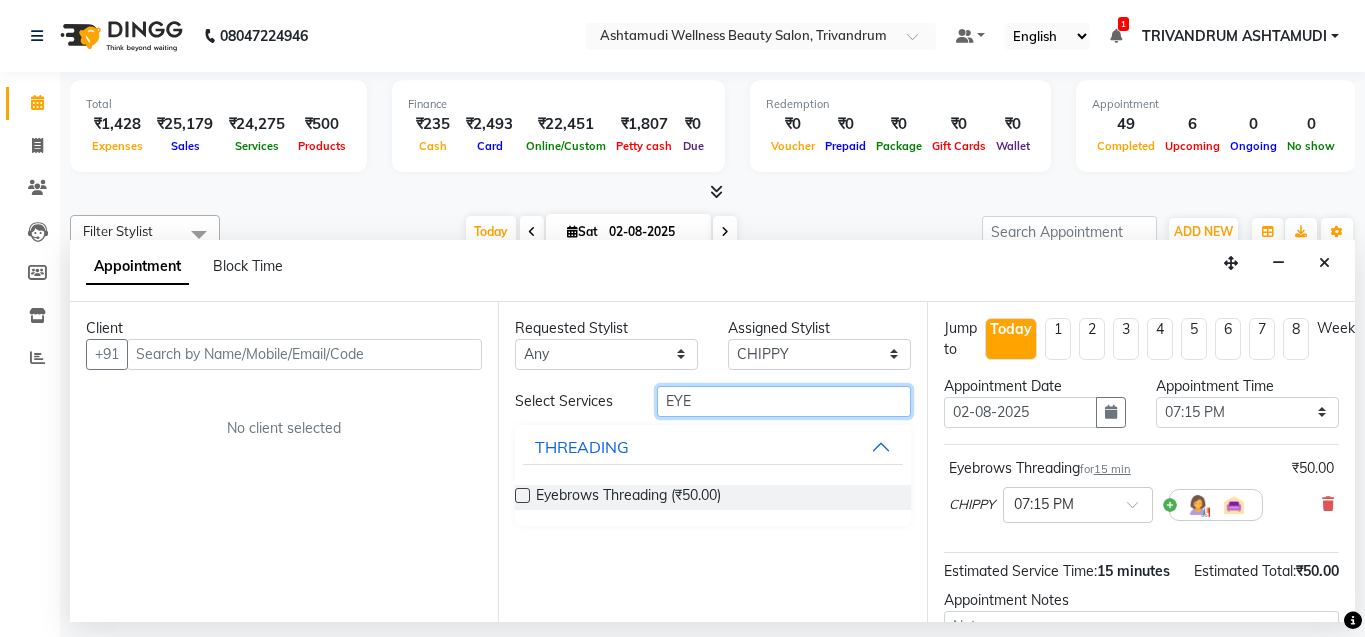 drag, startPoint x: 712, startPoint y: 410, endPoint x: 671, endPoint y: 408, distance: 41.04875 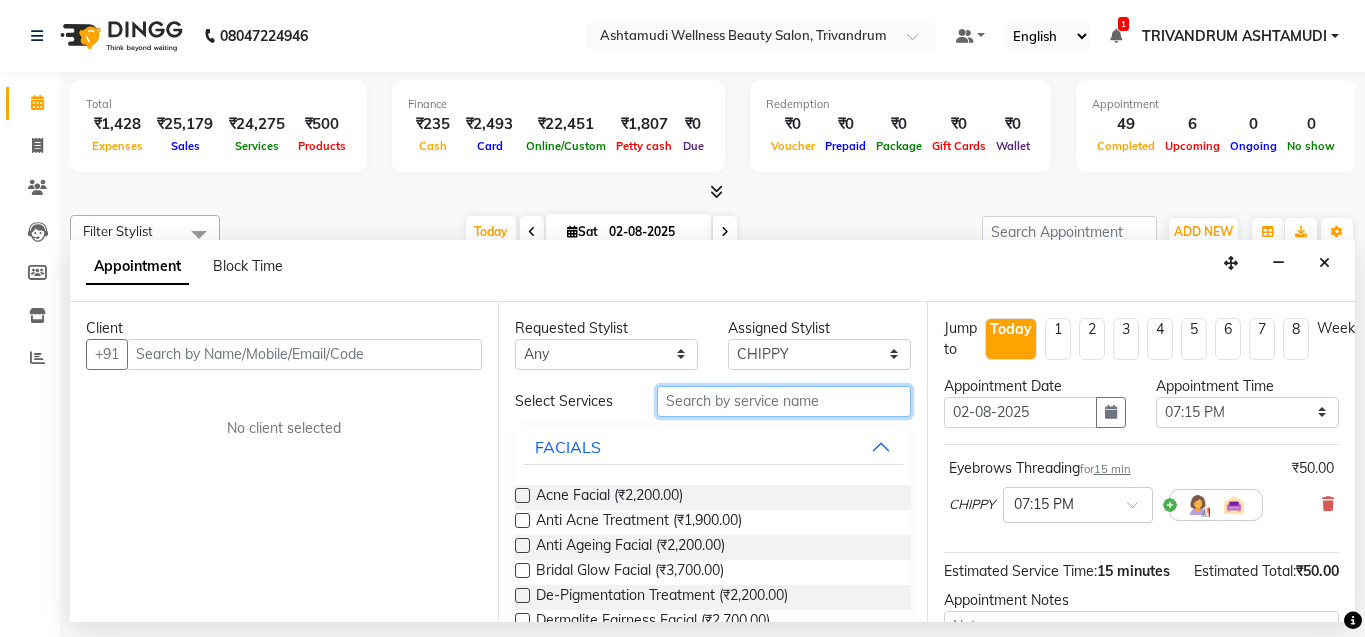 type on "O" 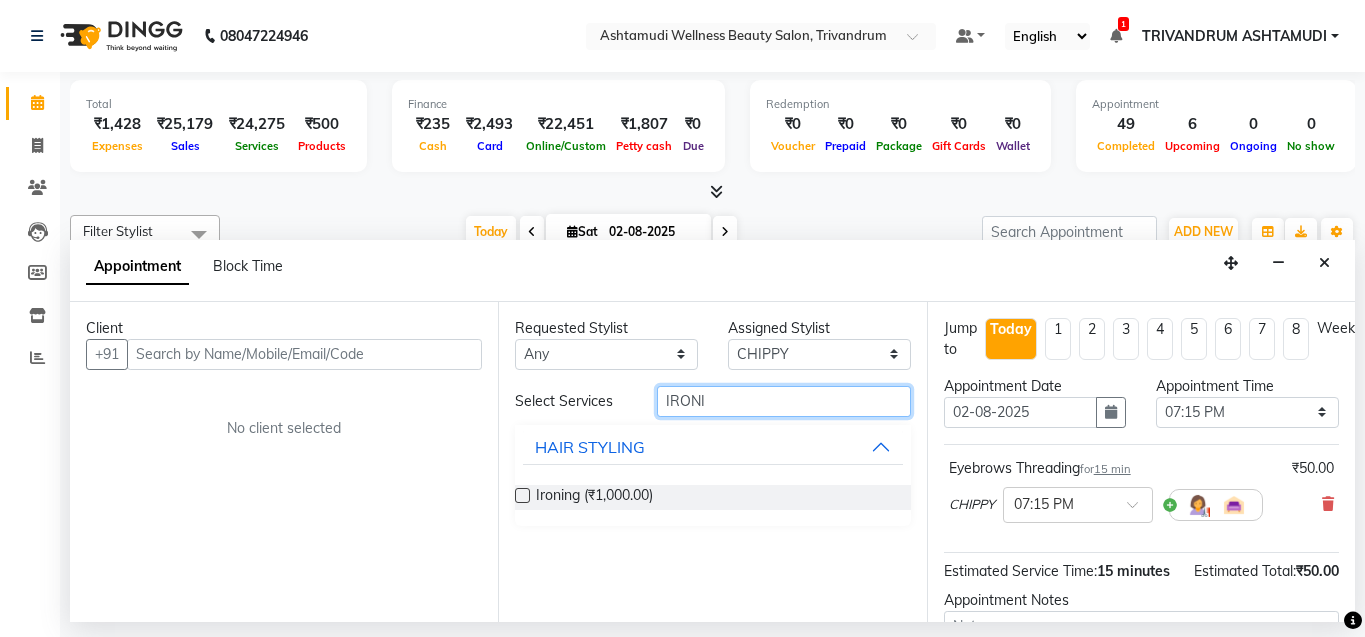 type on "IRONI" 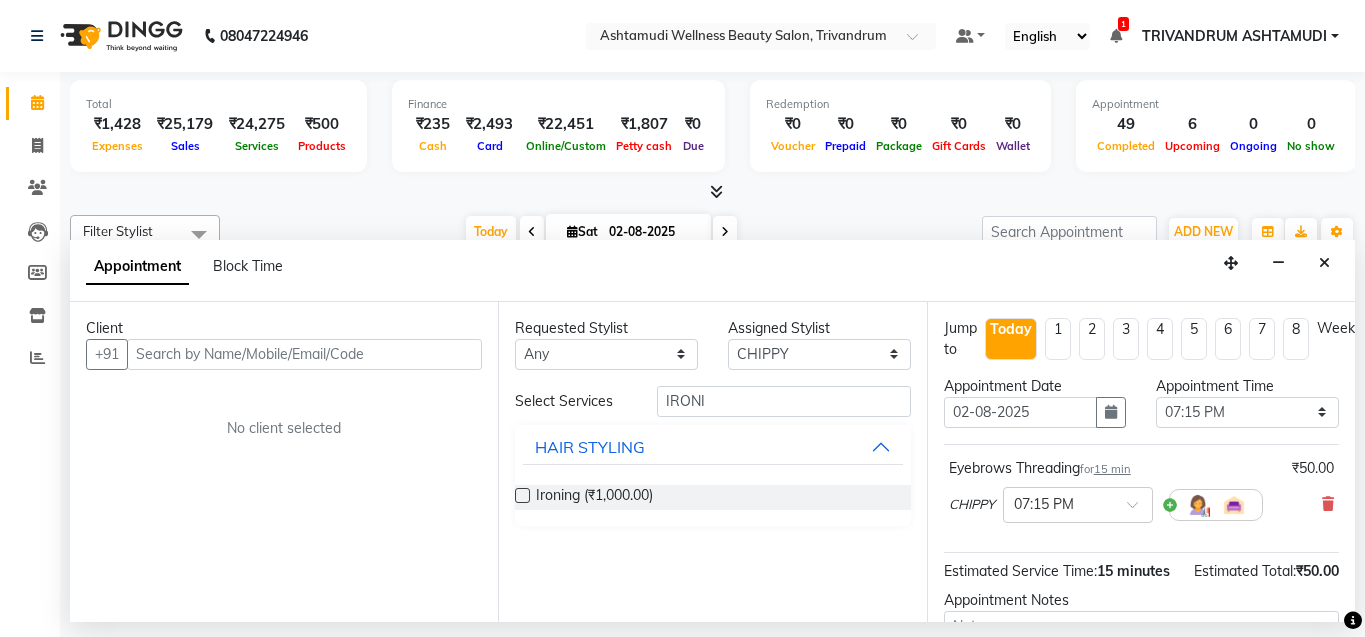 click at bounding box center [522, 495] 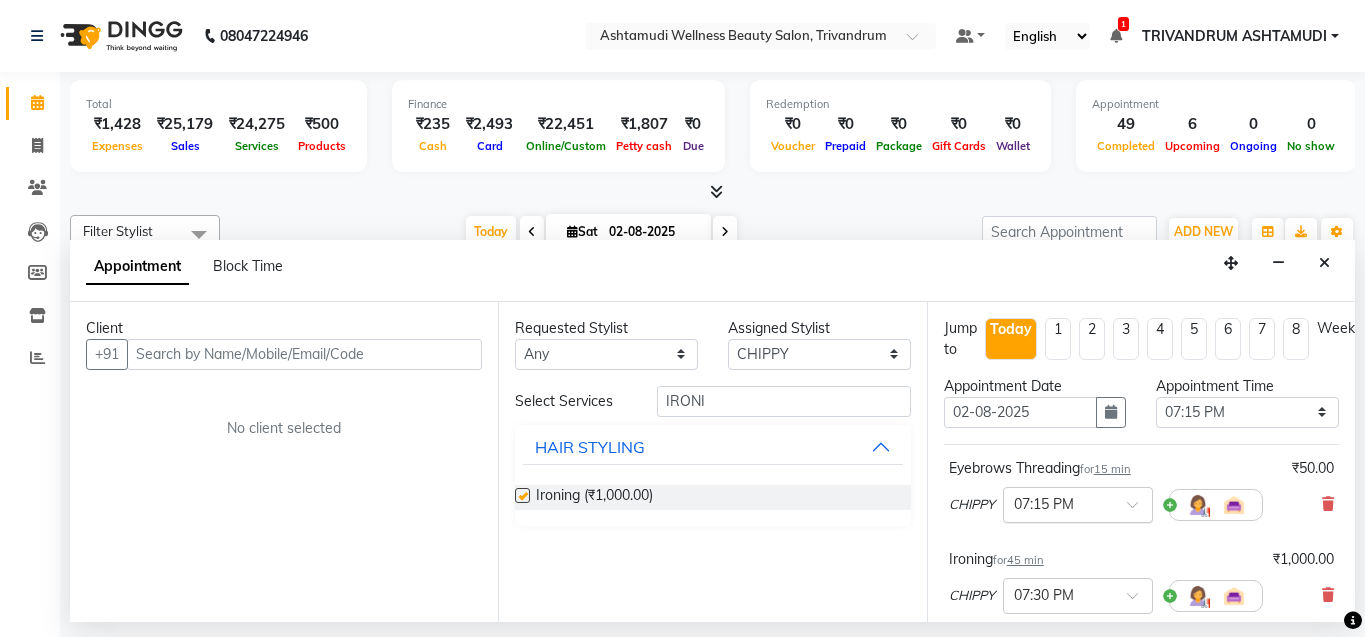 checkbox on "false" 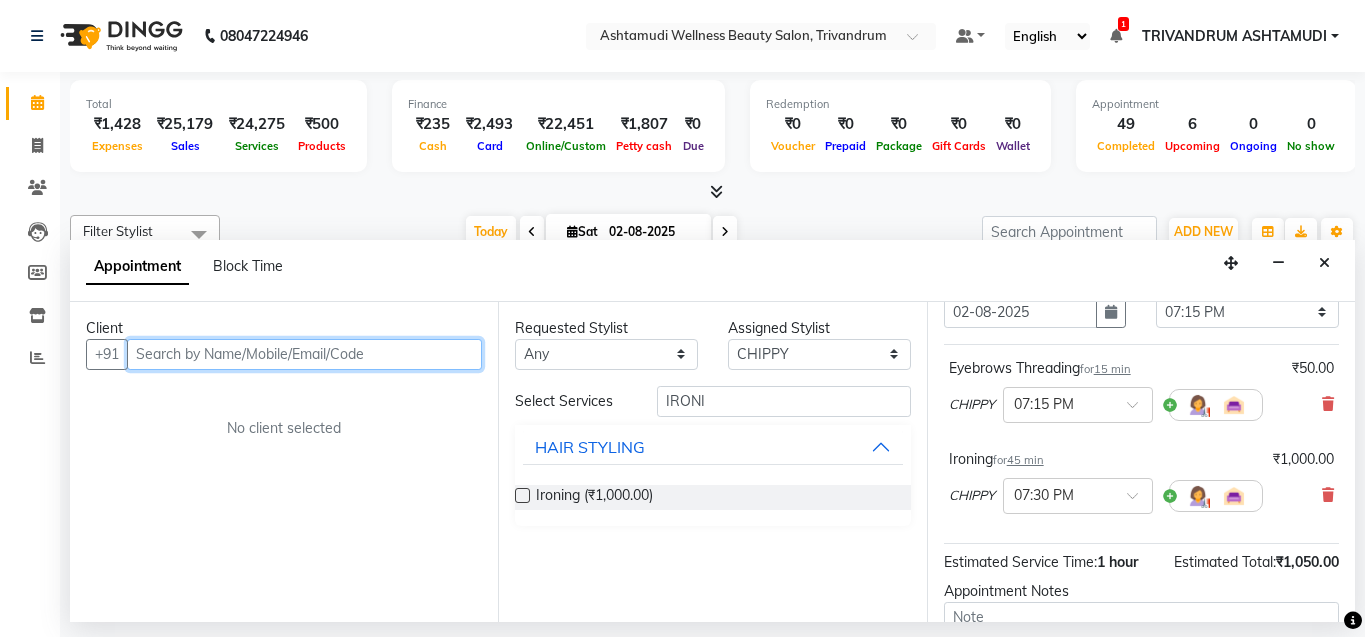 click at bounding box center (304, 354) 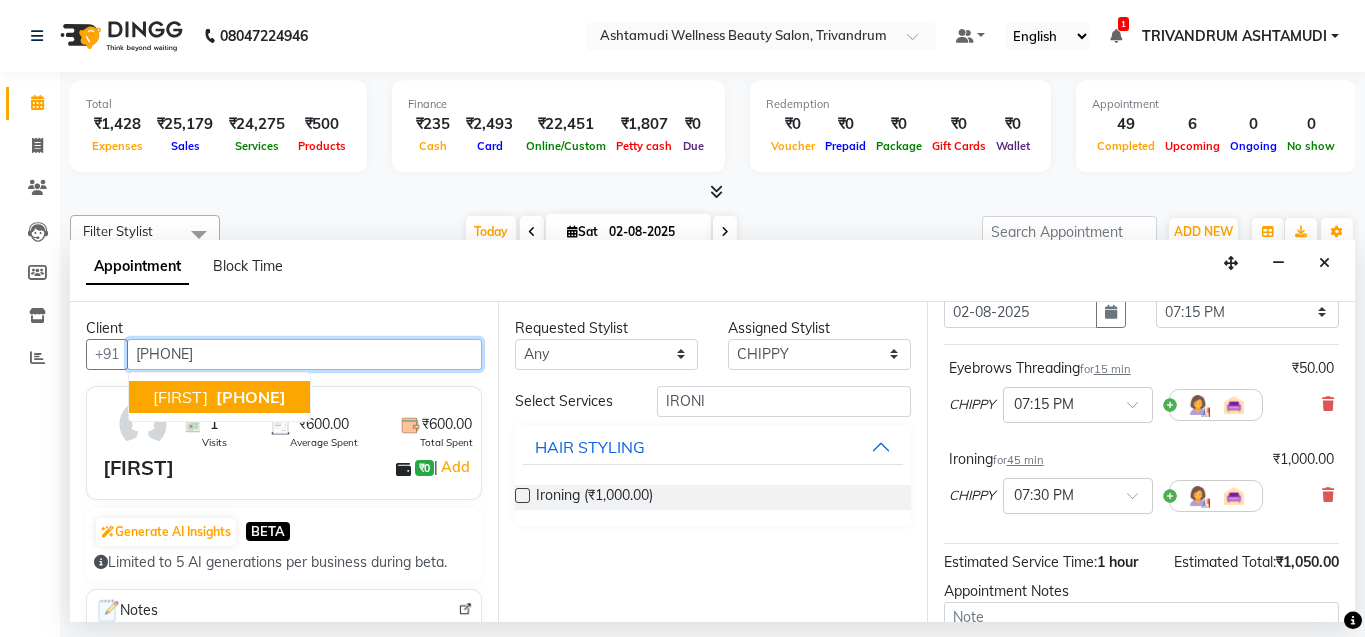type on "[PHONE]" 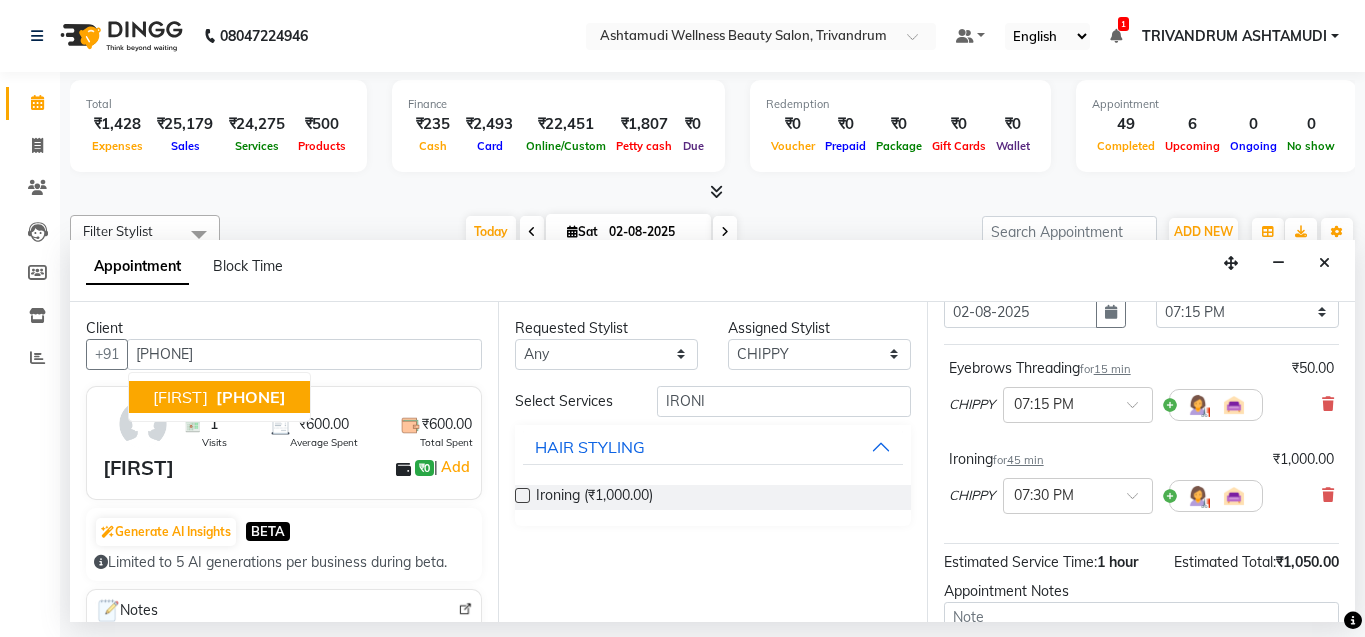 click on "[FIRST]   ₹0  |   Add" at bounding box center [288, 468] 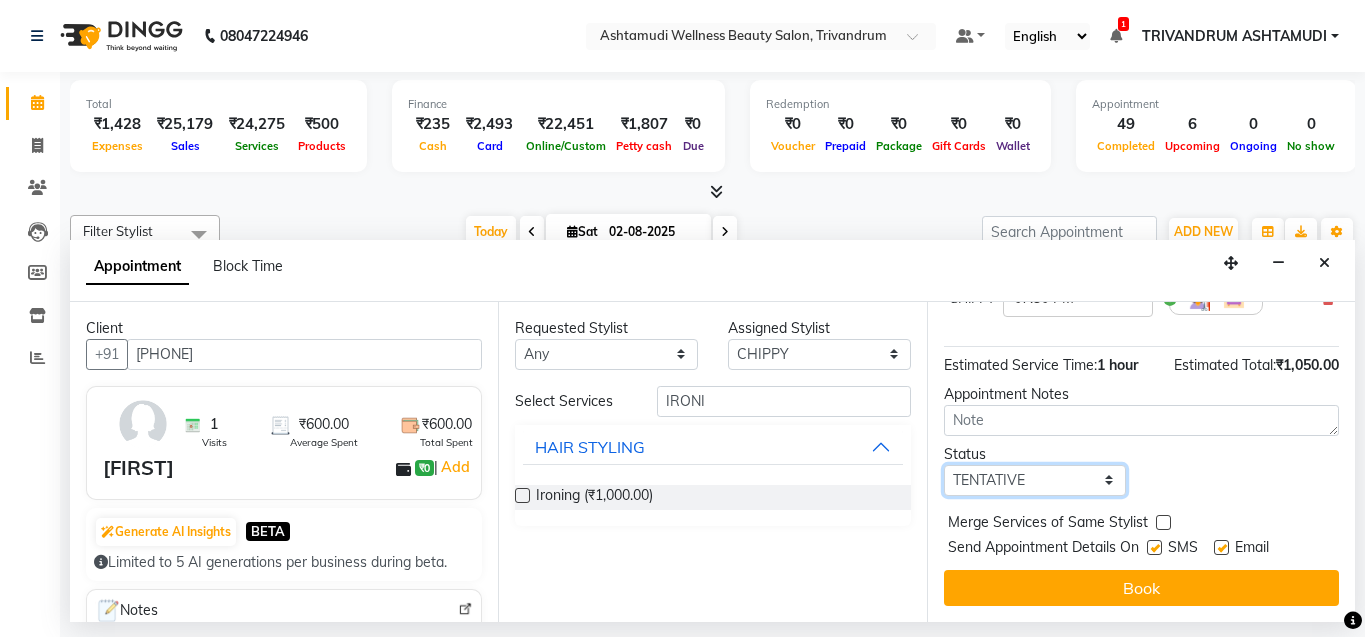click on "Select TENTATIVE CONFIRM CHECK-IN UPCOMING" at bounding box center (1035, 480) 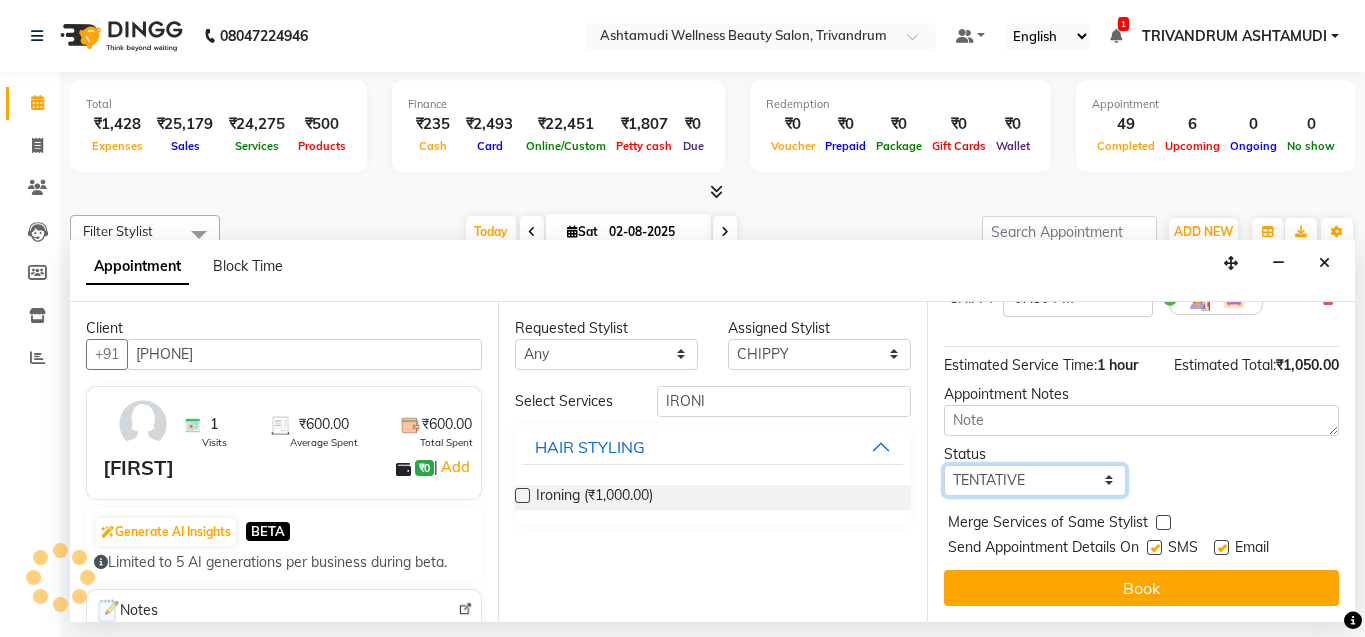 select on "check-in" 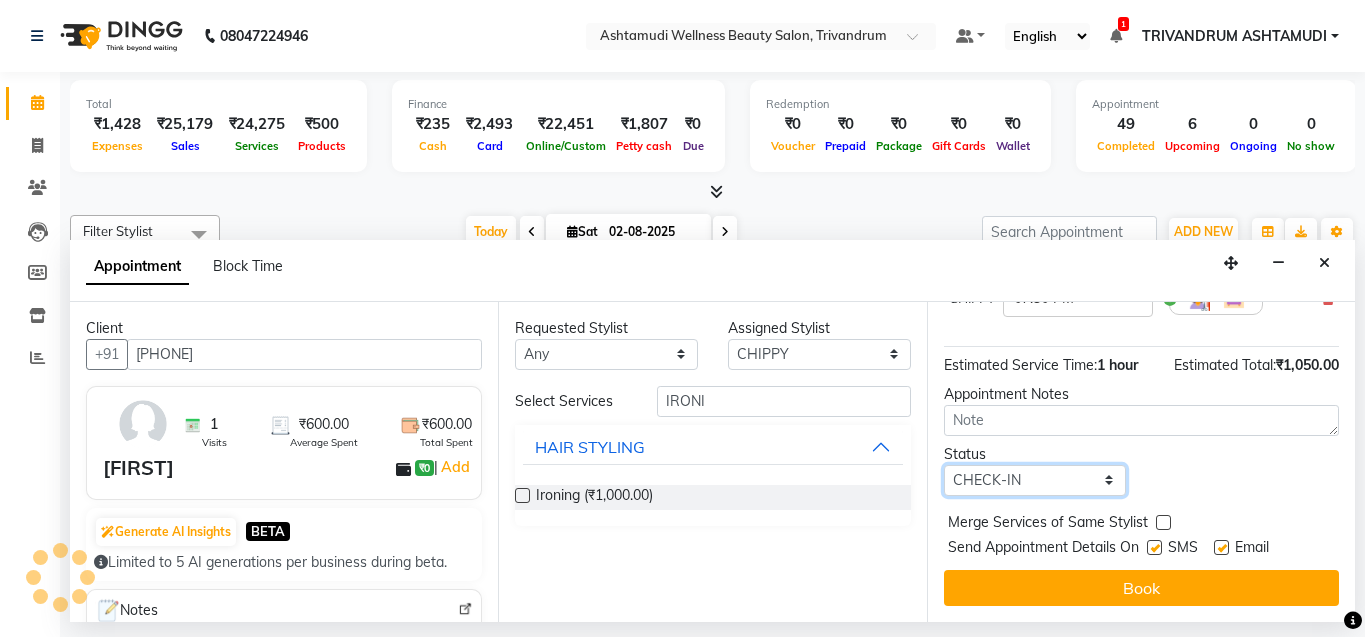 click on "Select TENTATIVE CONFIRM CHECK-IN UPCOMING" at bounding box center (1035, 480) 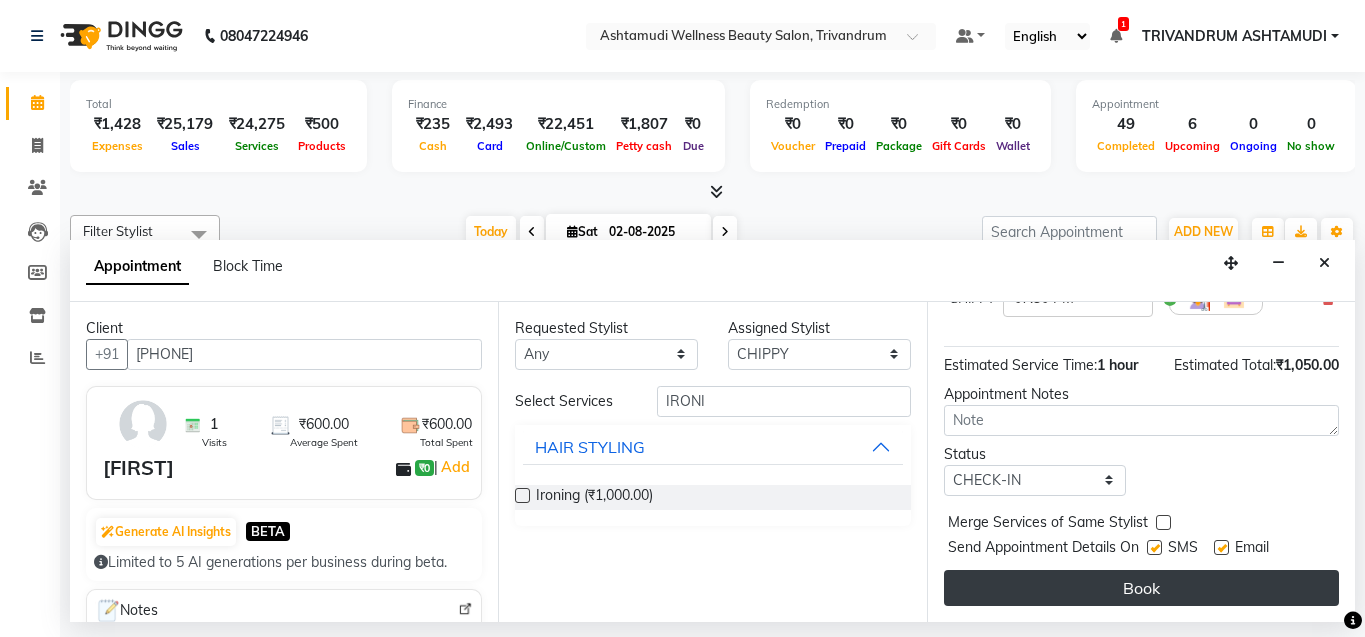 click on "Book" at bounding box center (1141, 588) 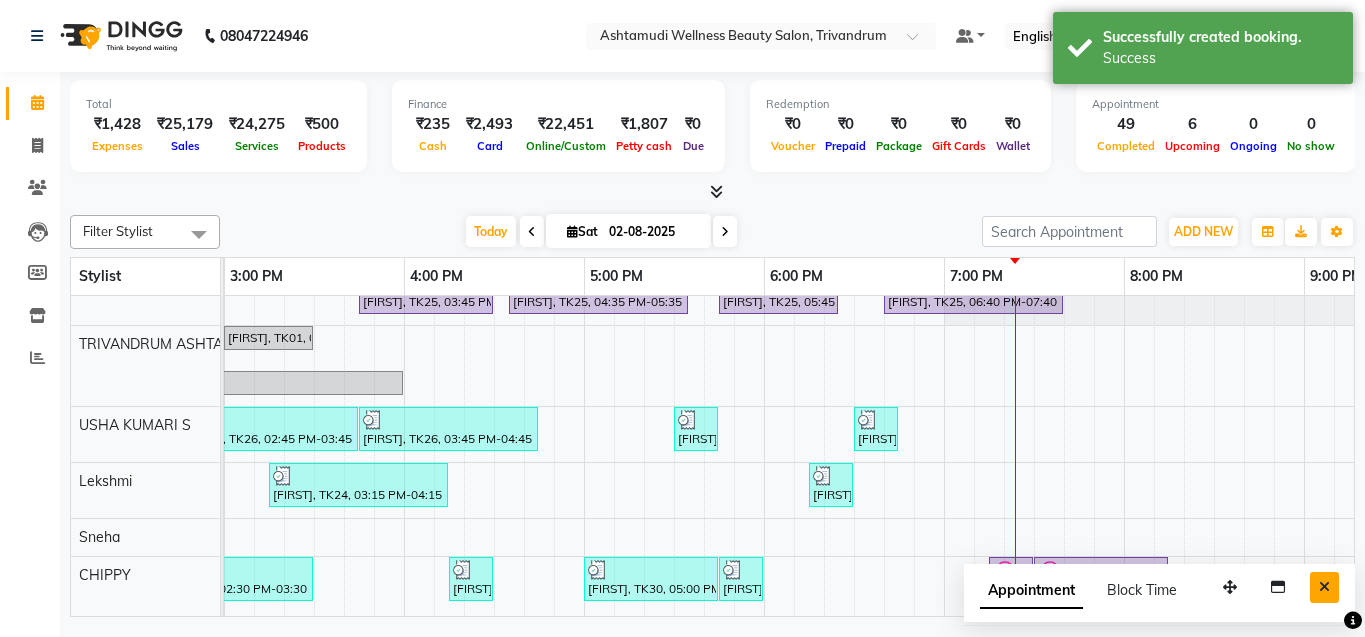 click at bounding box center [1324, 587] 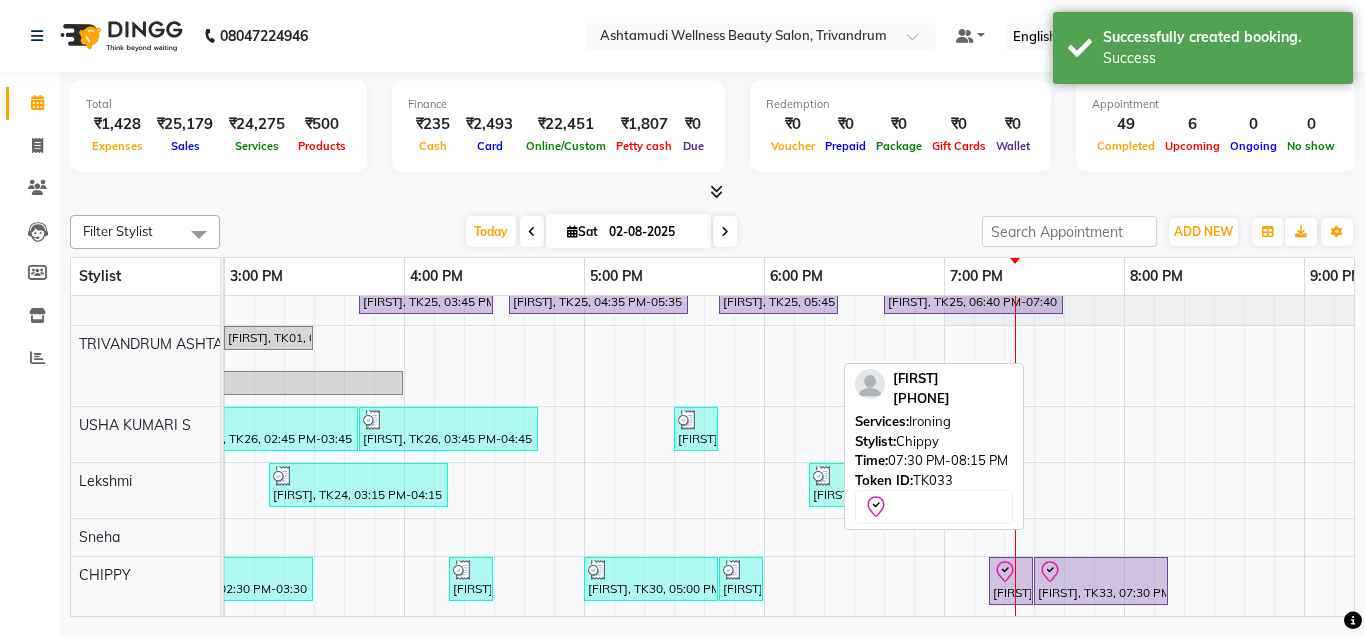 click at bounding box center (1101, 572) 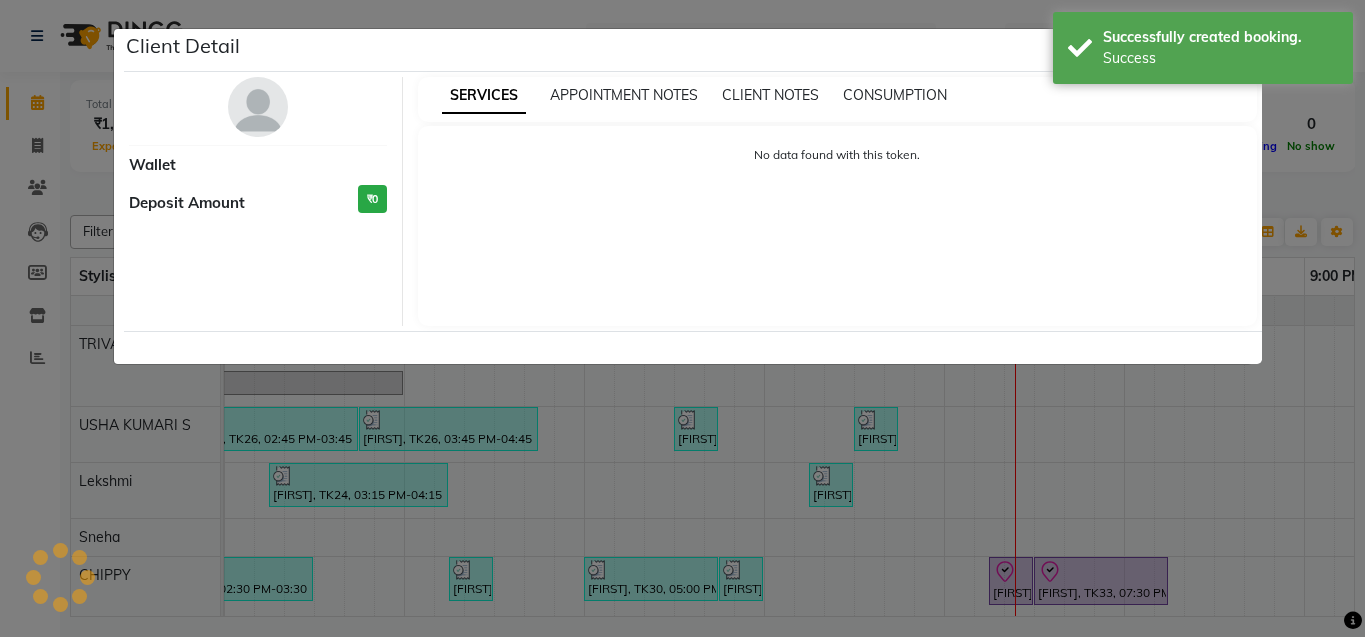 select on "8" 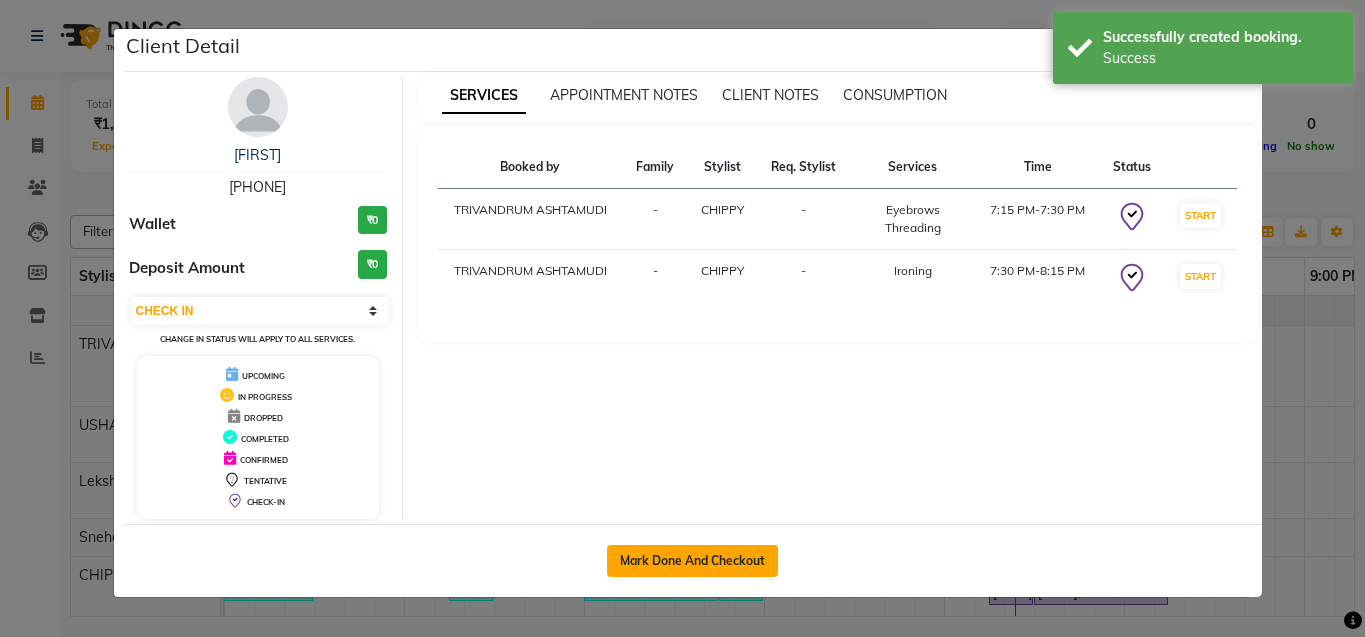 click on "Mark Done And Checkout" 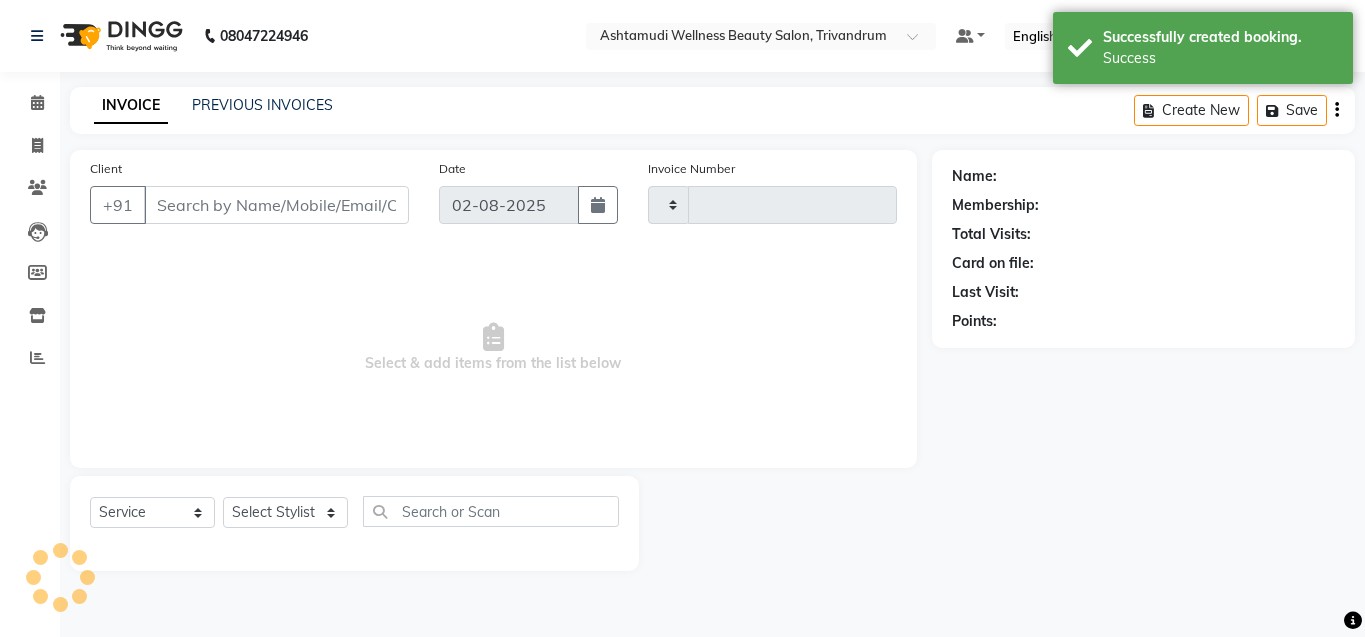 type on "2417" 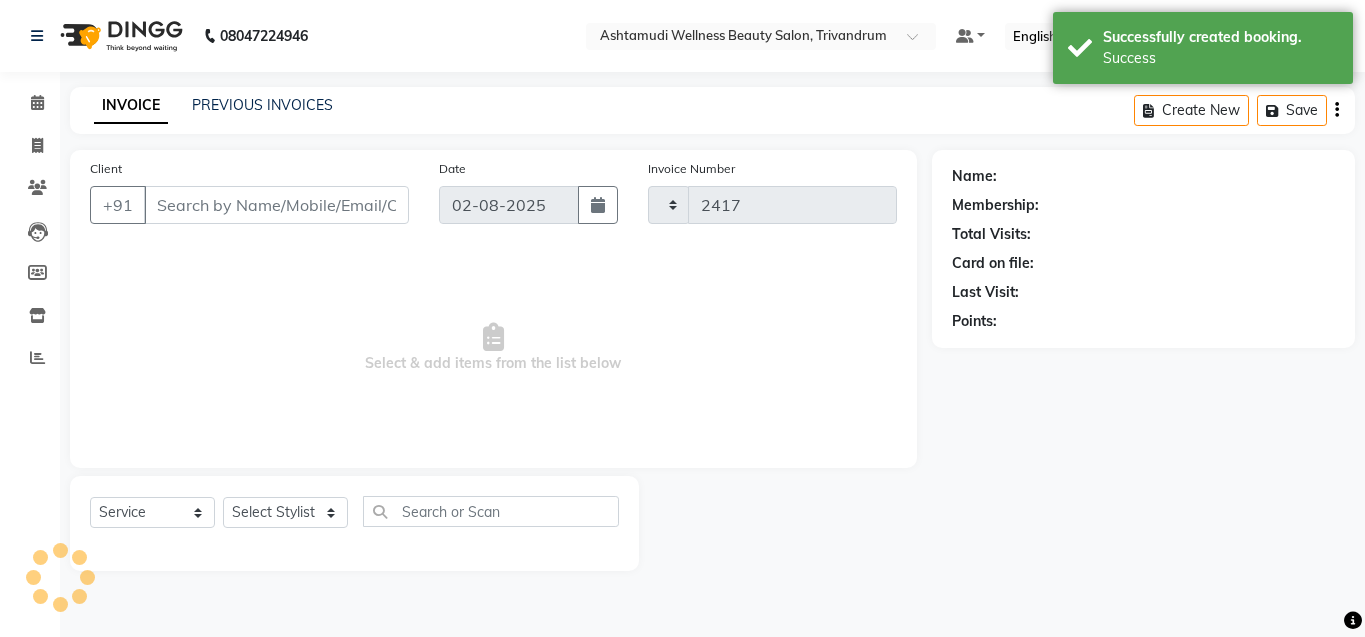 select on "4636" 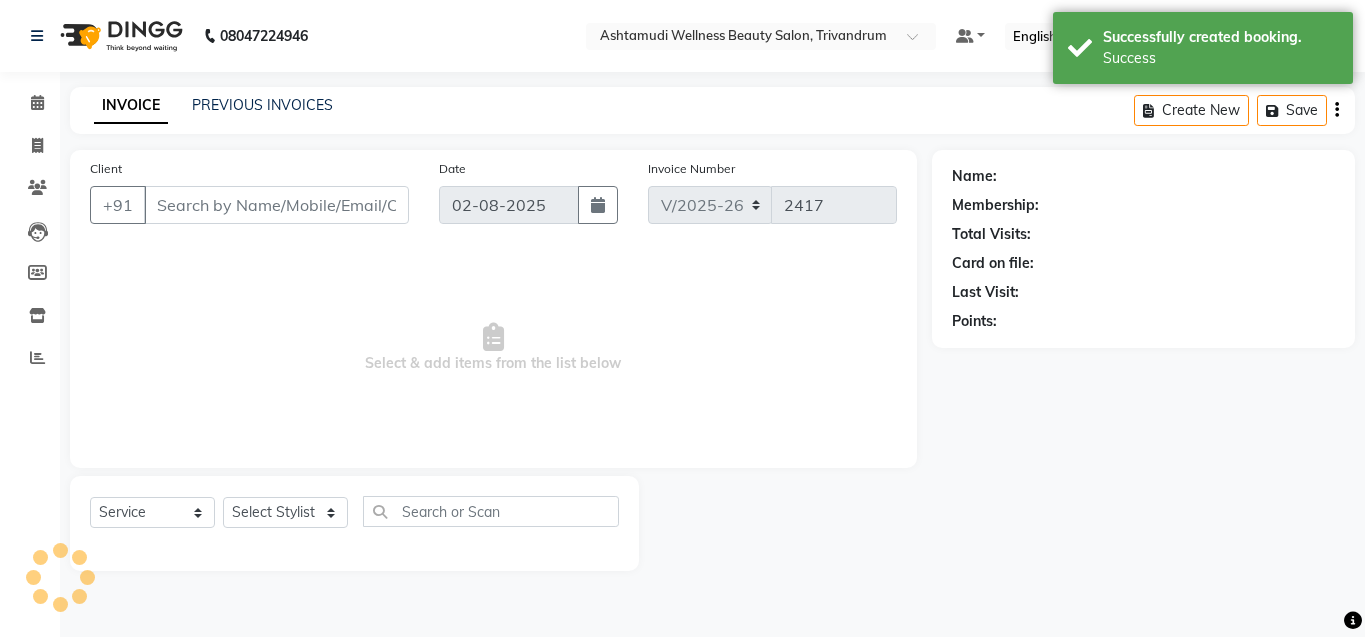 type on "[PHONE]" 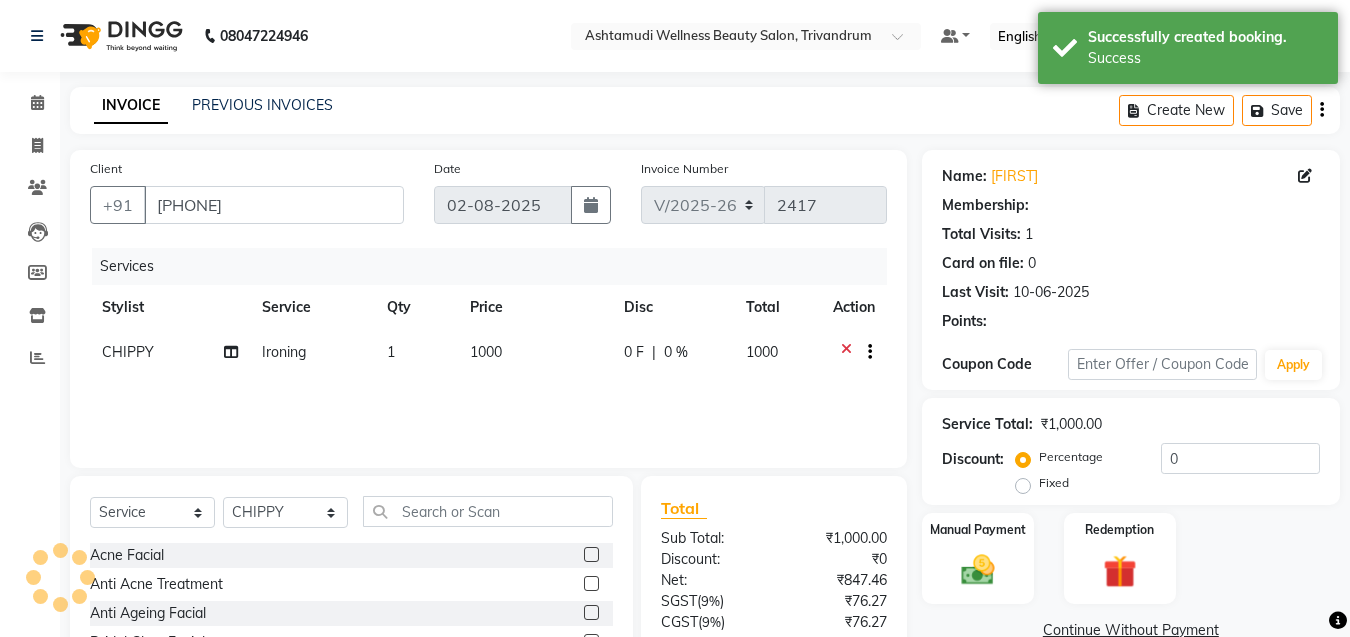 select on "1: Object" 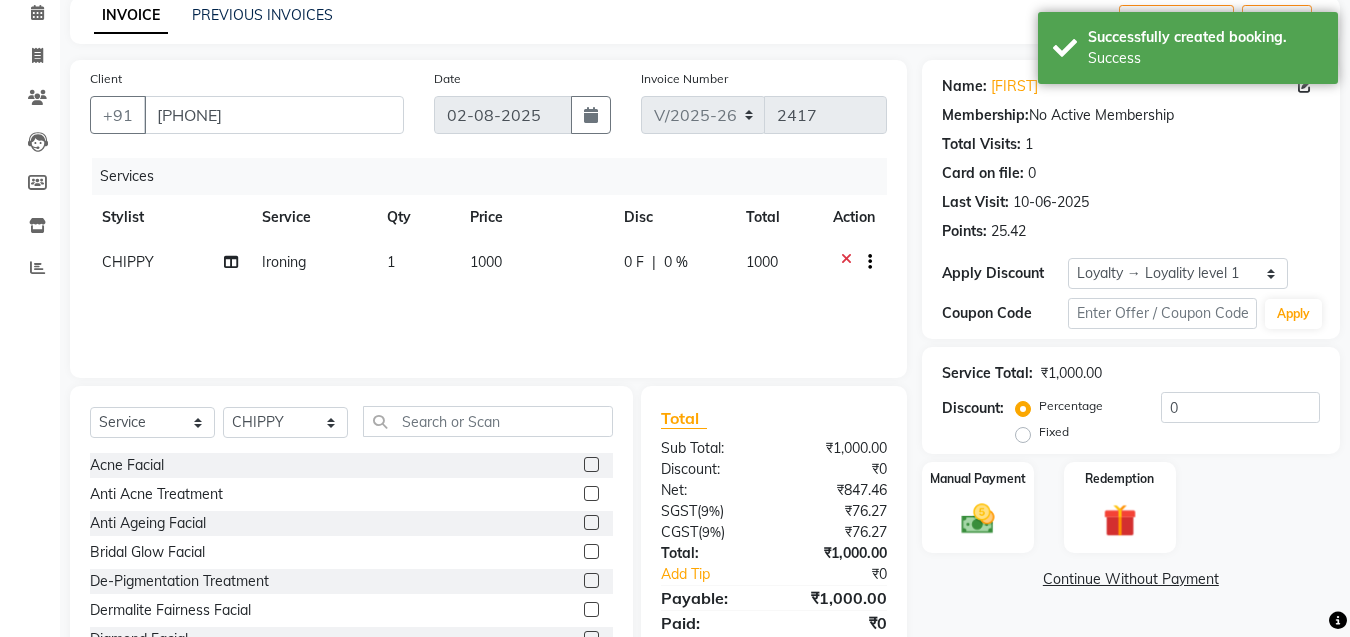 scroll, scrollTop: 164, scrollLeft: 0, axis: vertical 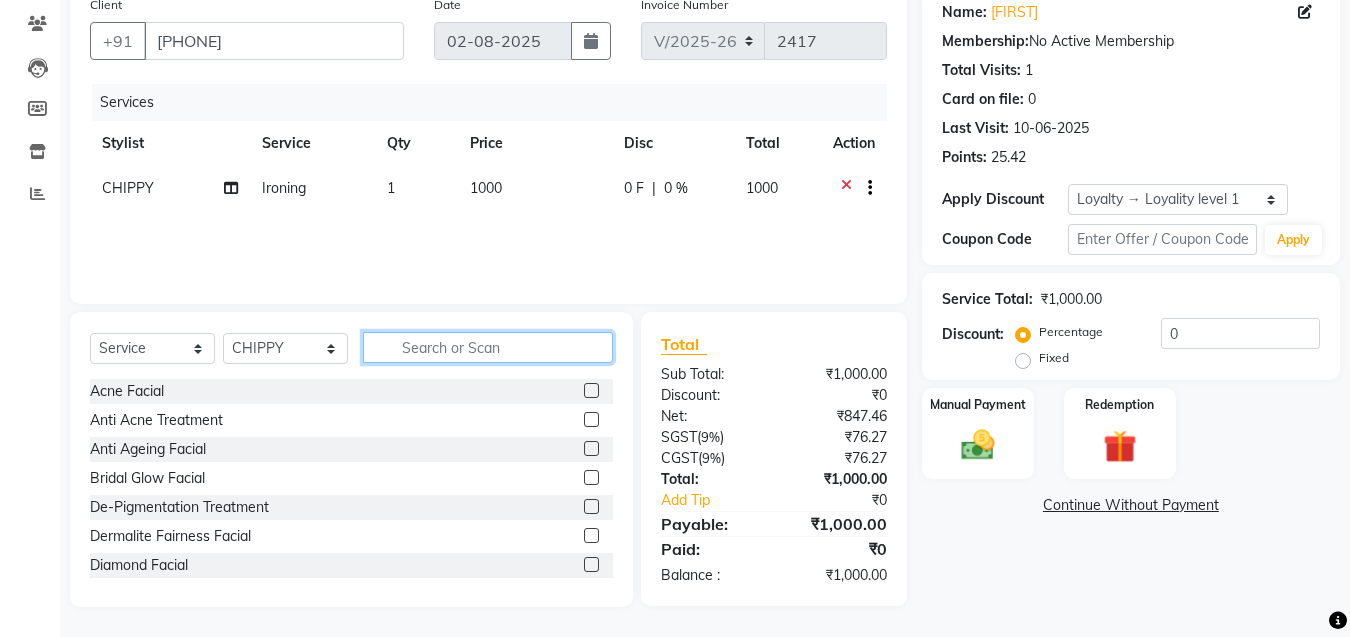 click 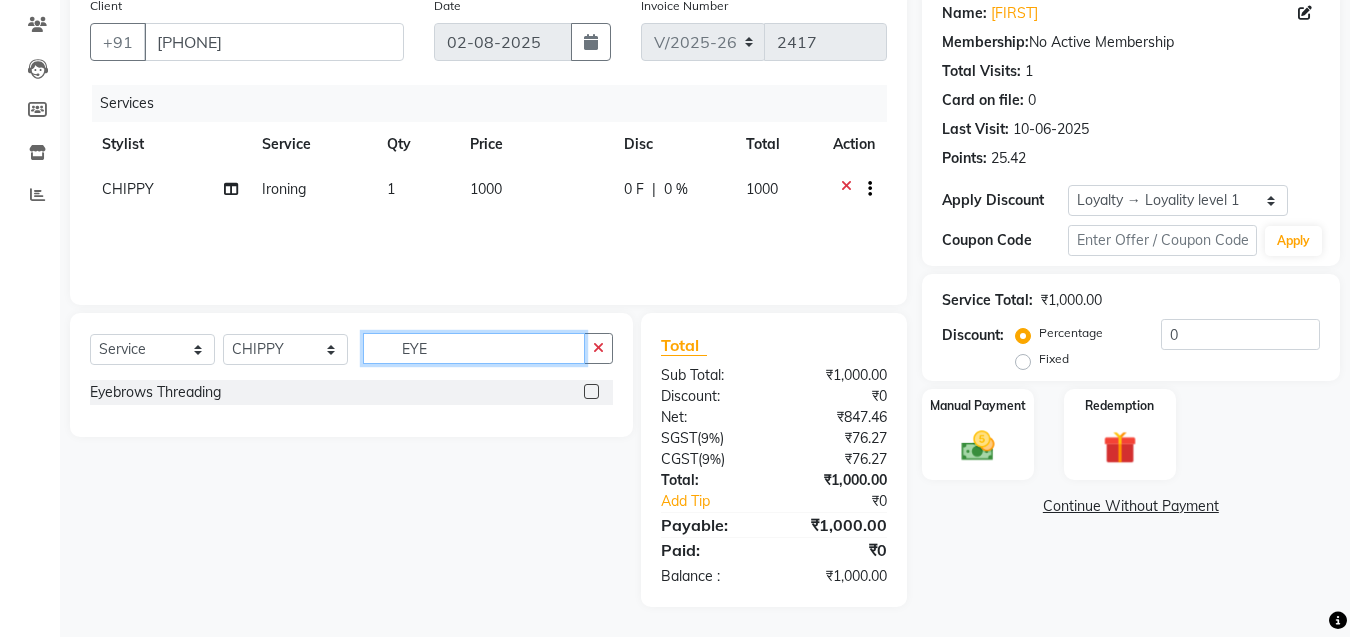 scroll, scrollTop: 163, scrollLeft: 0, axis: vertical 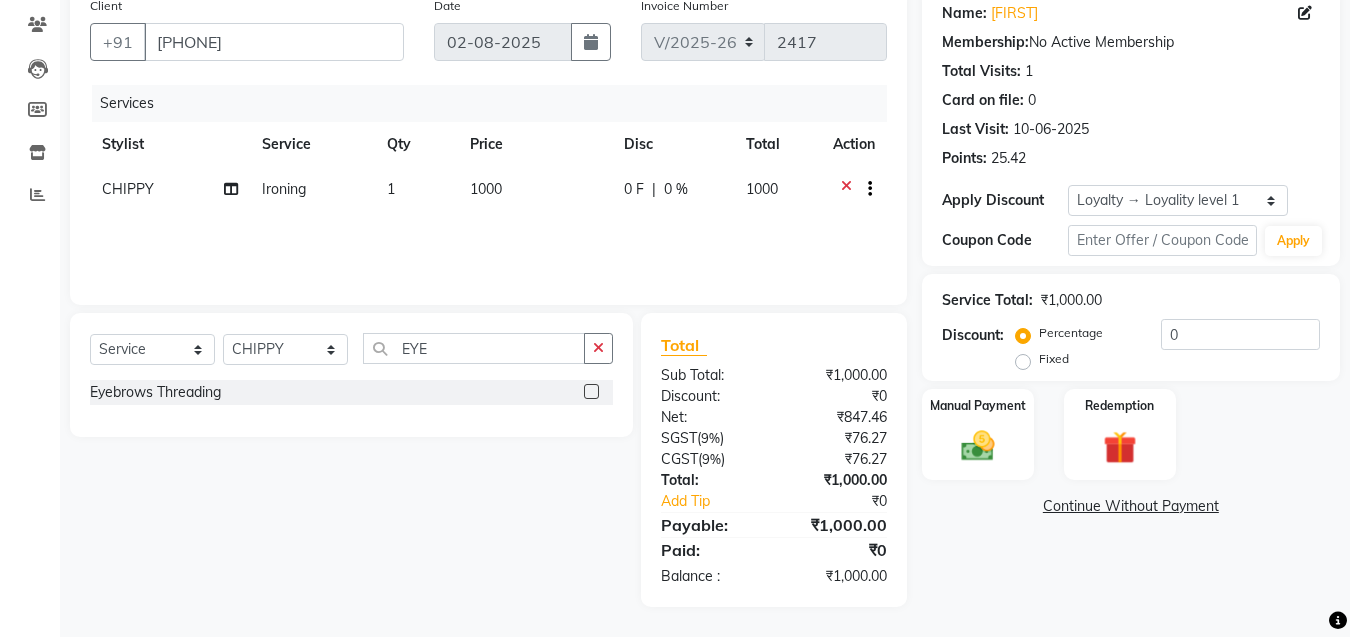 click 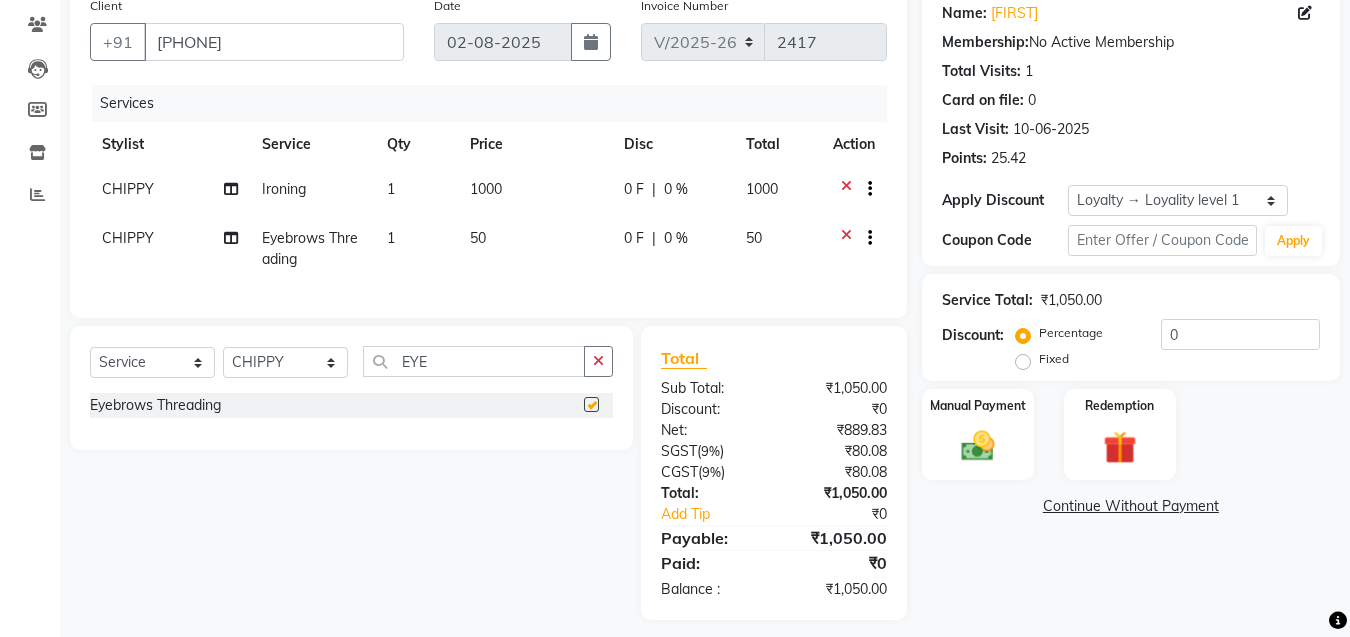 checkbox on "false" 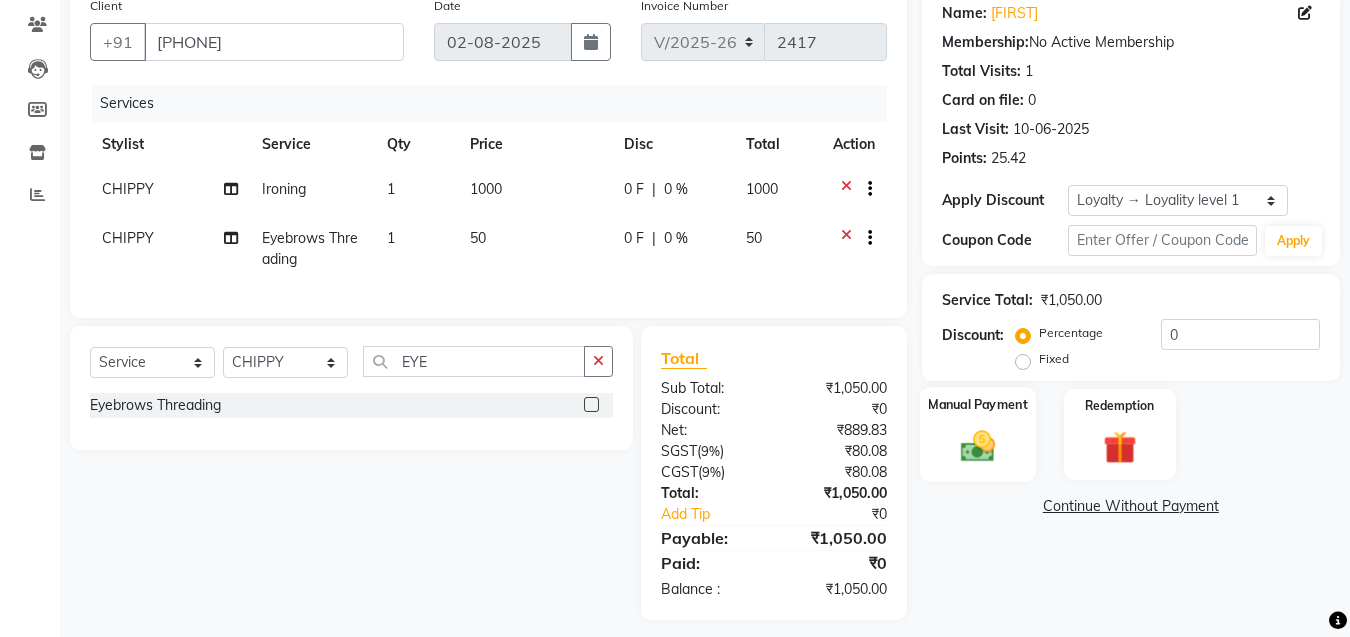 click on "Manual Payment" 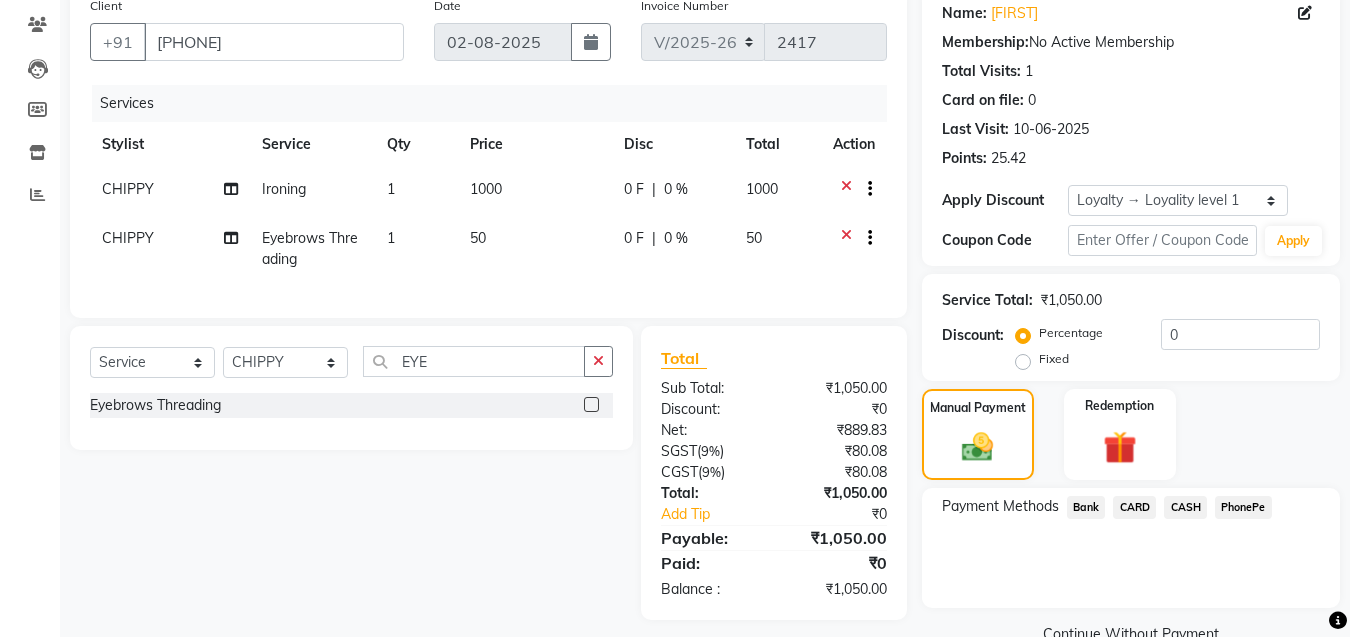 click on "PhonePe" 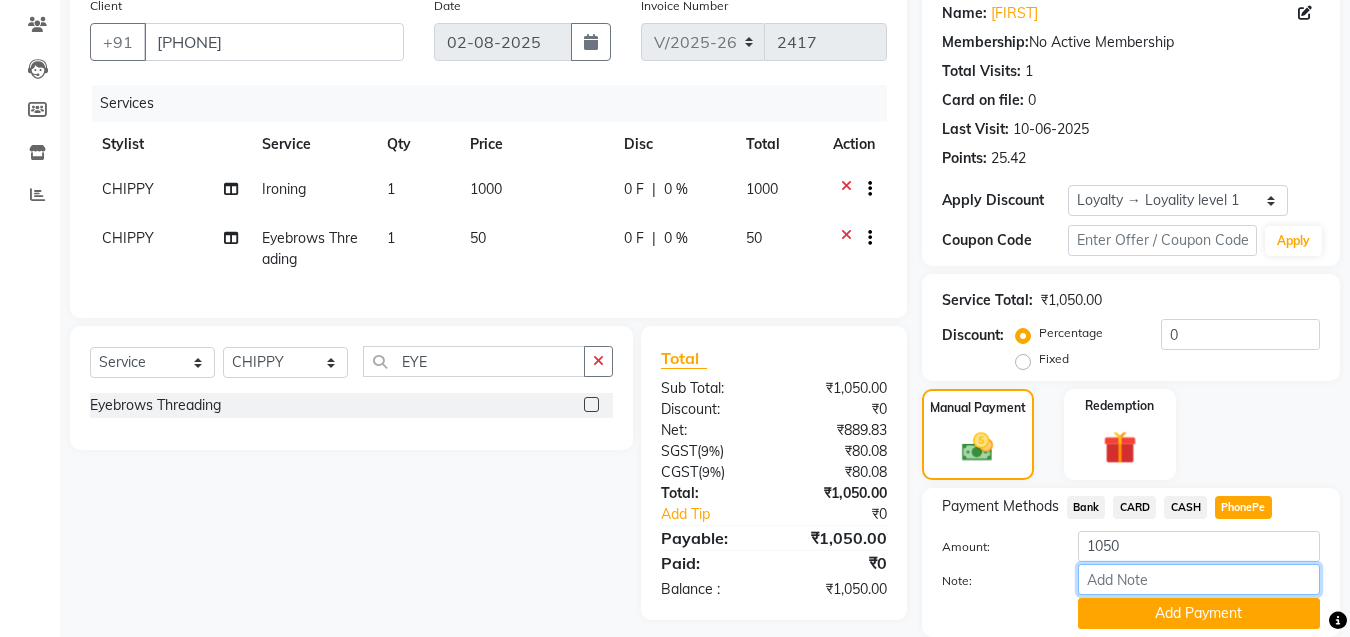 click on "Note:" at bounding box center (1199, 579) 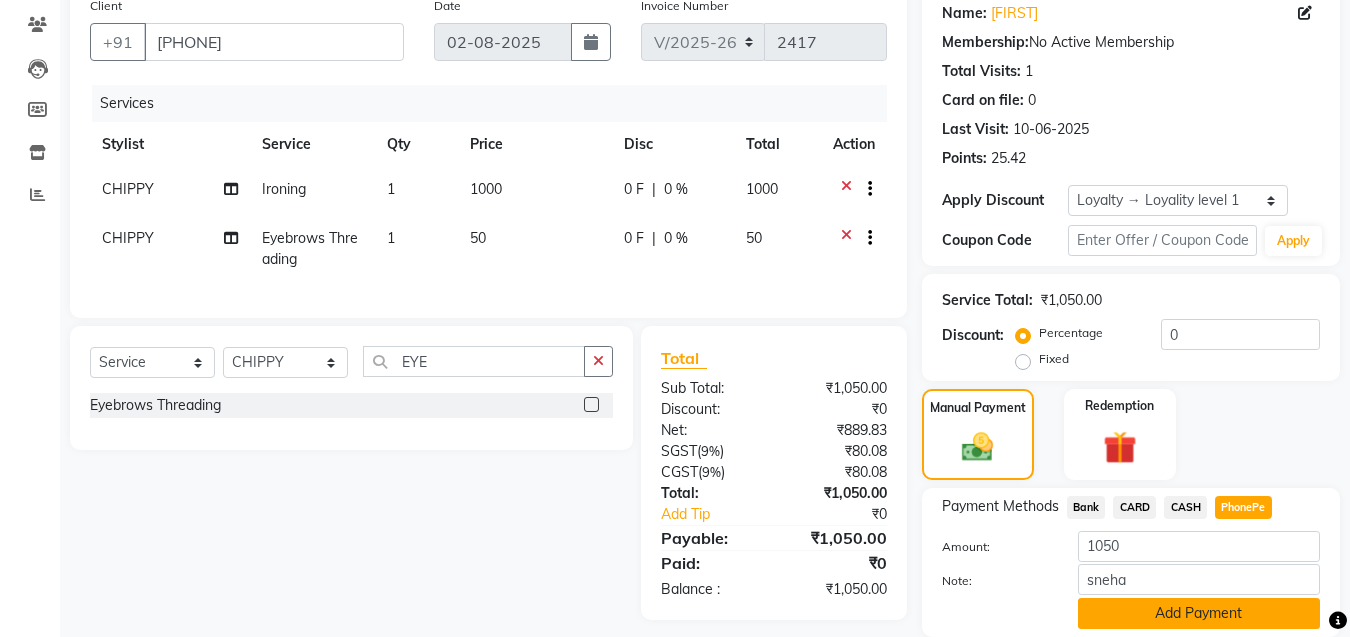 click on "Add Payment" 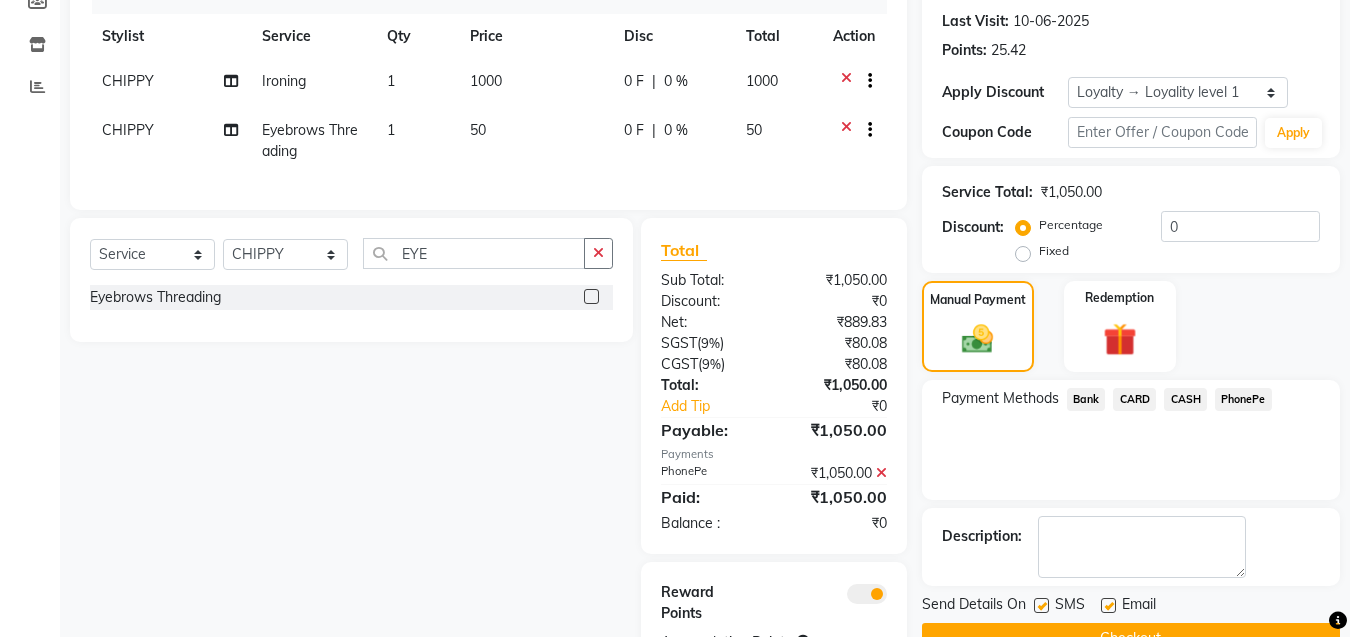 scroll, scrollTop: 353, scrollLeft: 0, axis: vertical 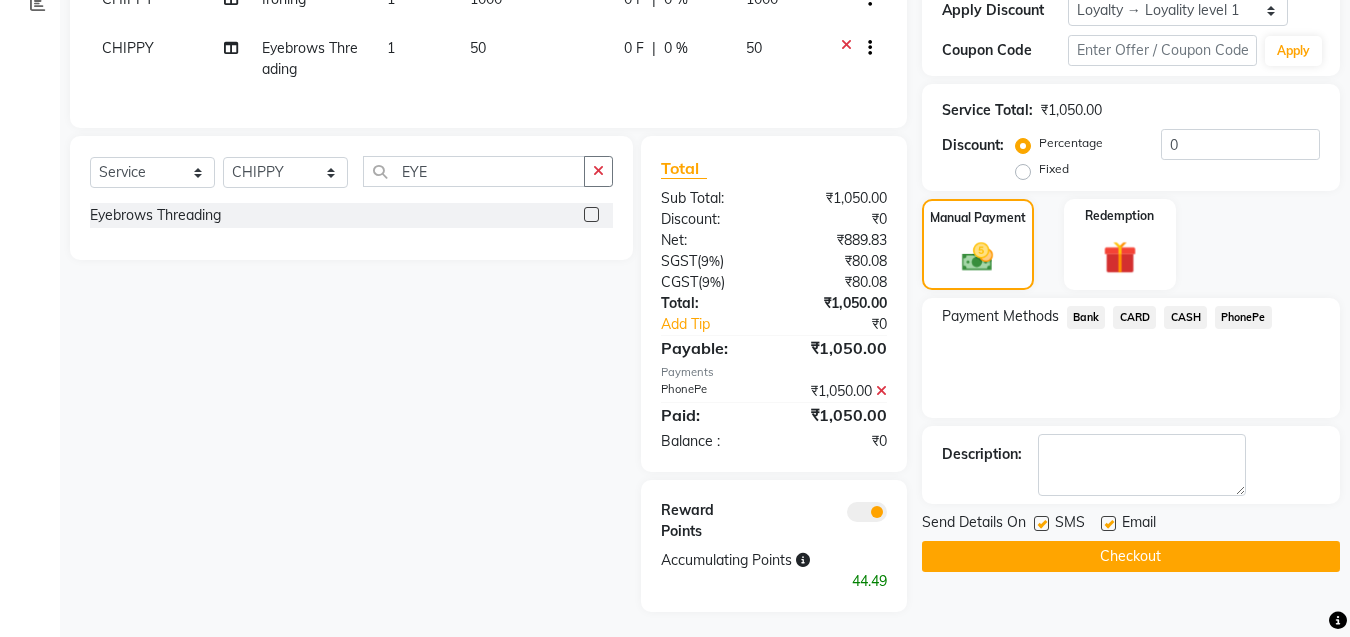 click on "Checkout" 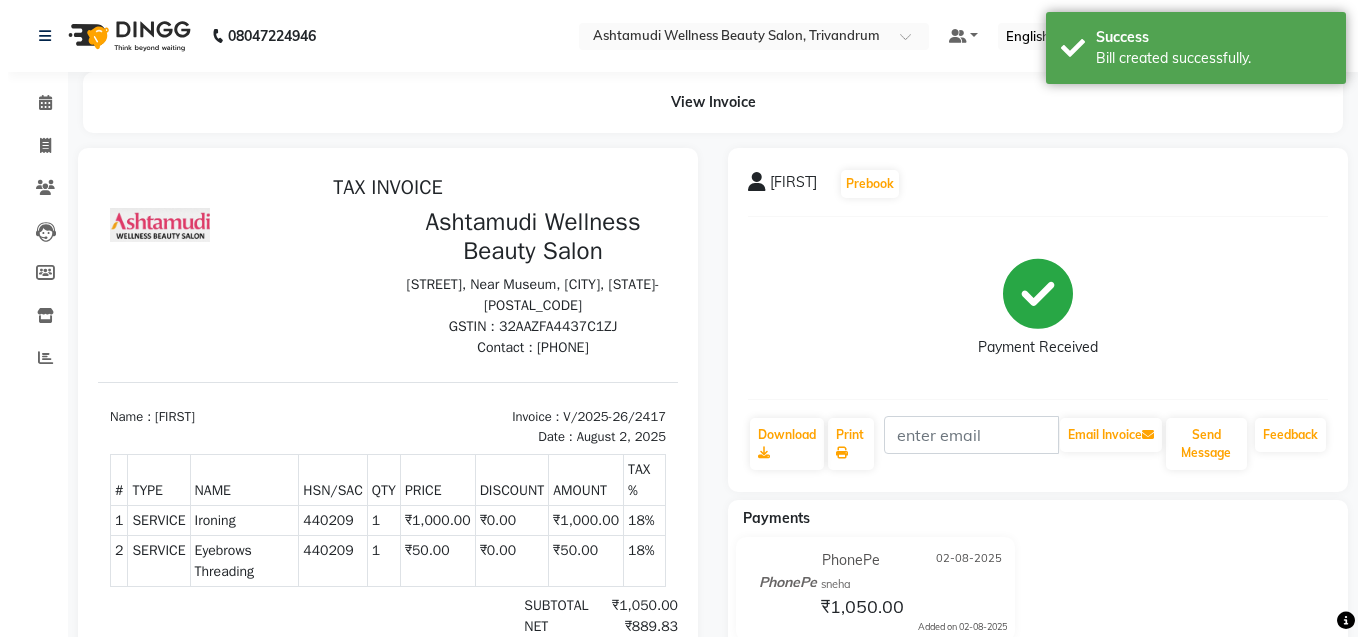 scroll, scrollTop: 0, scrollLeft: 0, axis: both 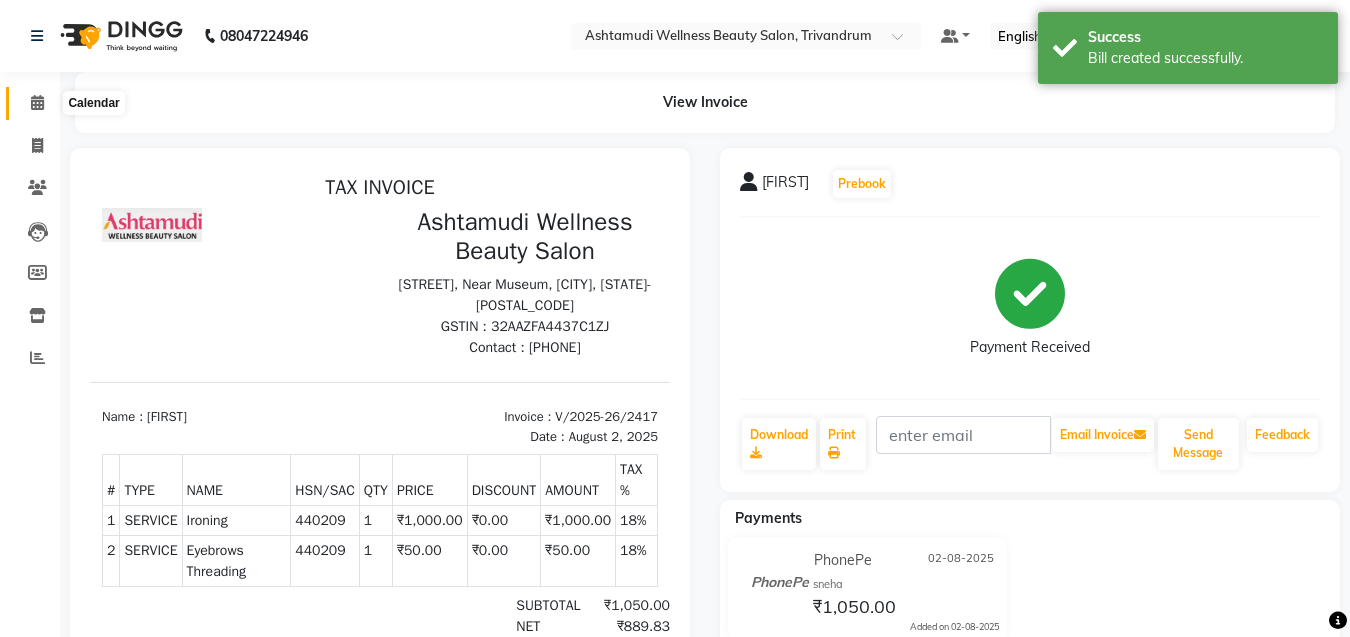 click 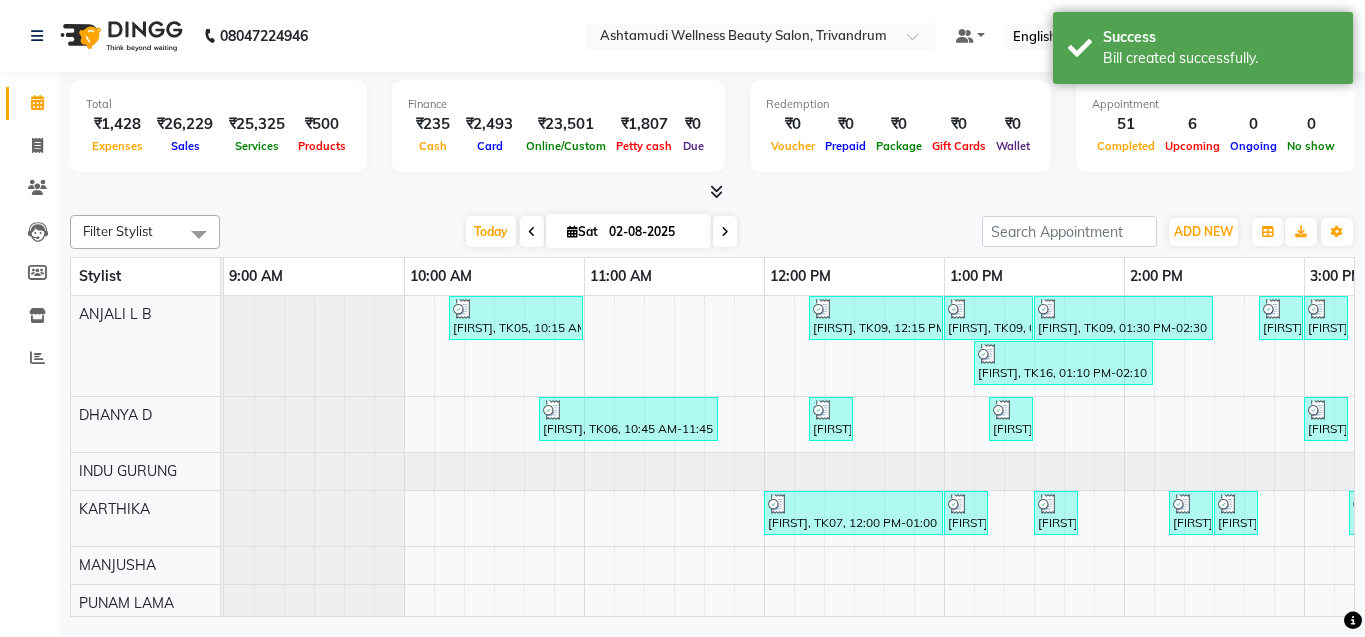 scroll, scrollTop: 0, scrollLeft: 229, axis: horizontal 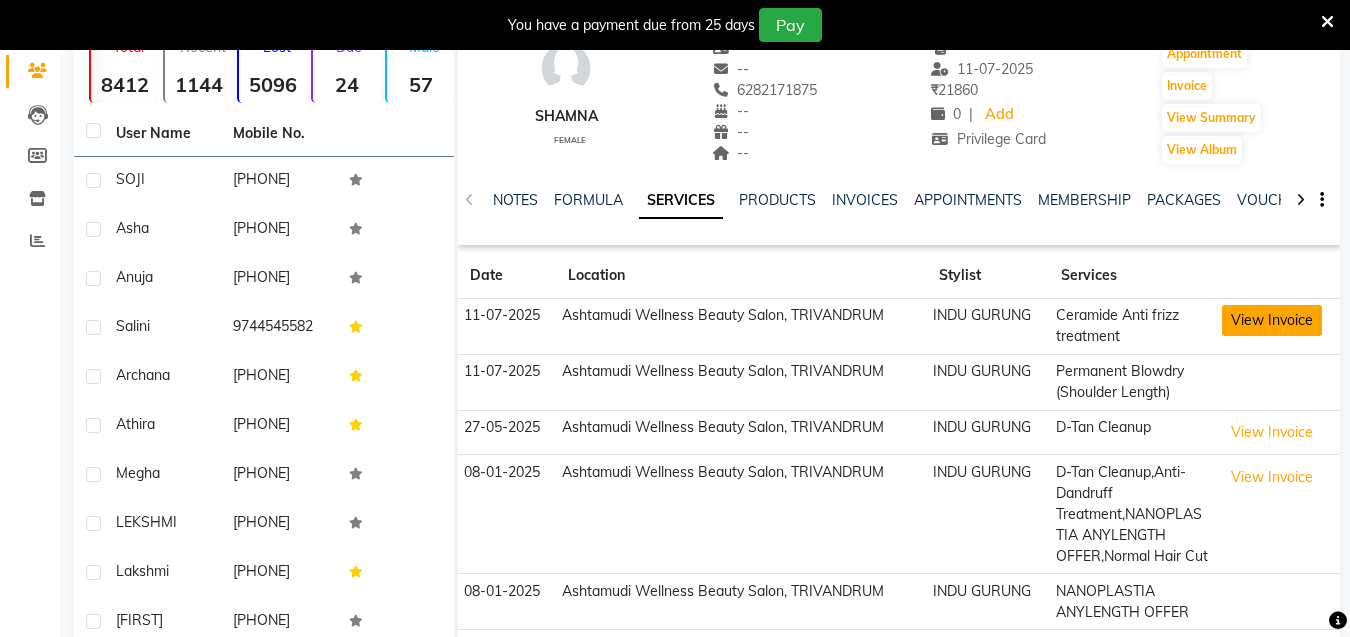 click on "View Invoice" 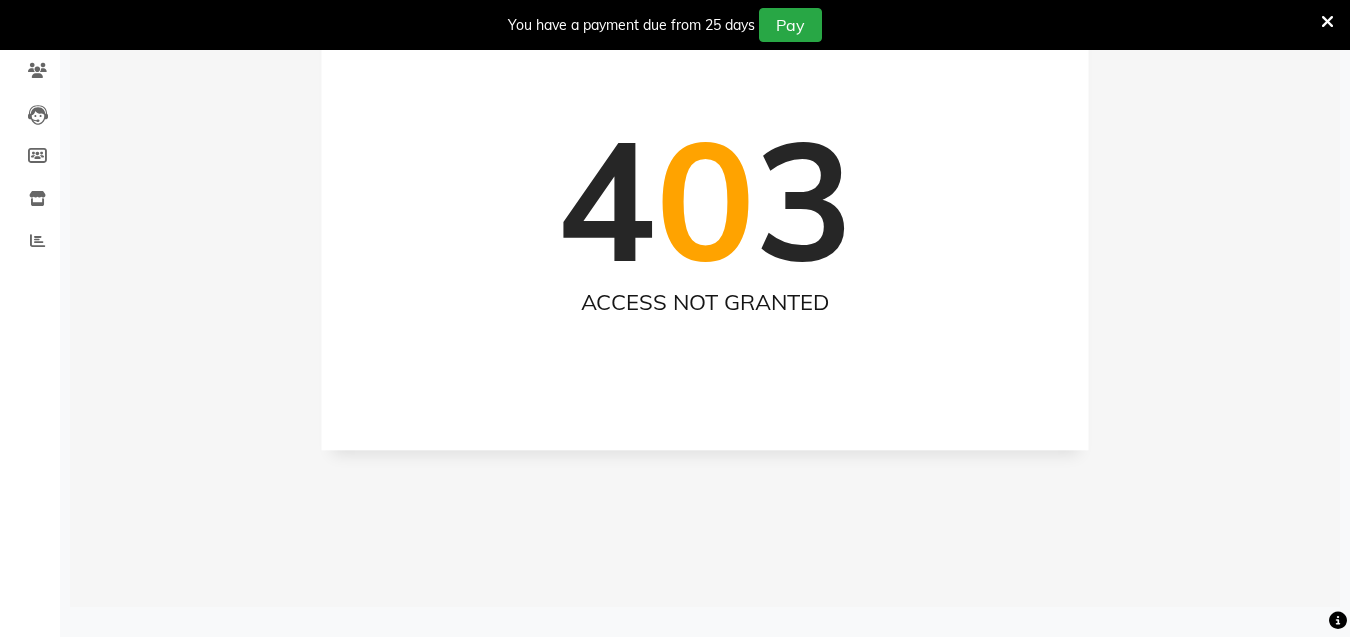 scroll, scrollTop: 0, scrollLeft: 0, axis: both 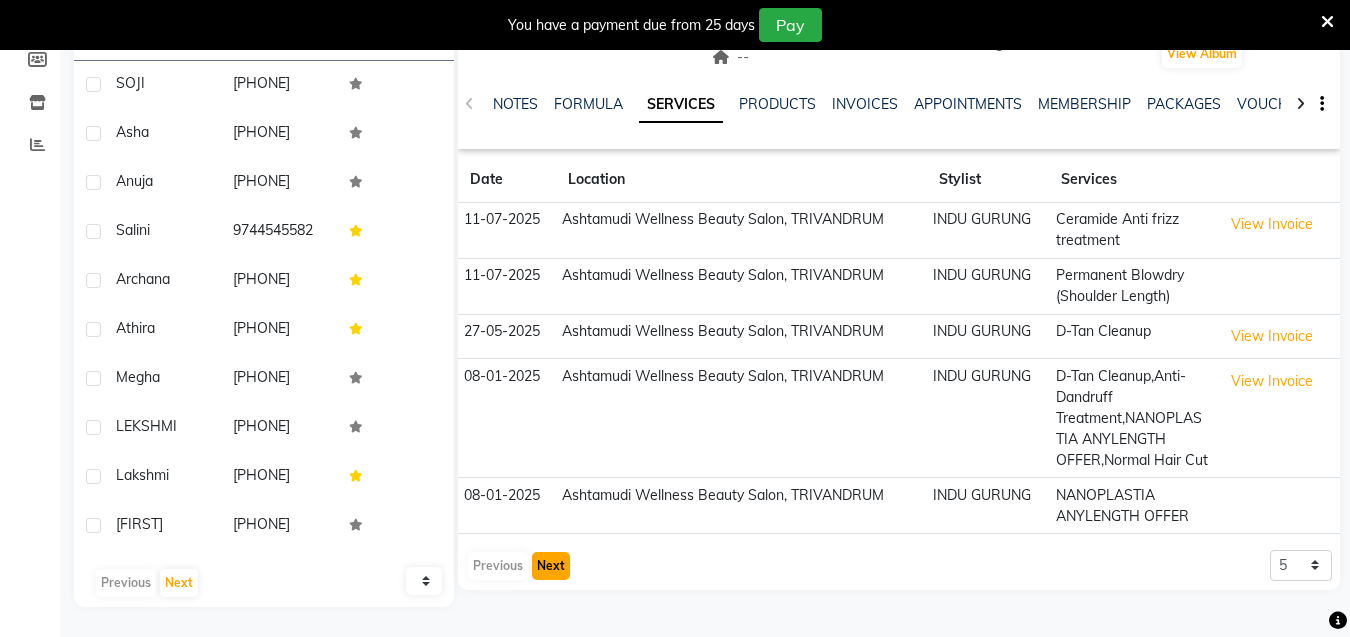 click on "Next" 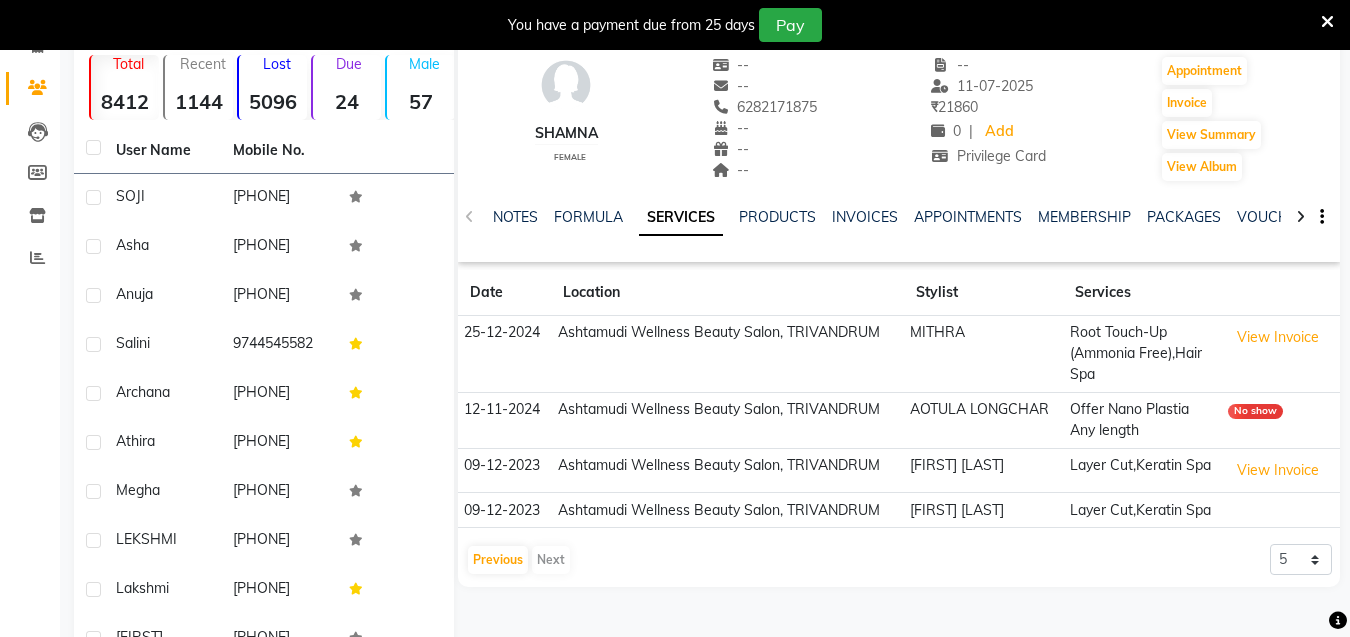 scroll, scrollTop: 263, scrollLeft: 0, axis: vertical 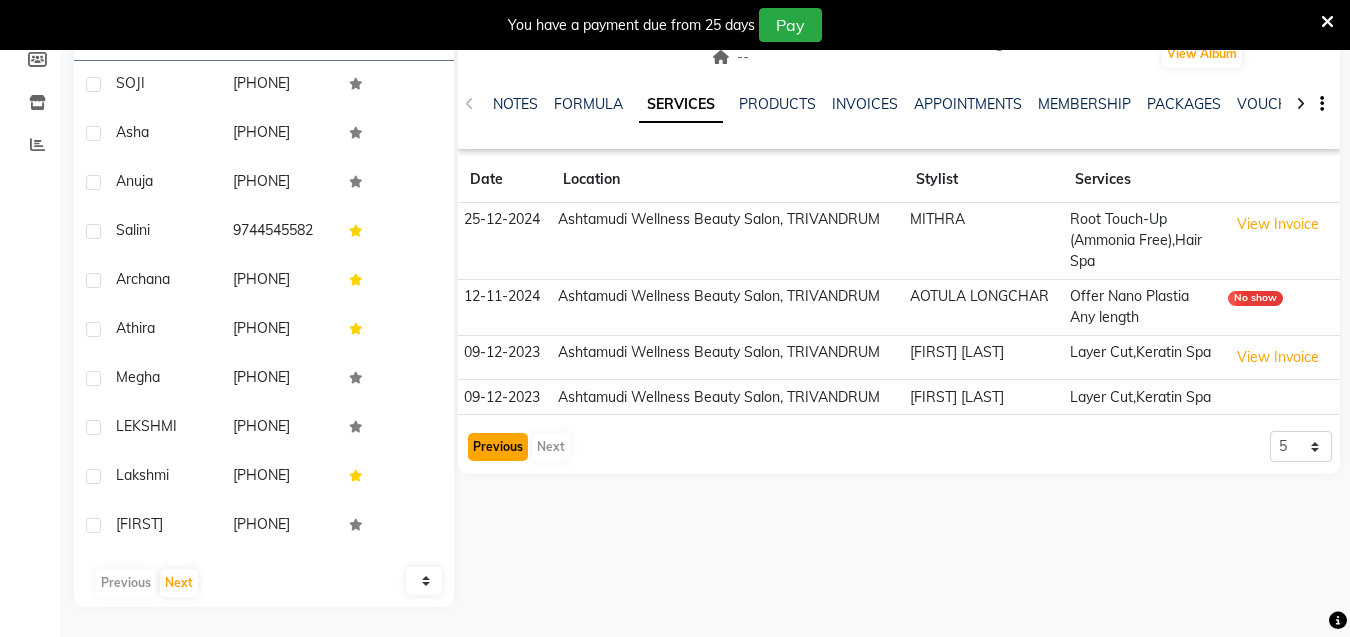 click on "Previous" 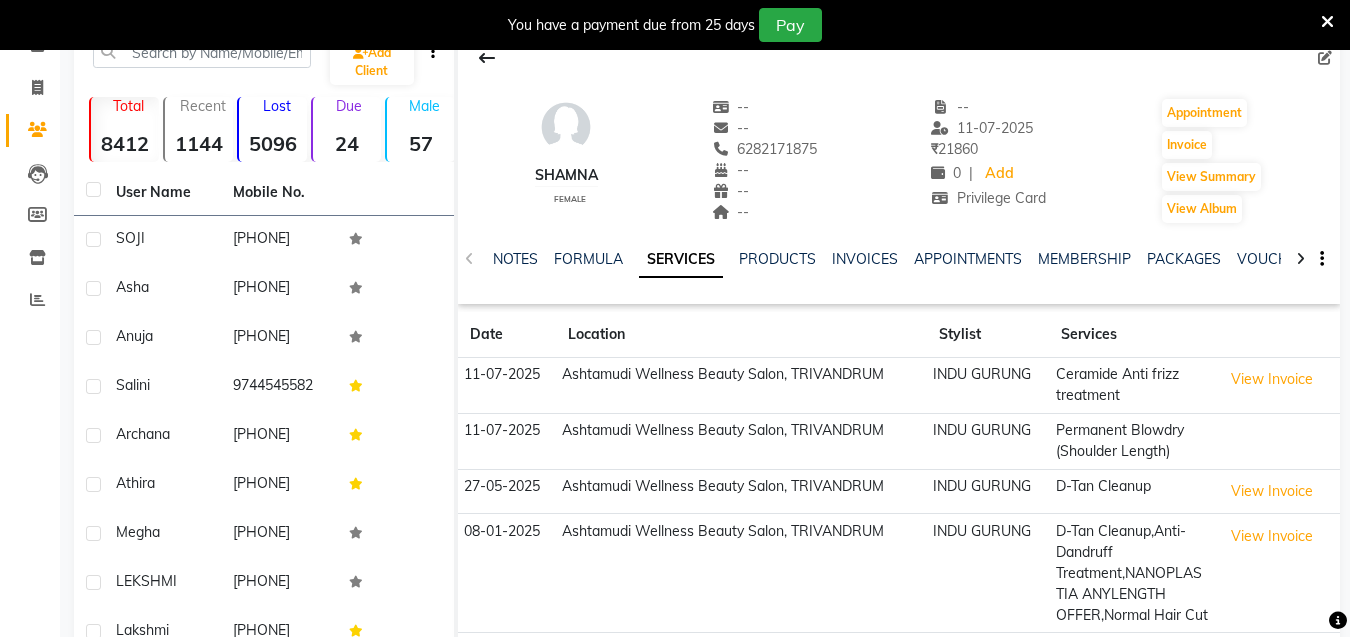 scroll, scrollTop: 267, scrollLeft: 0, axis: vertical 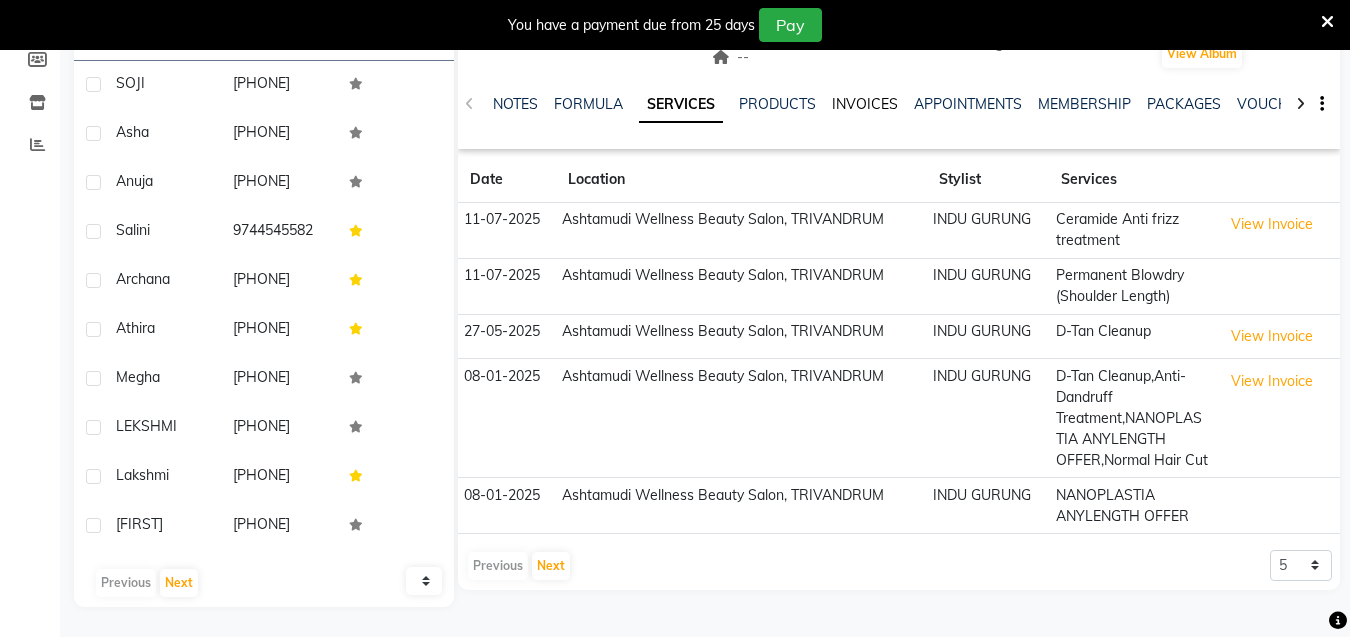 click on "INVOICES" 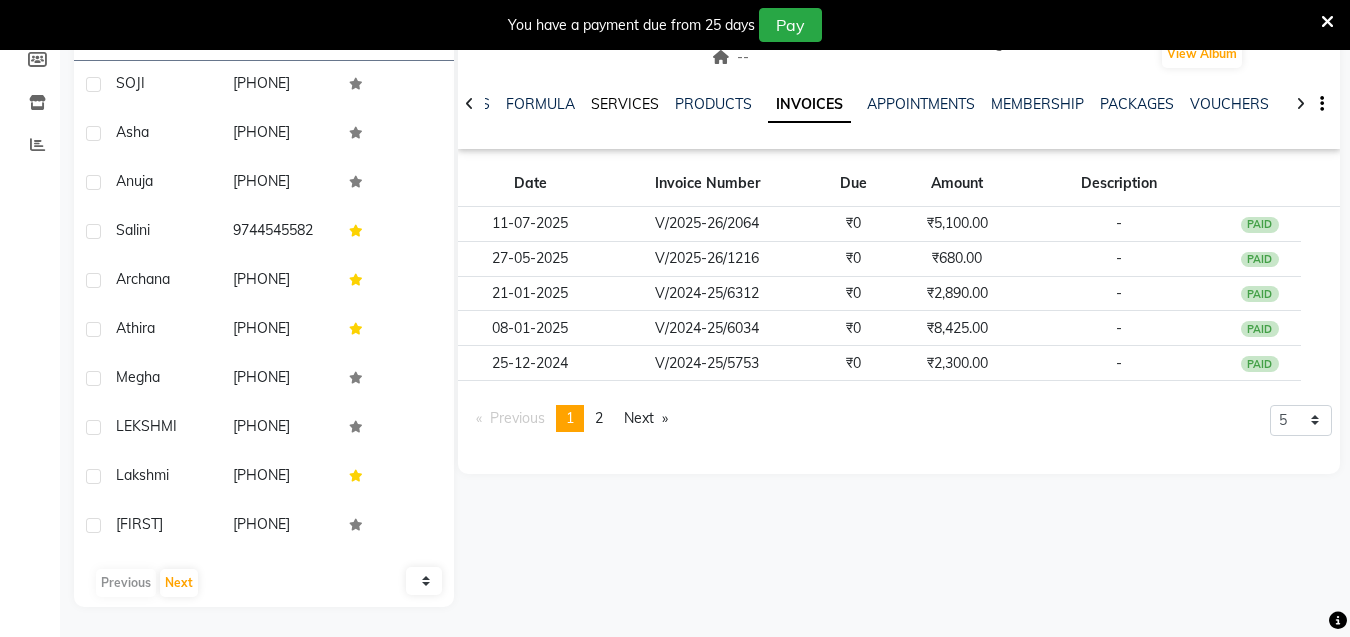 click on "SERVICES" 